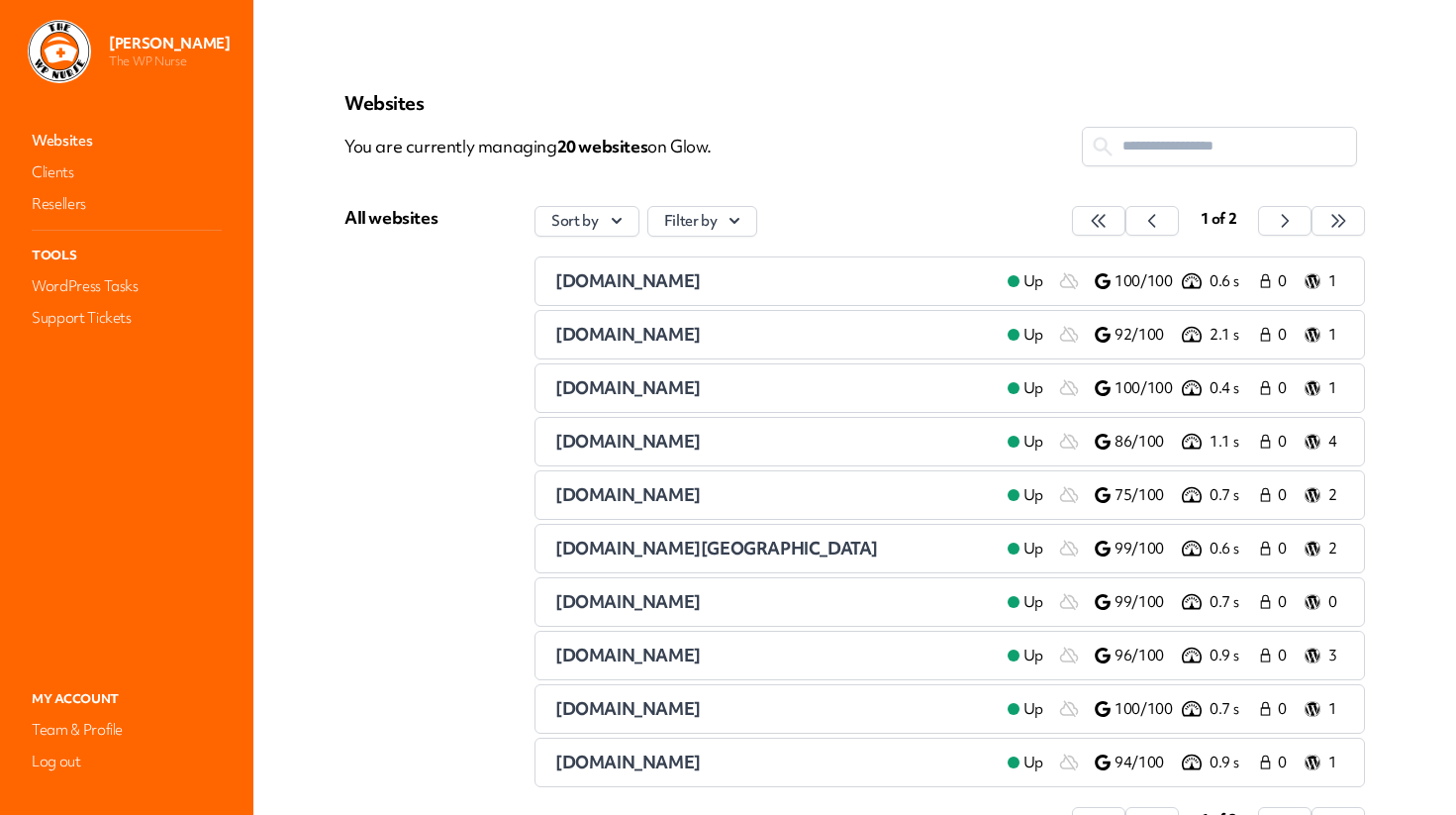 scroll, scrollTop: 0, scrollLeft: 0, axis: both 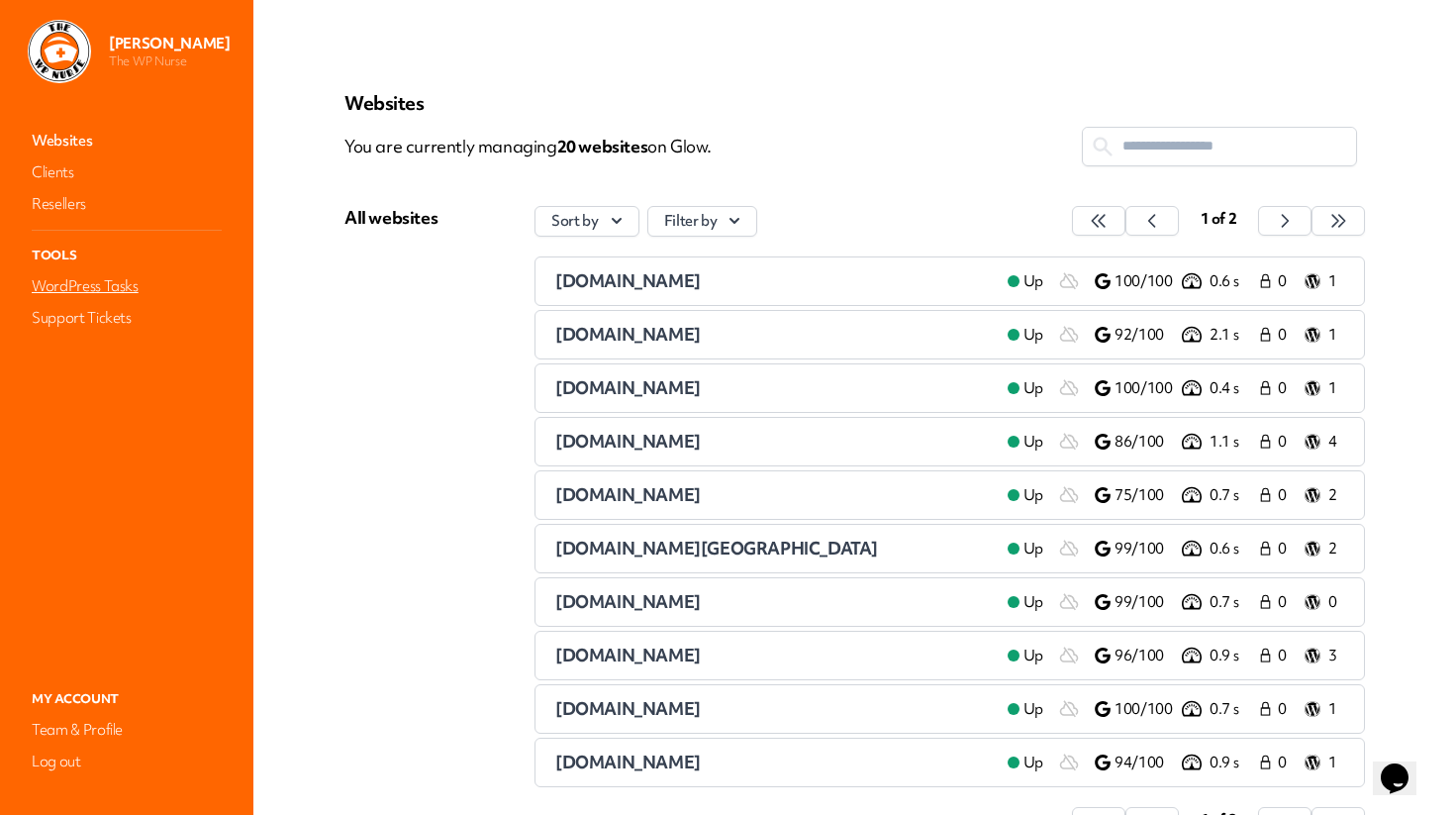 click on "WordPress Tasks" at bounding box center (127, 286) 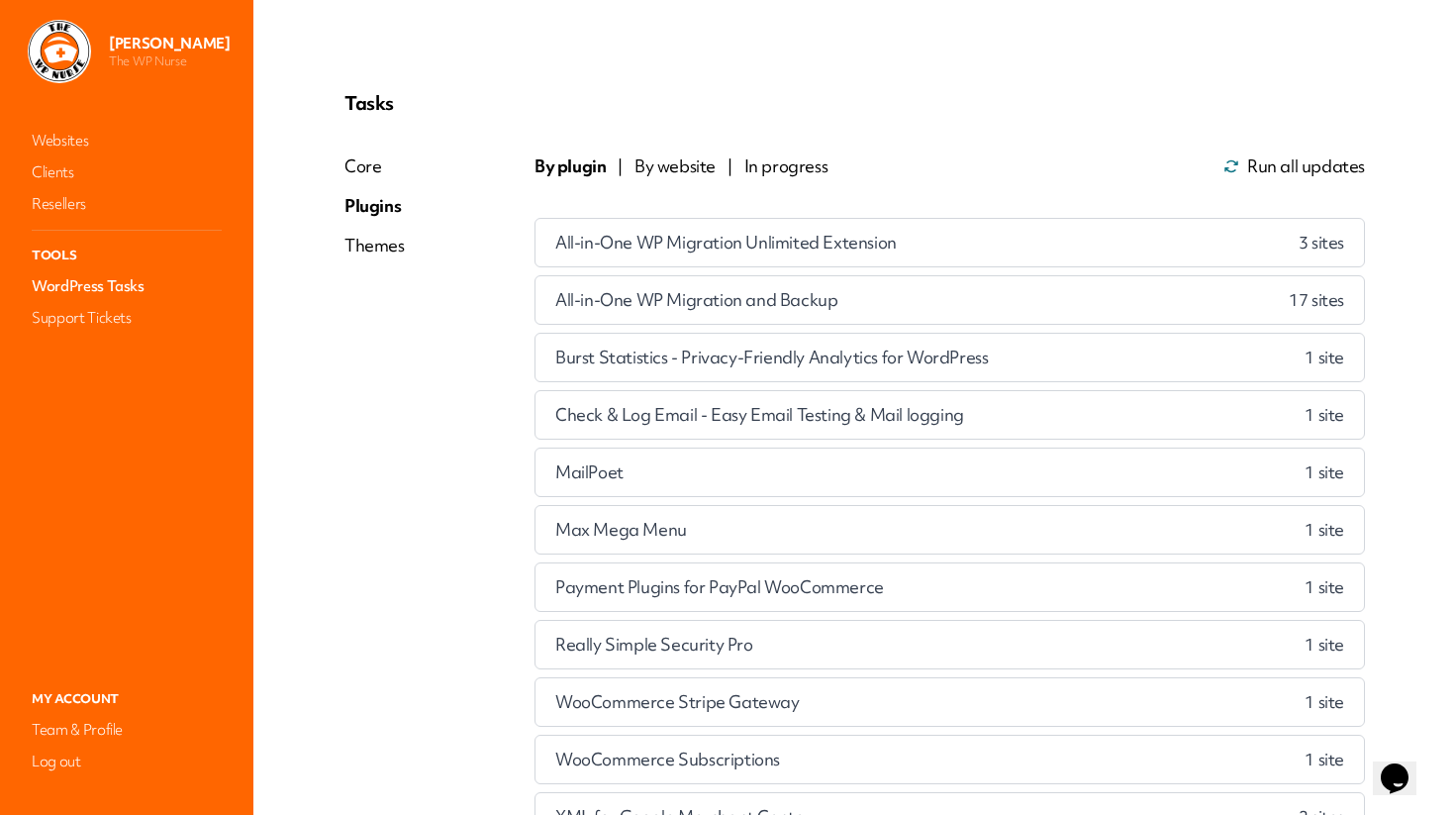 click on "By website" at bounding box center [675, 166] 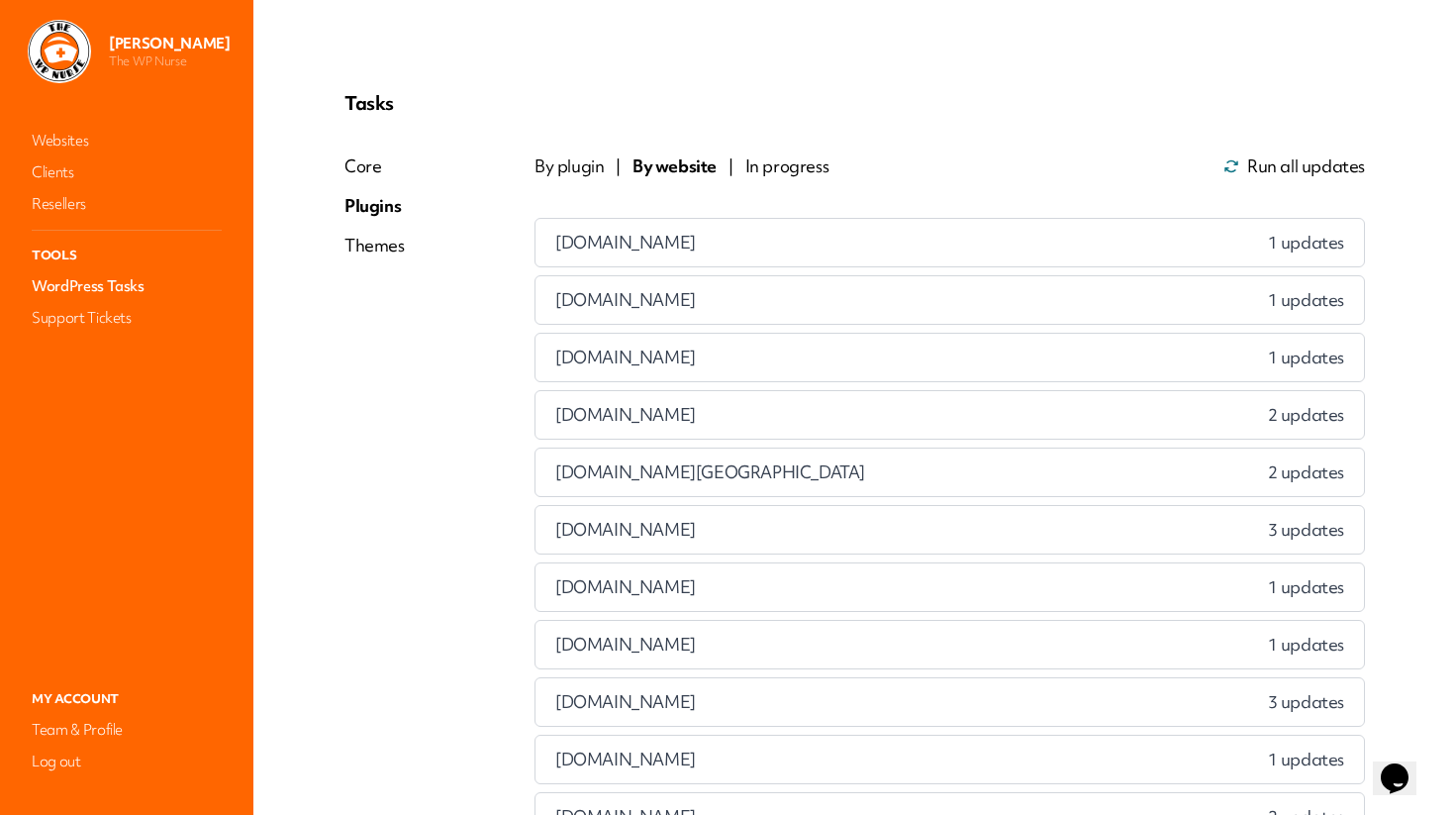 click on "bloomingconfidentgardening.co.uk   1 updates" at bounding box center (949, 243) 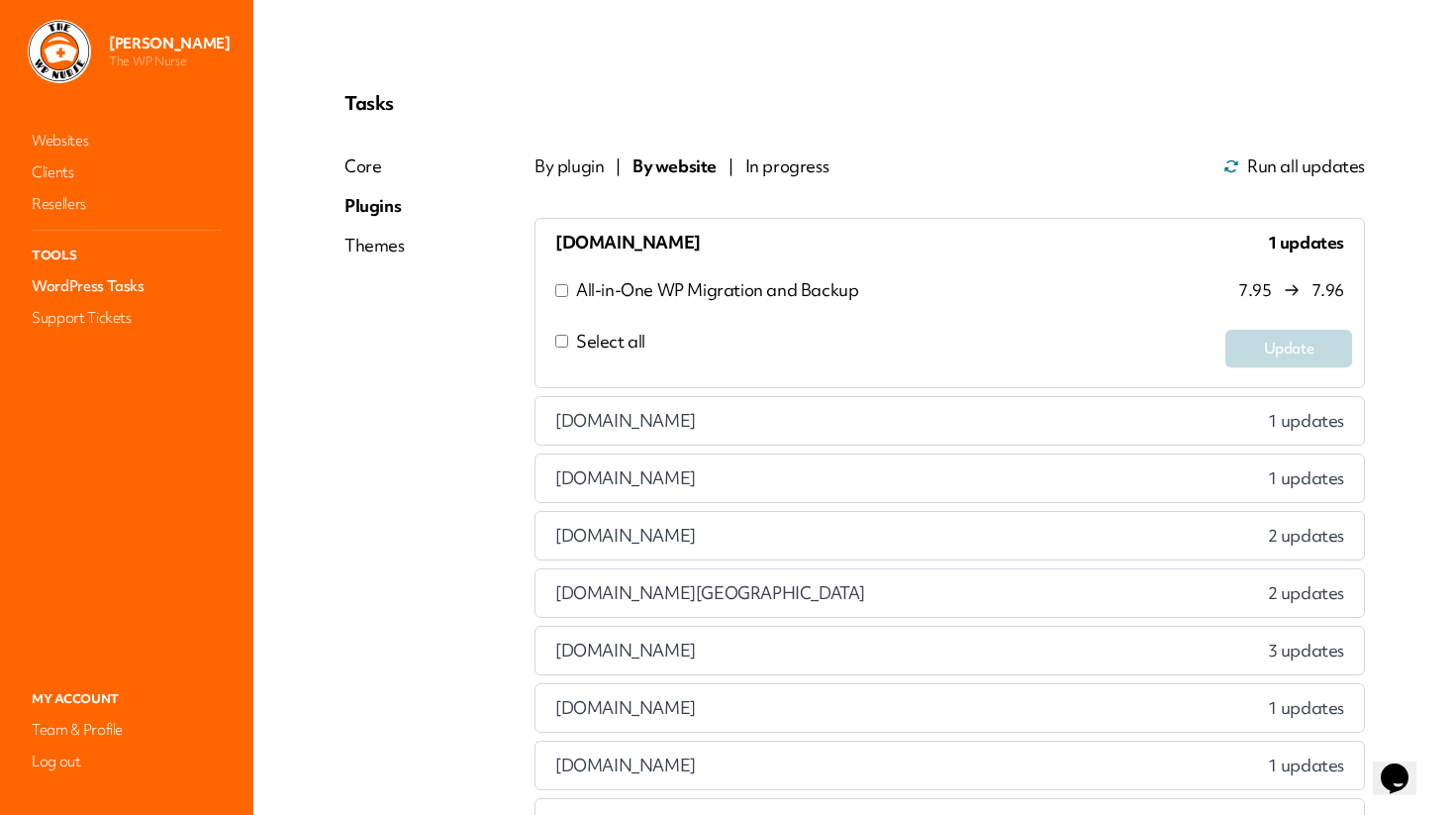 click on "Select all" at bounding box center [880, 349] 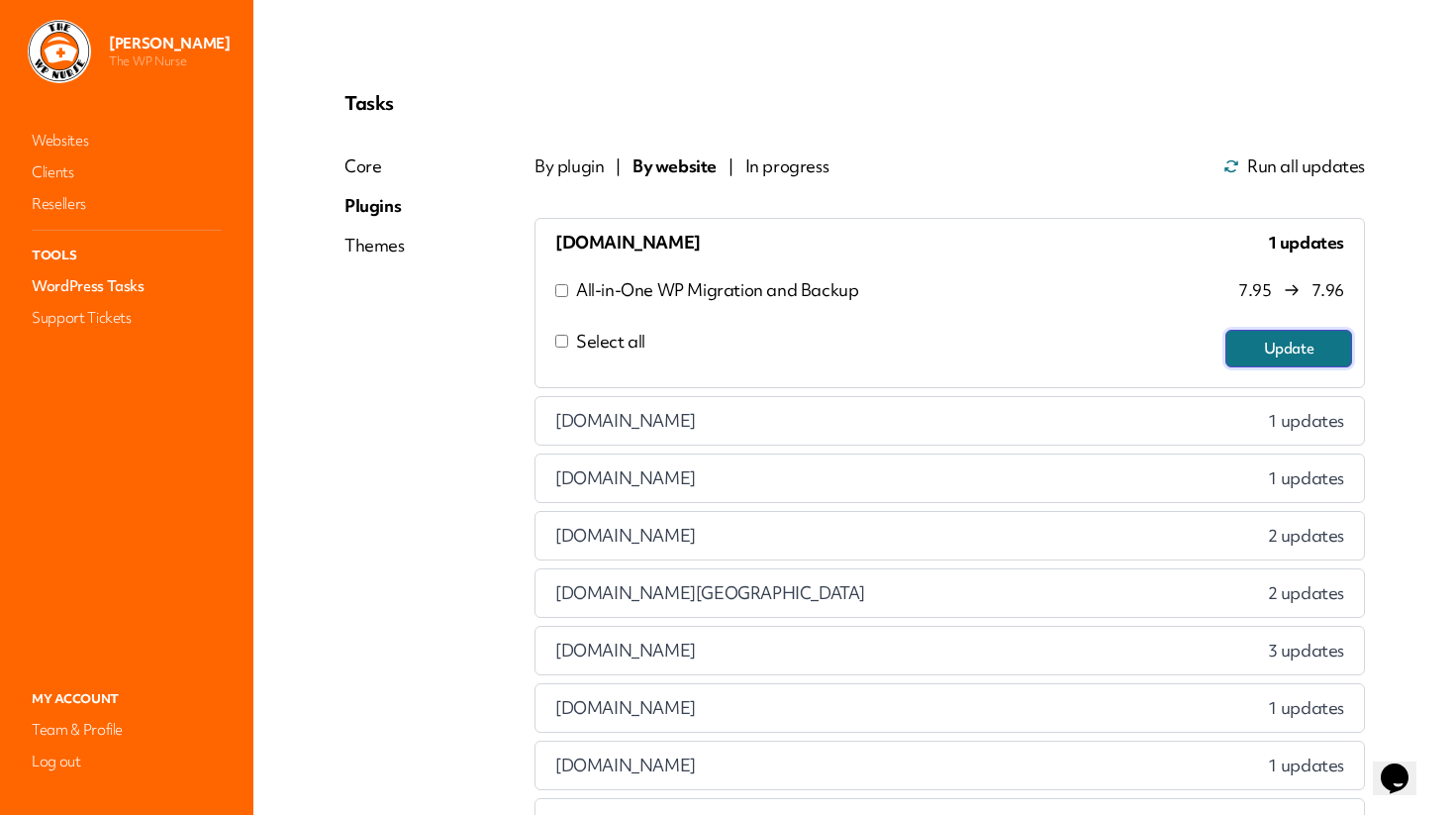click on "Update" at bounding box center (1289, 349) 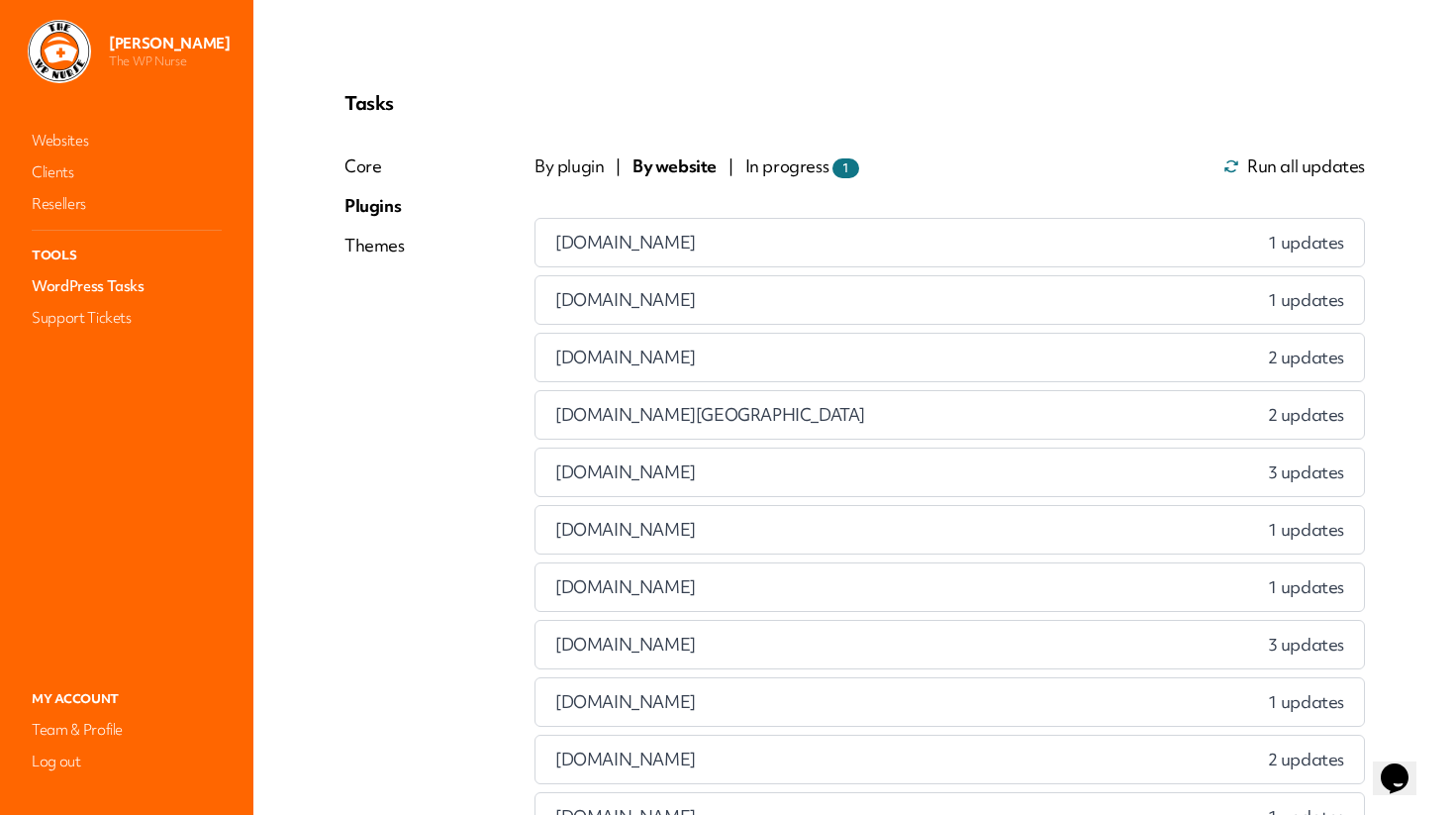 click on "clareforestier.com   1 updates" at bounding box center [949, 243] 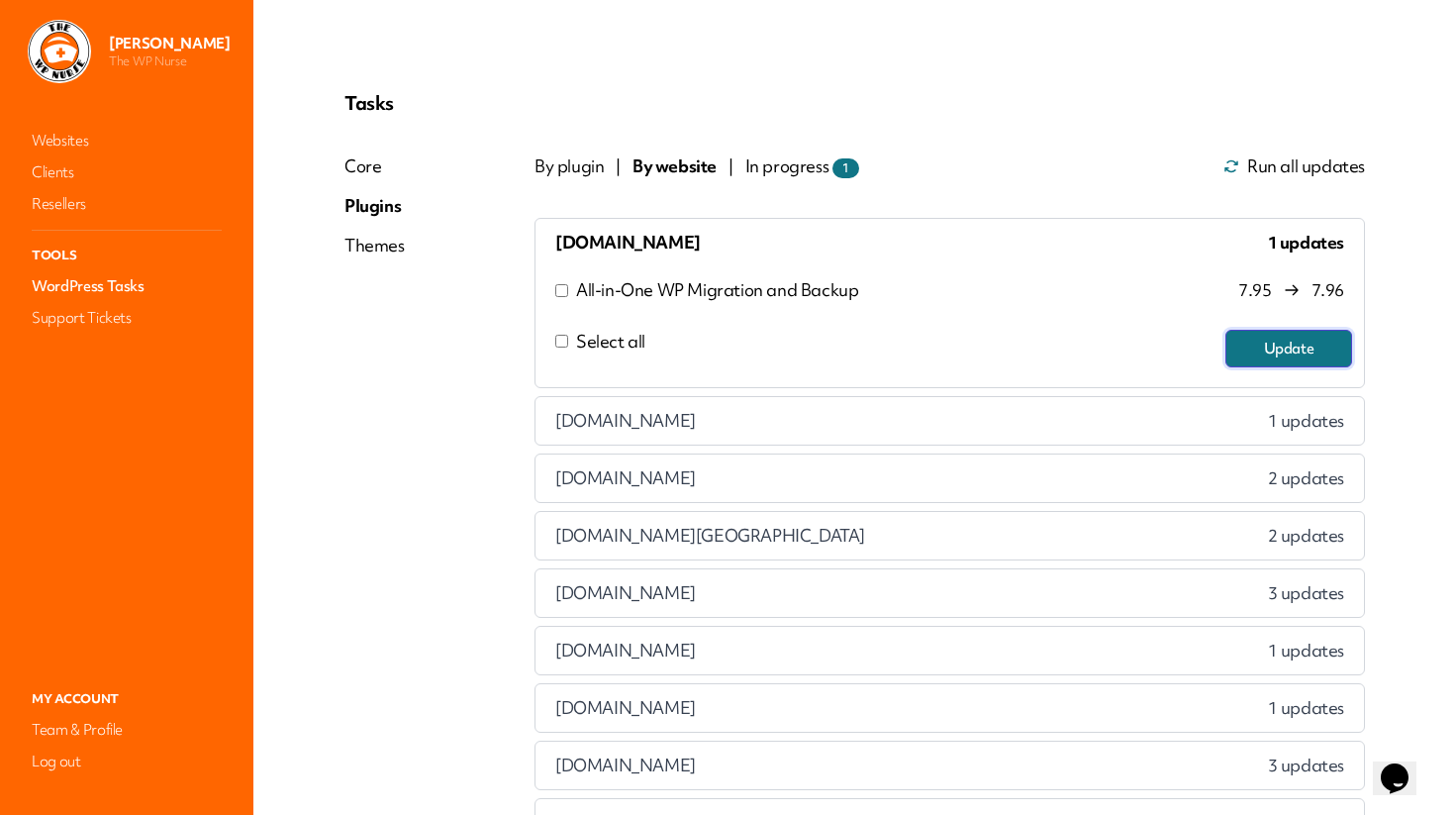 click on "Update" at bounding box center [1289, 349] 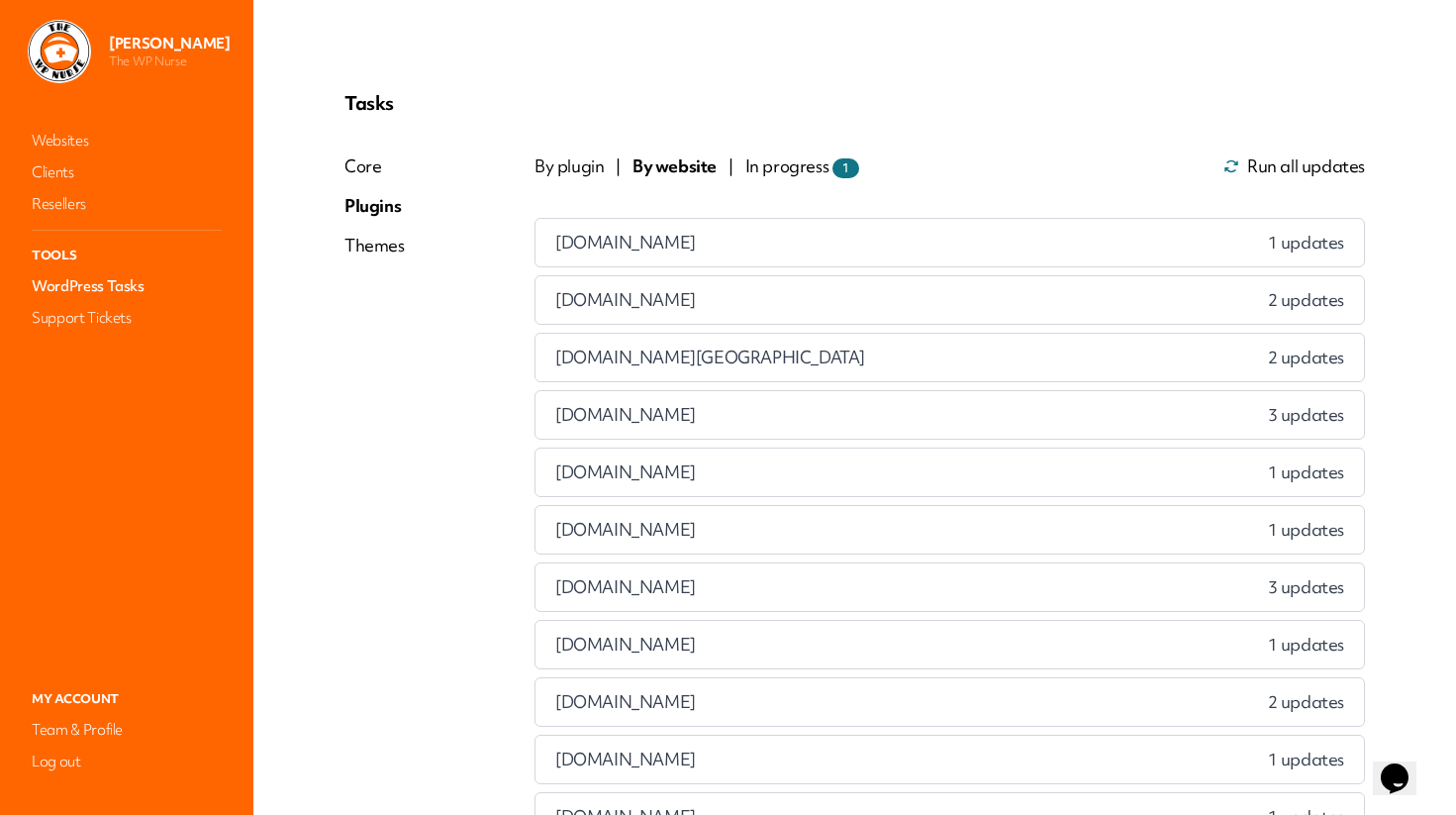 click on "cybata.co.uk   1 updates" at bounding box center [949, 243] 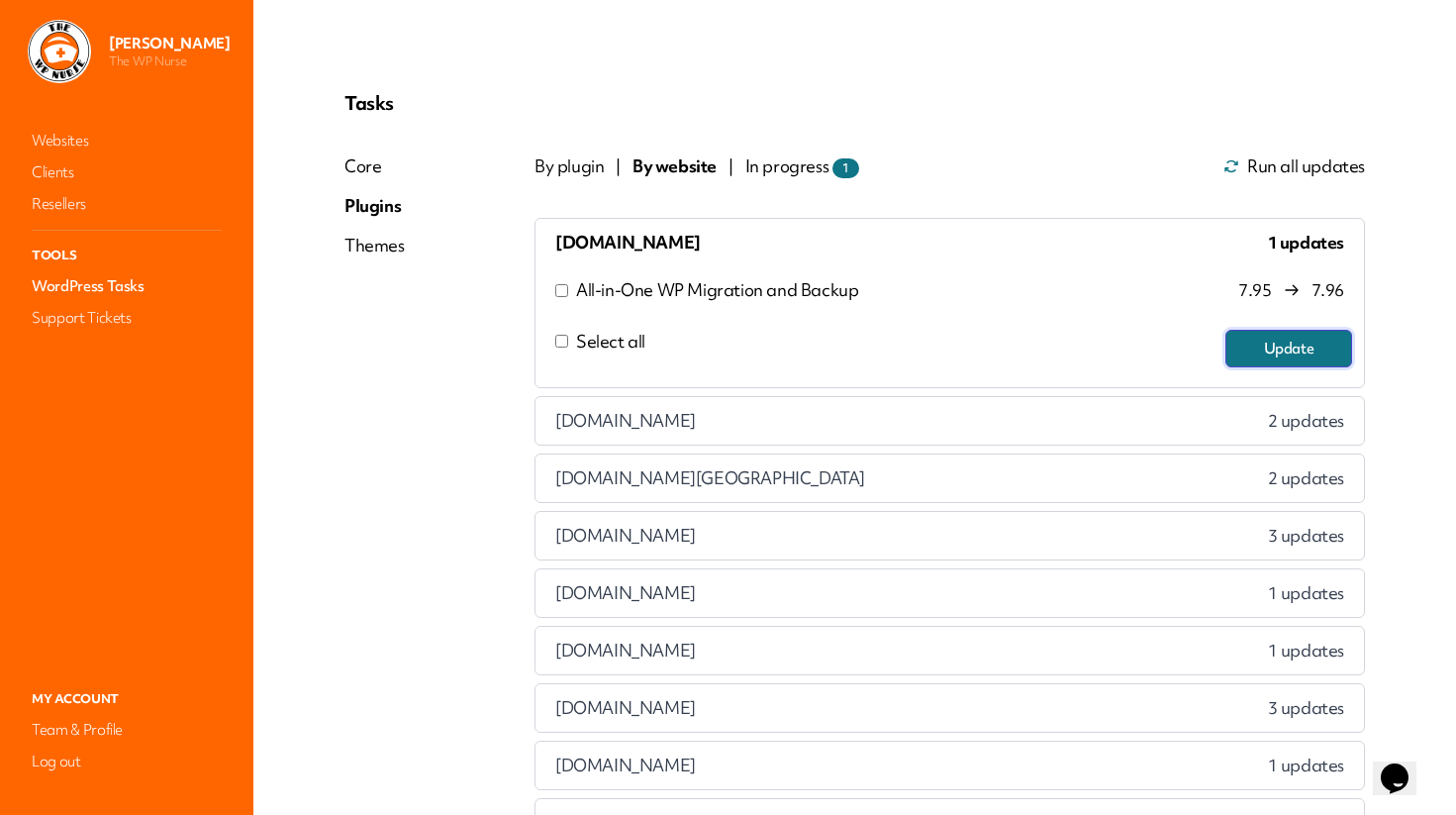click on "Update" at bounding box center (1289, 349) 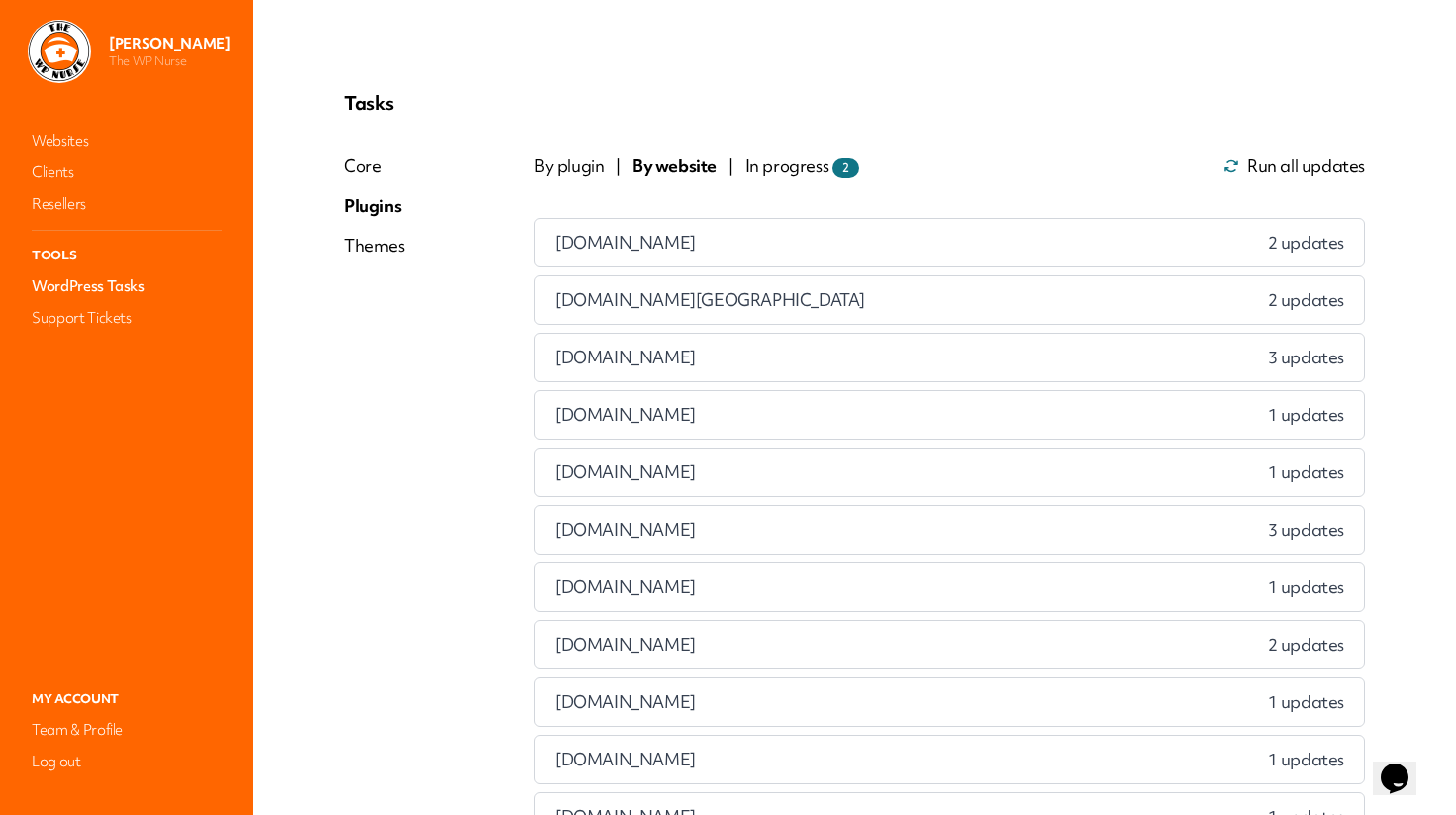 click on "flowmix.co.uk   2 updates" at bounding box center (949, 243) 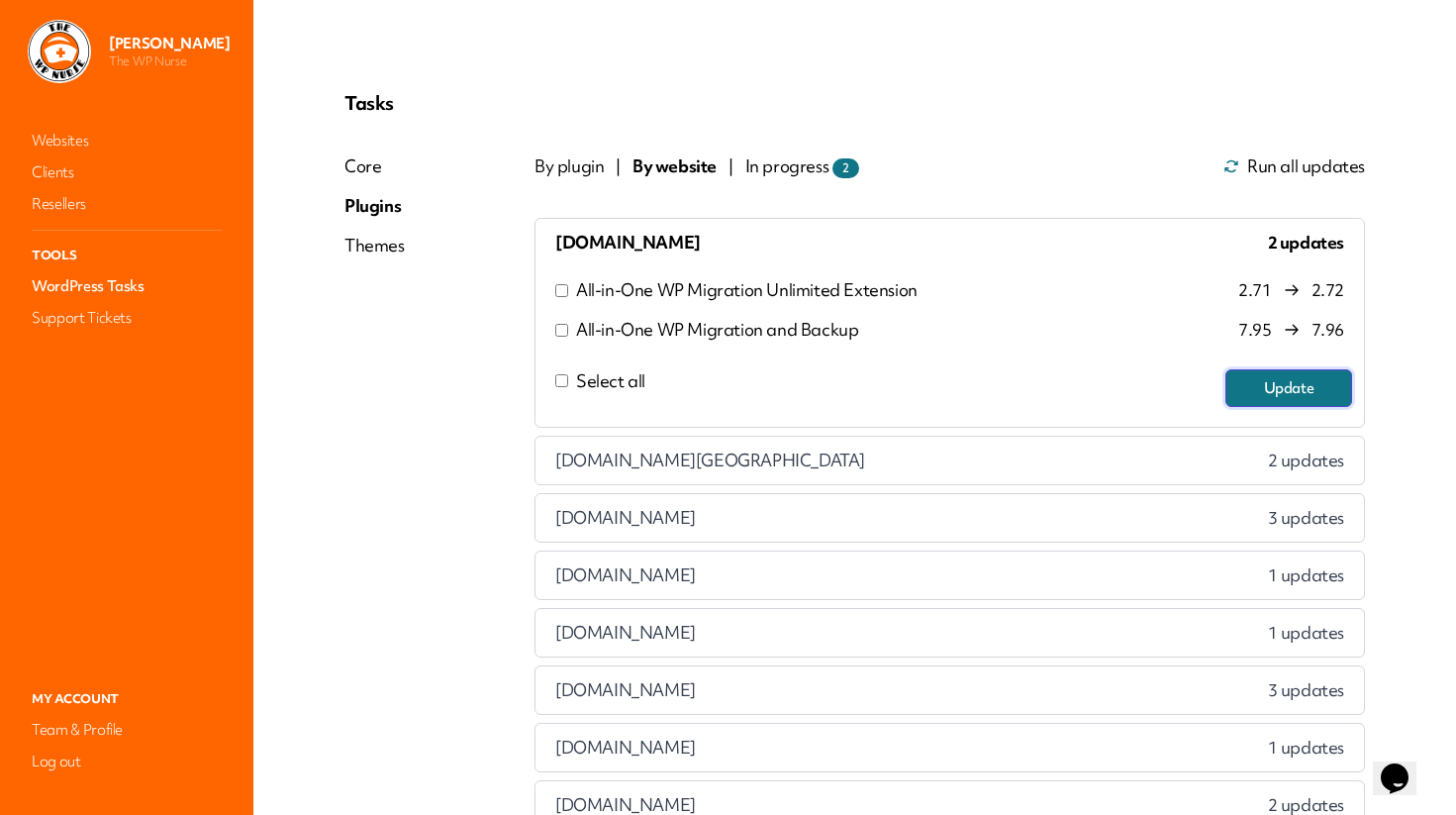 click on "Update" at bounding box center [1289, 388] 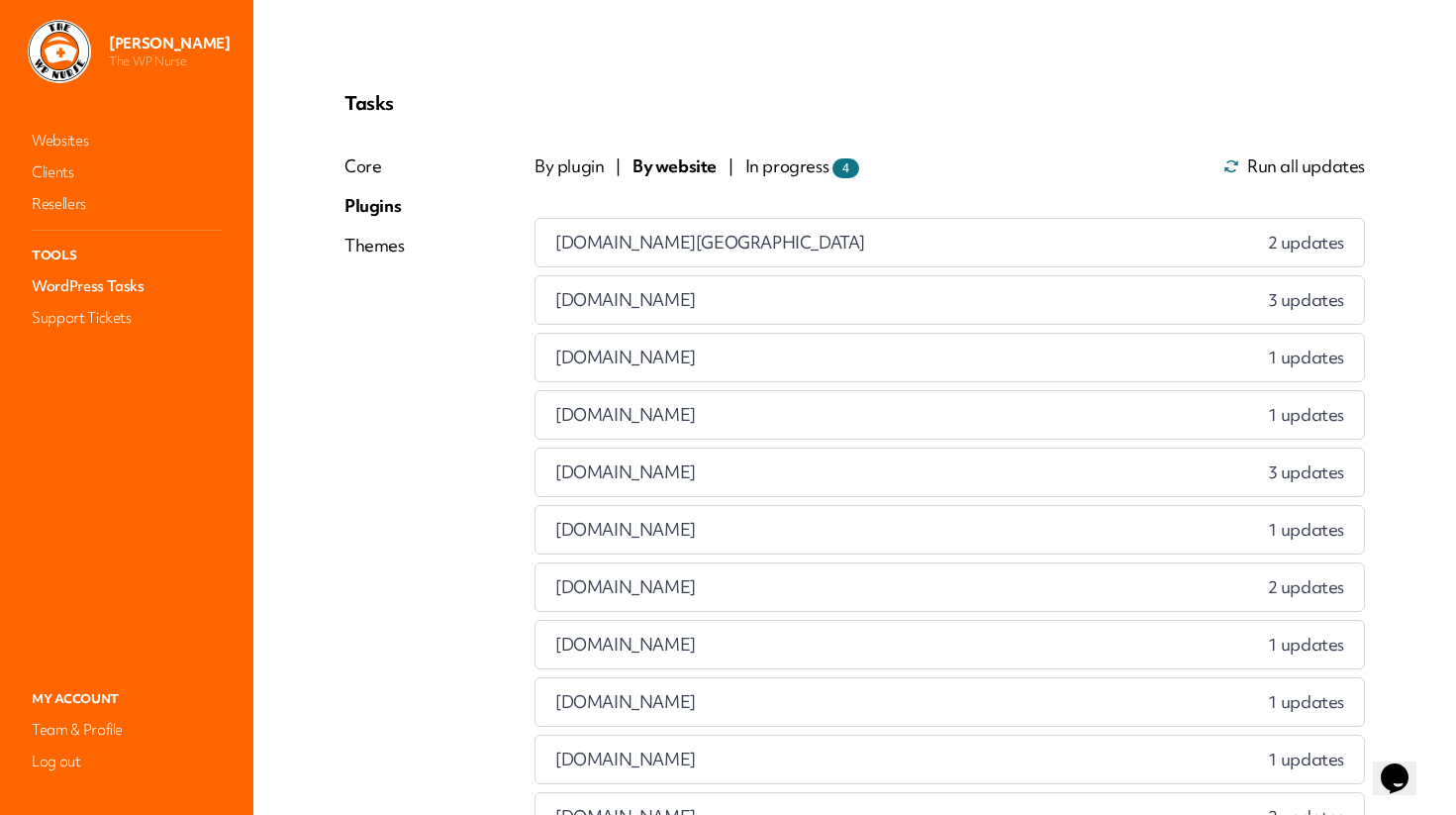 click on "healthtechnology.wales   2 updates" at bounding box center [949, 243] 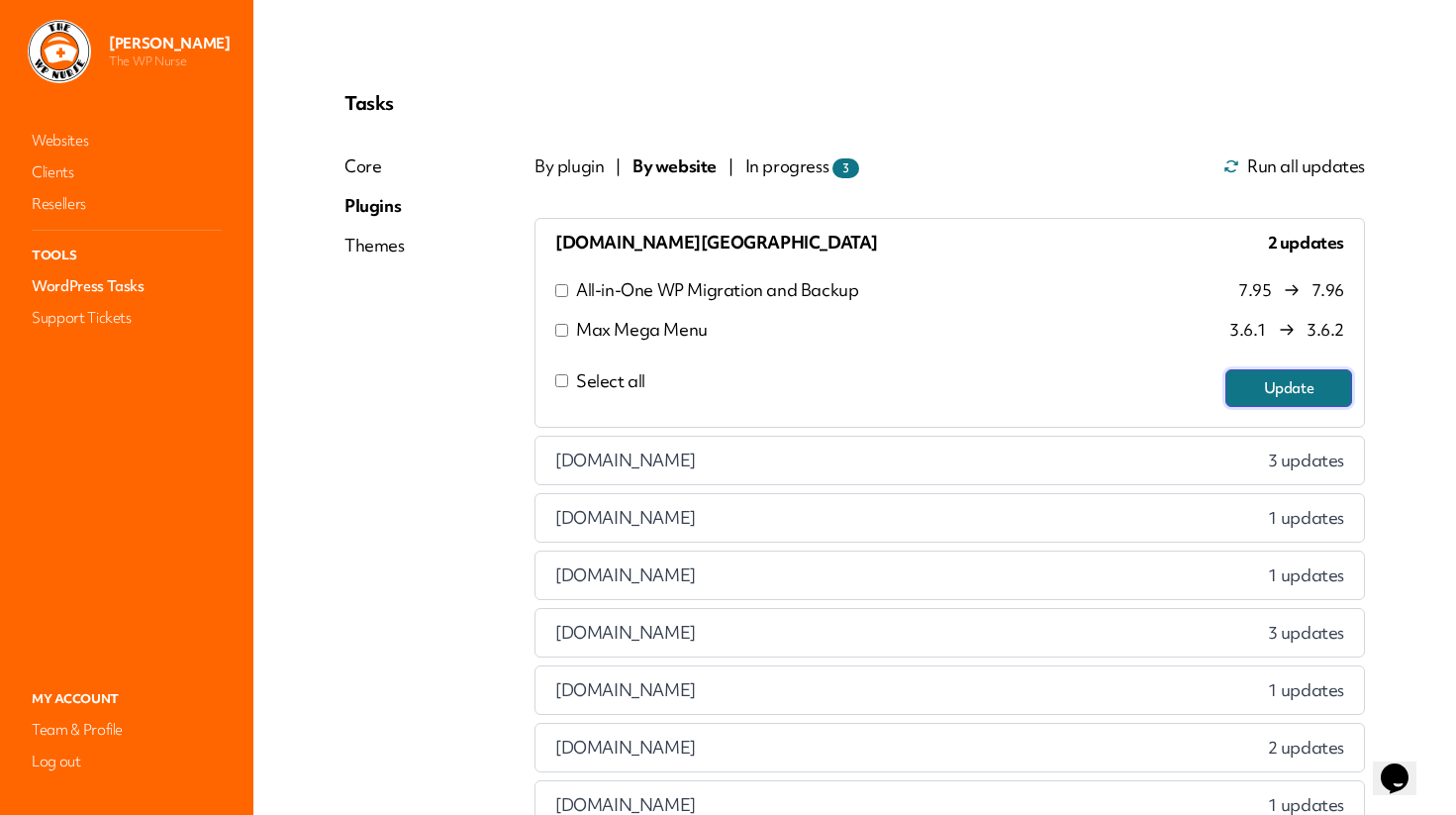 click on "Update" at bounding box center (1289, 388) 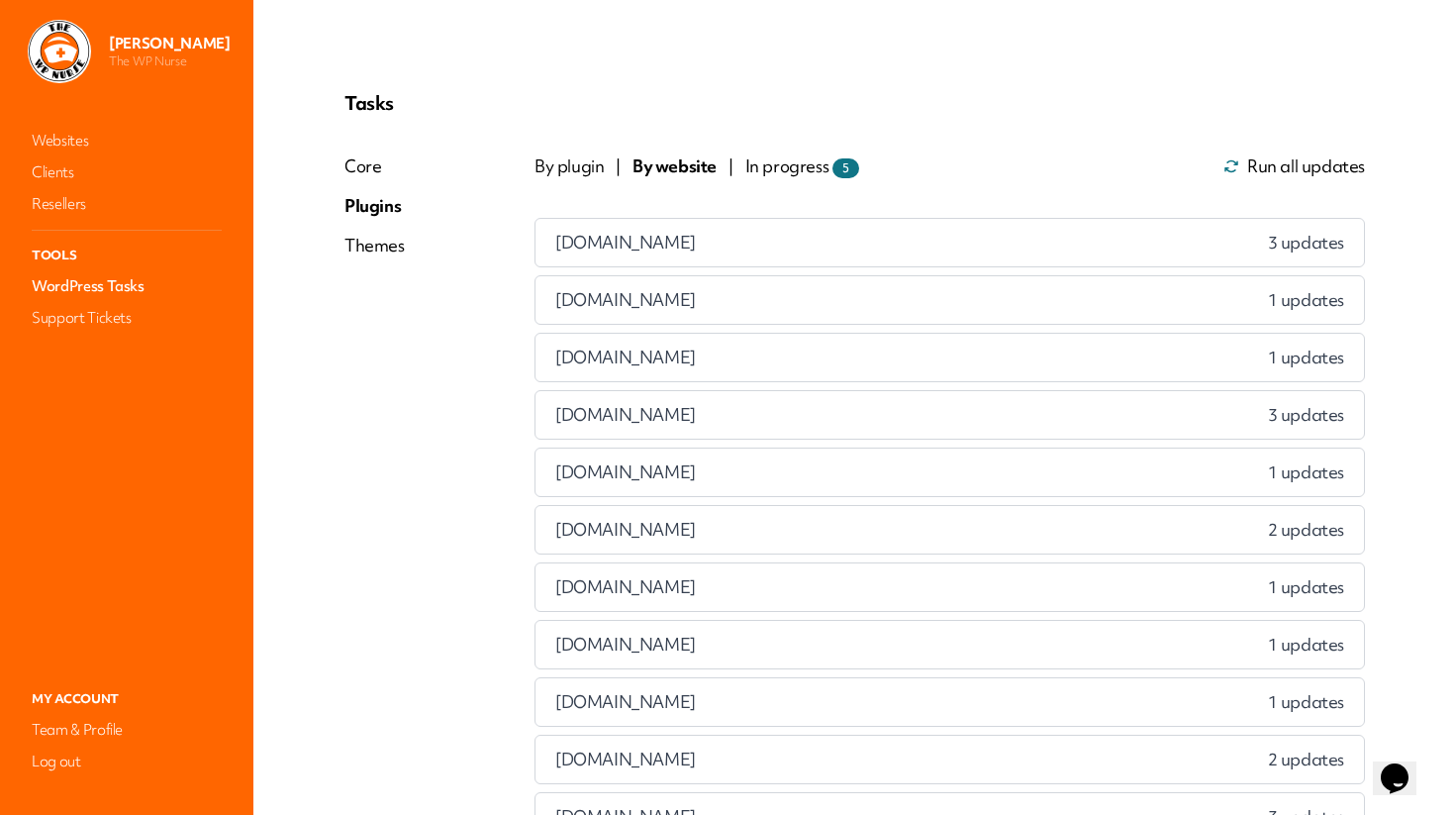 click on "jessicarlambert.co.uk   3 updates" at bounding box center (949, 243) 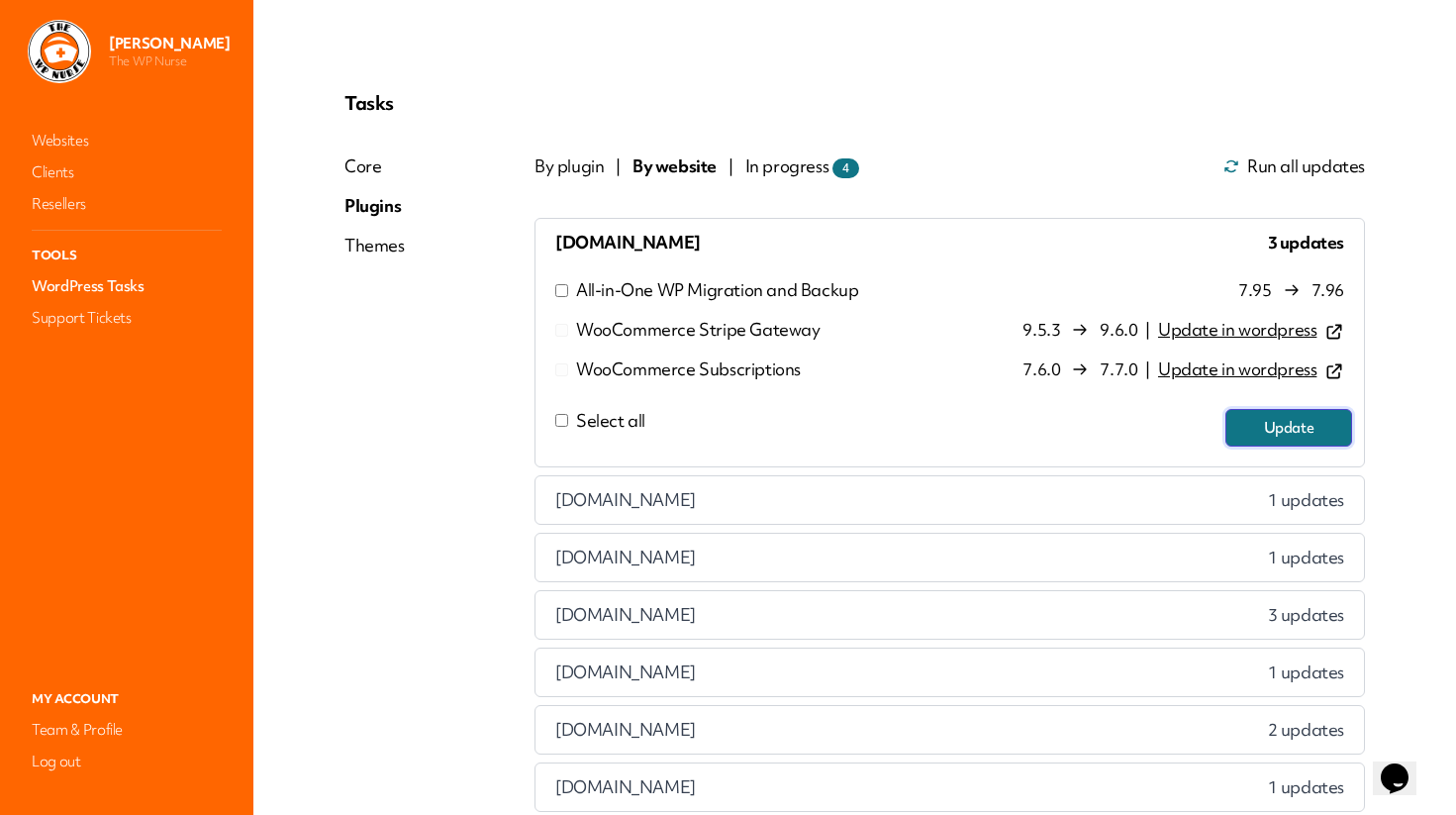 click on "Update" at bounding box center (1289, 428) 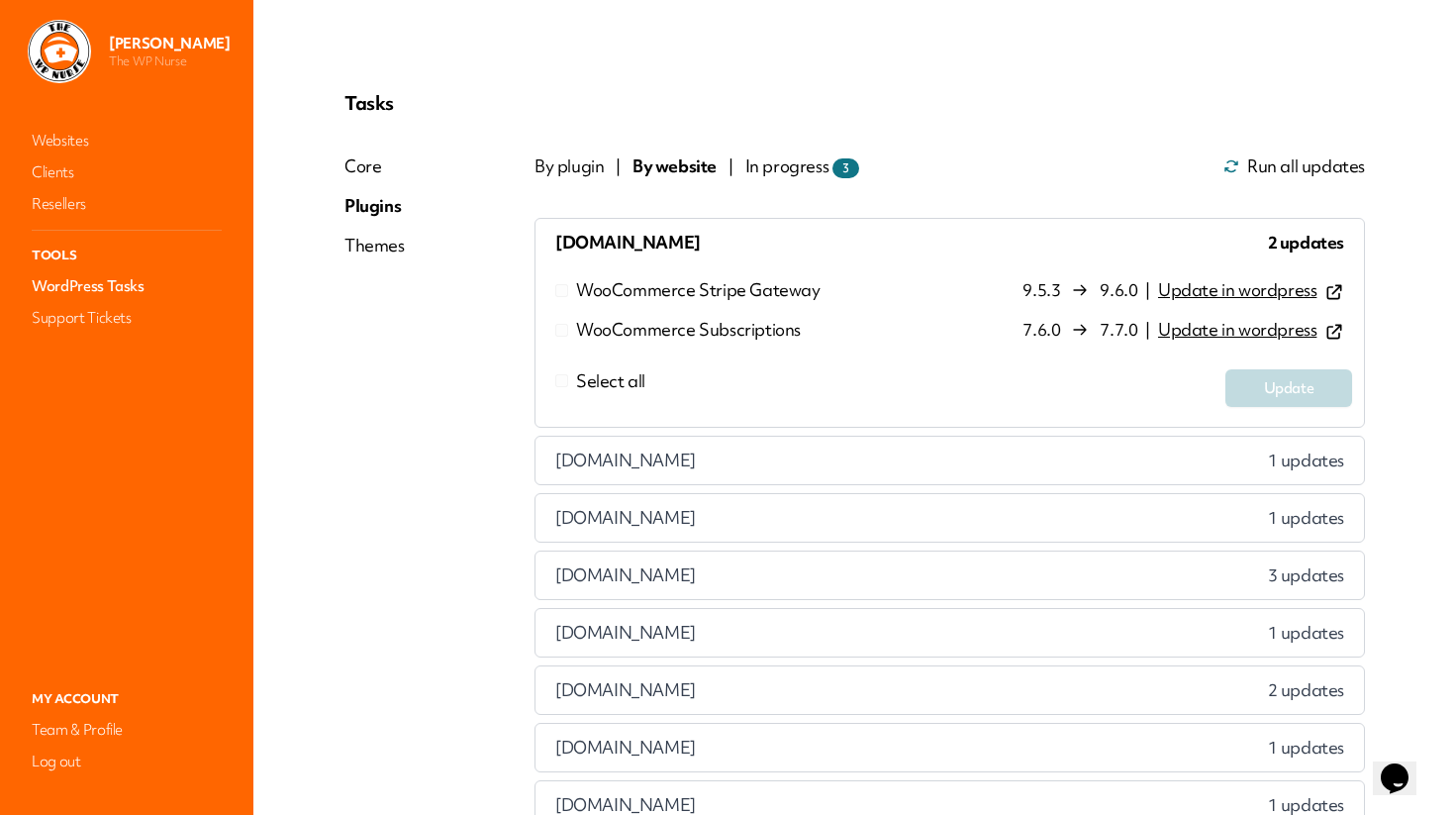 click on "lulisspanishclasses.com   1 updates" at bounding box center (949, 460) 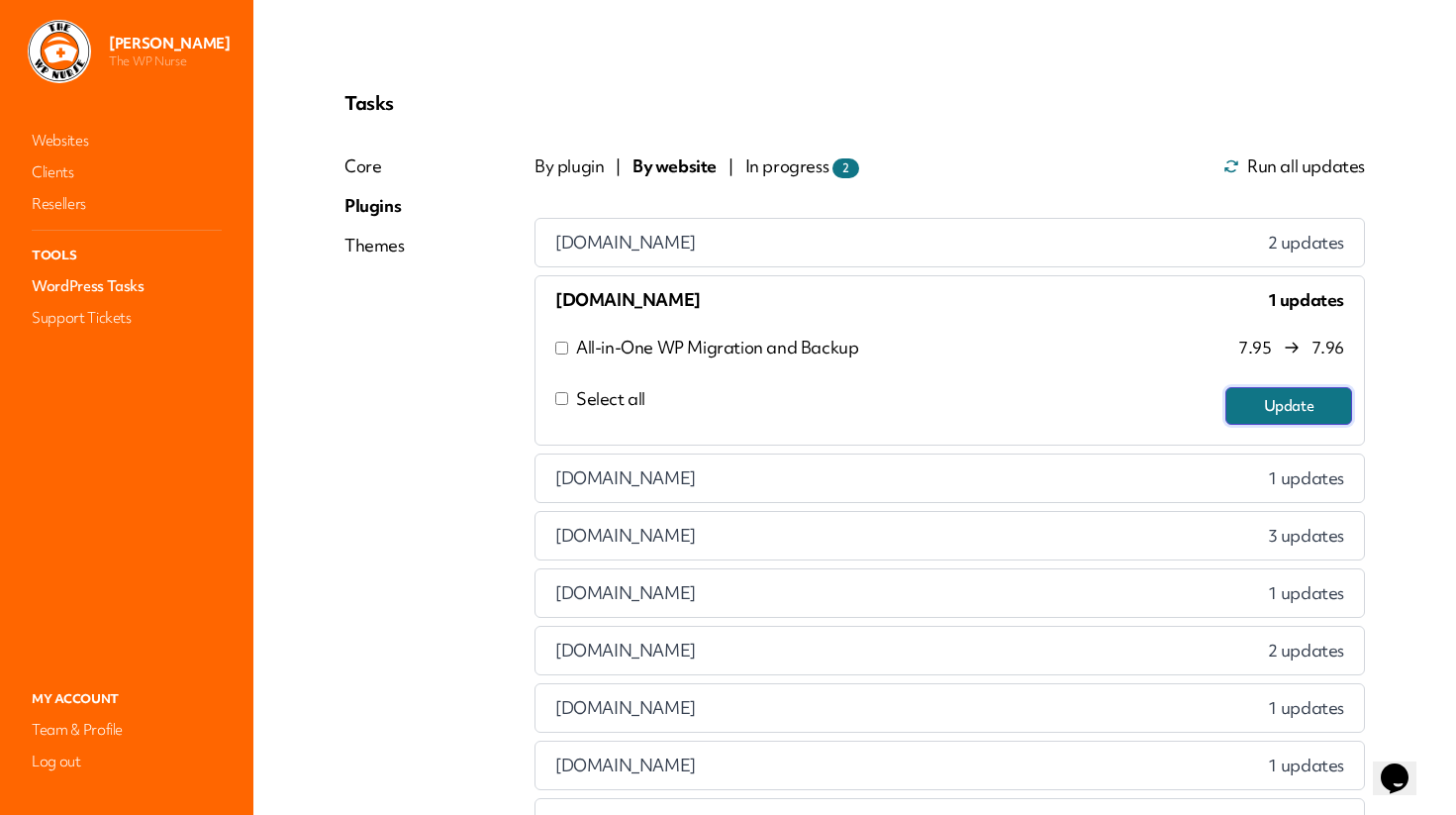 click on "Update" at bounding box center [1289, 406] 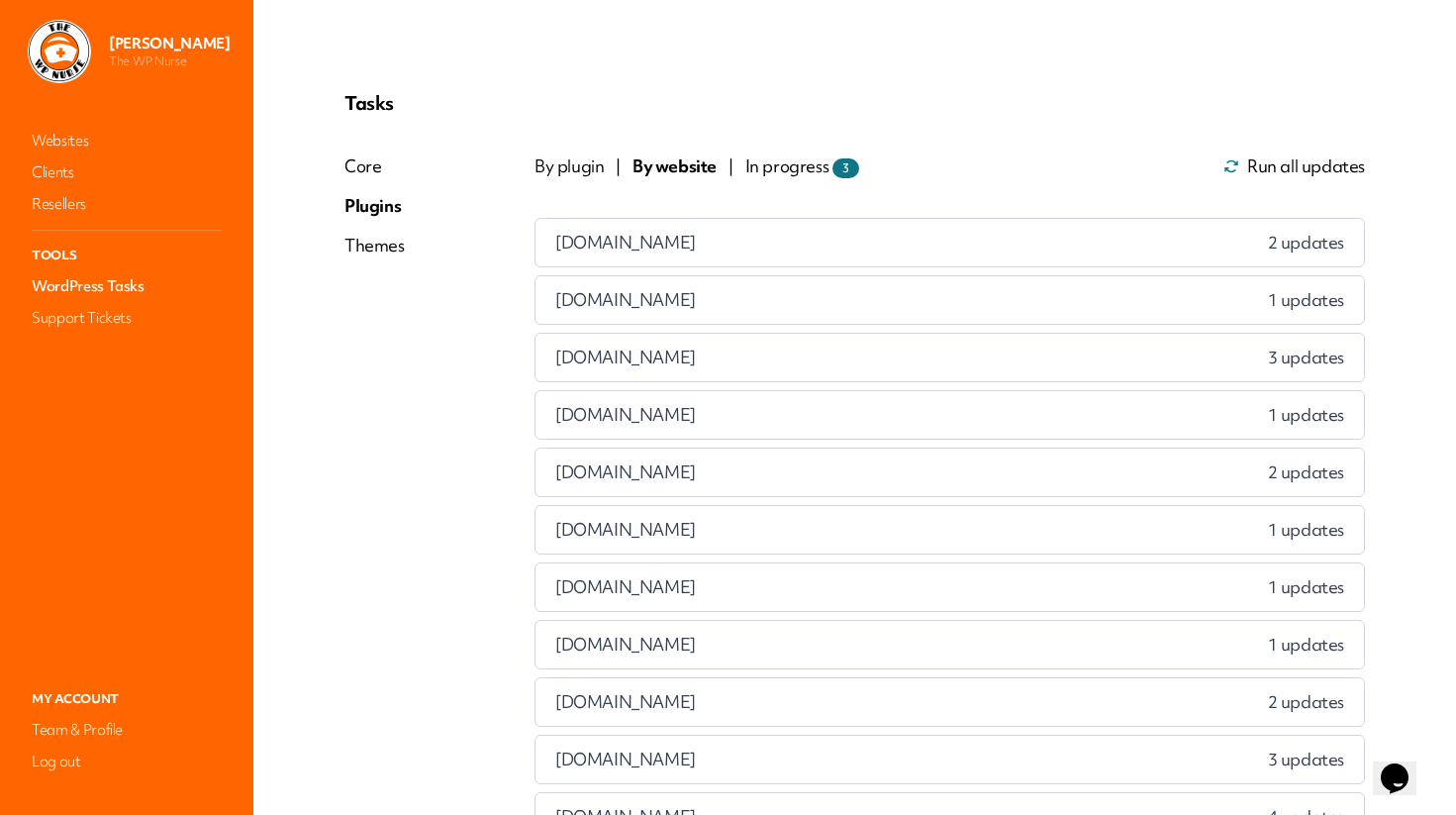 click on "magicbeanmedia.com   1 updates" at bounding box center (949, 300) 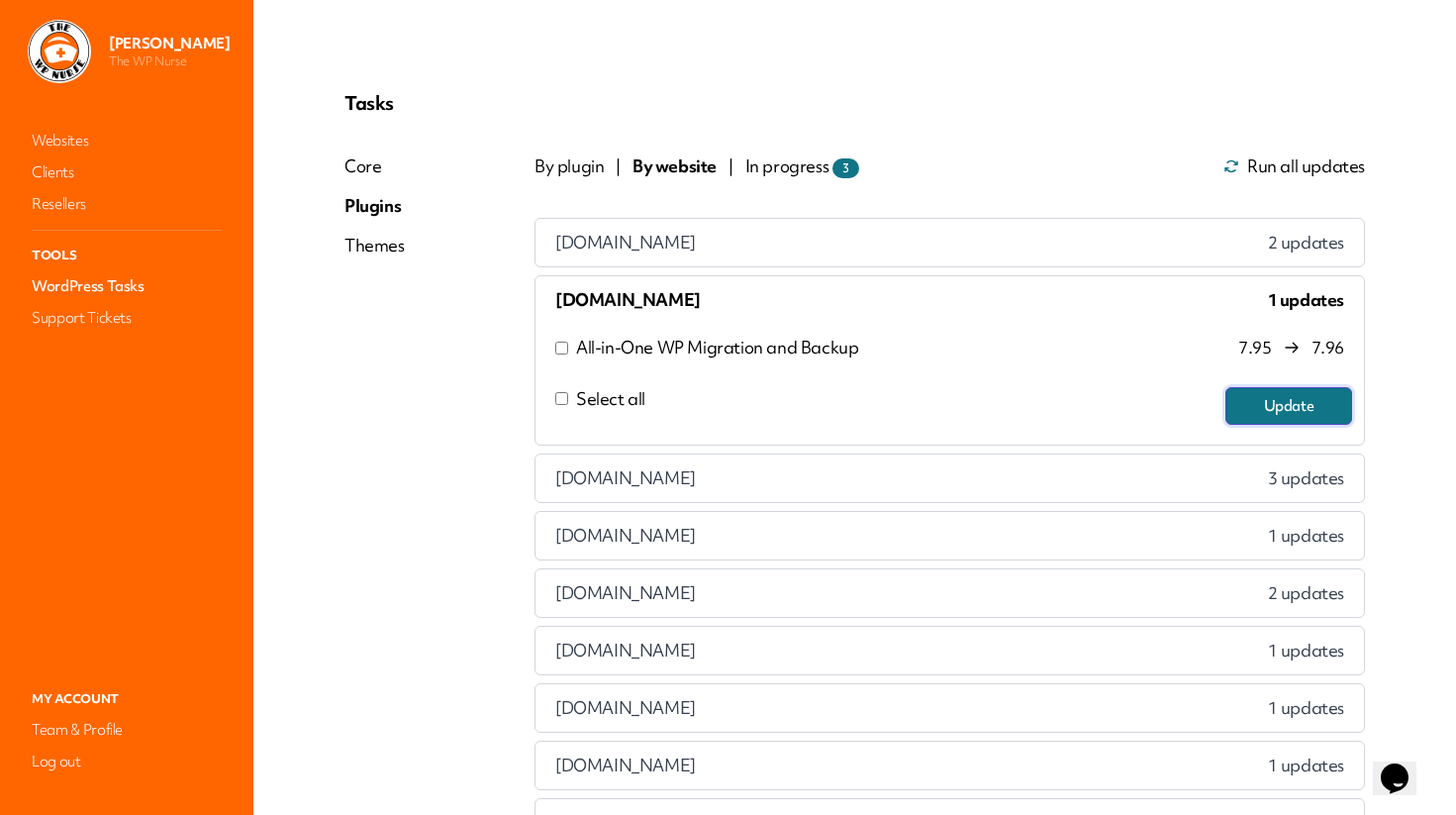 click on "Update" at bounding box center (1289, 406) 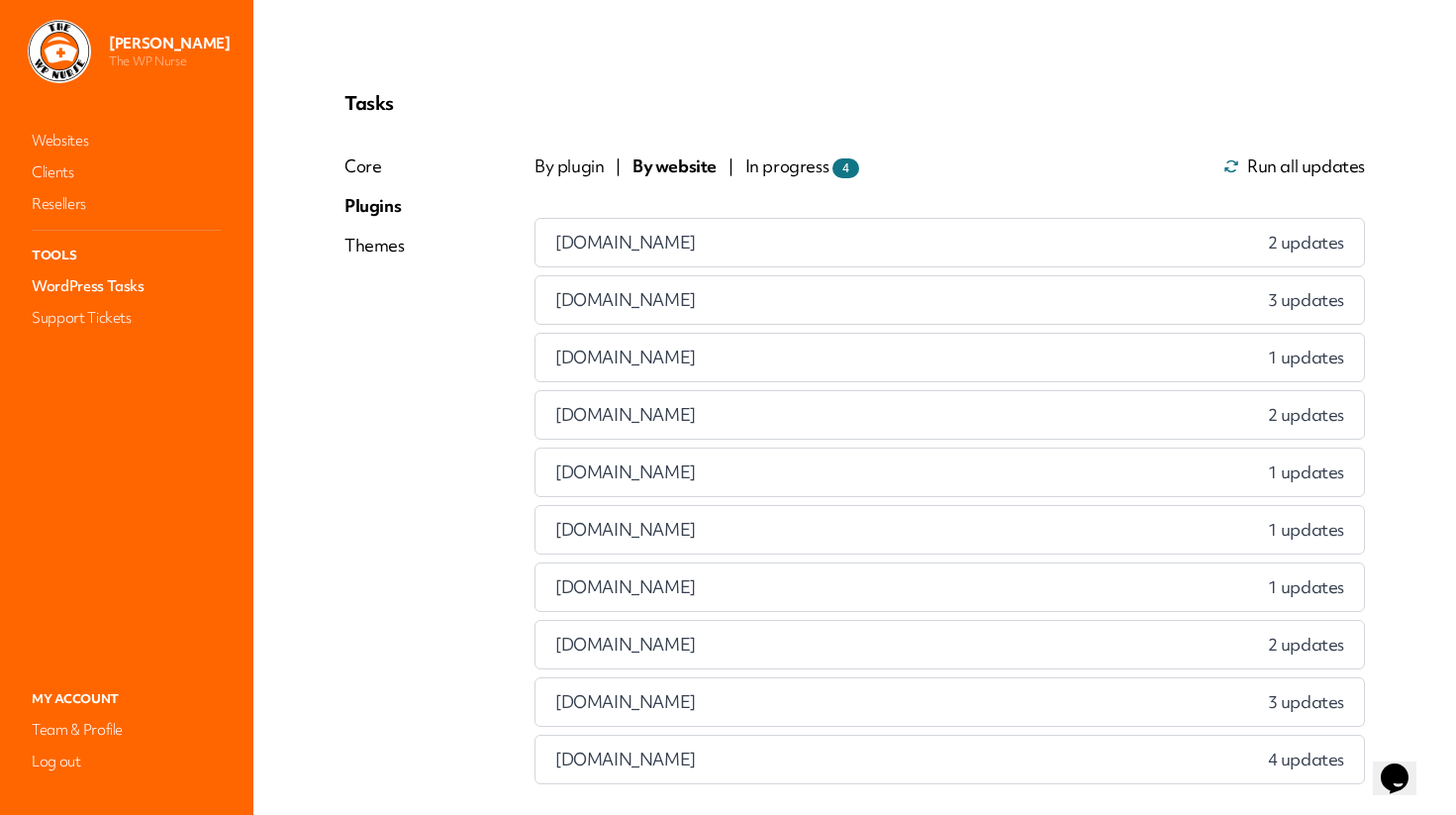 click on "moorishlypet.co.uk   3 updates" at bounding box center [949, 300] 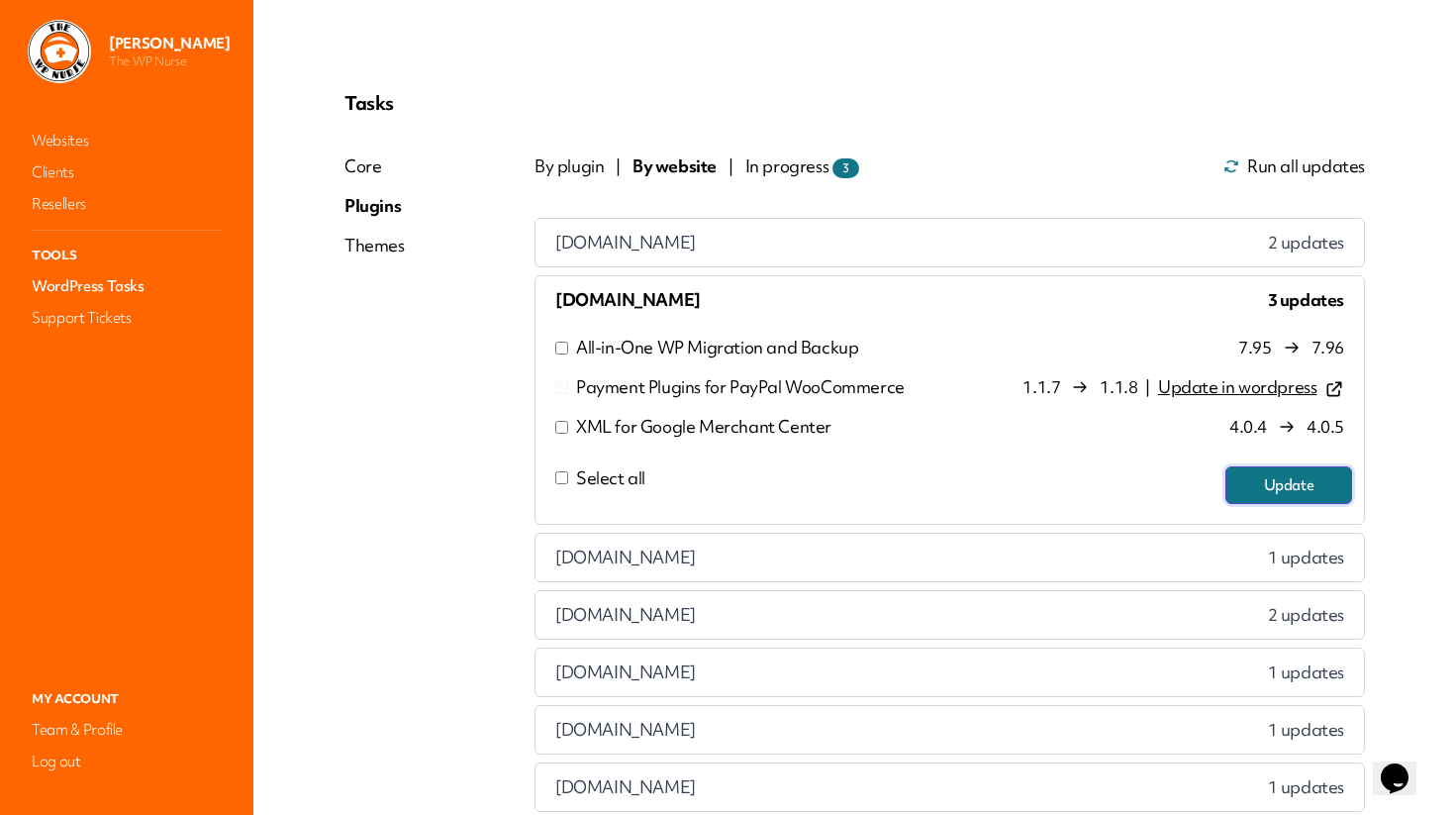 click on "Update" at bounding box center (1289, 485) 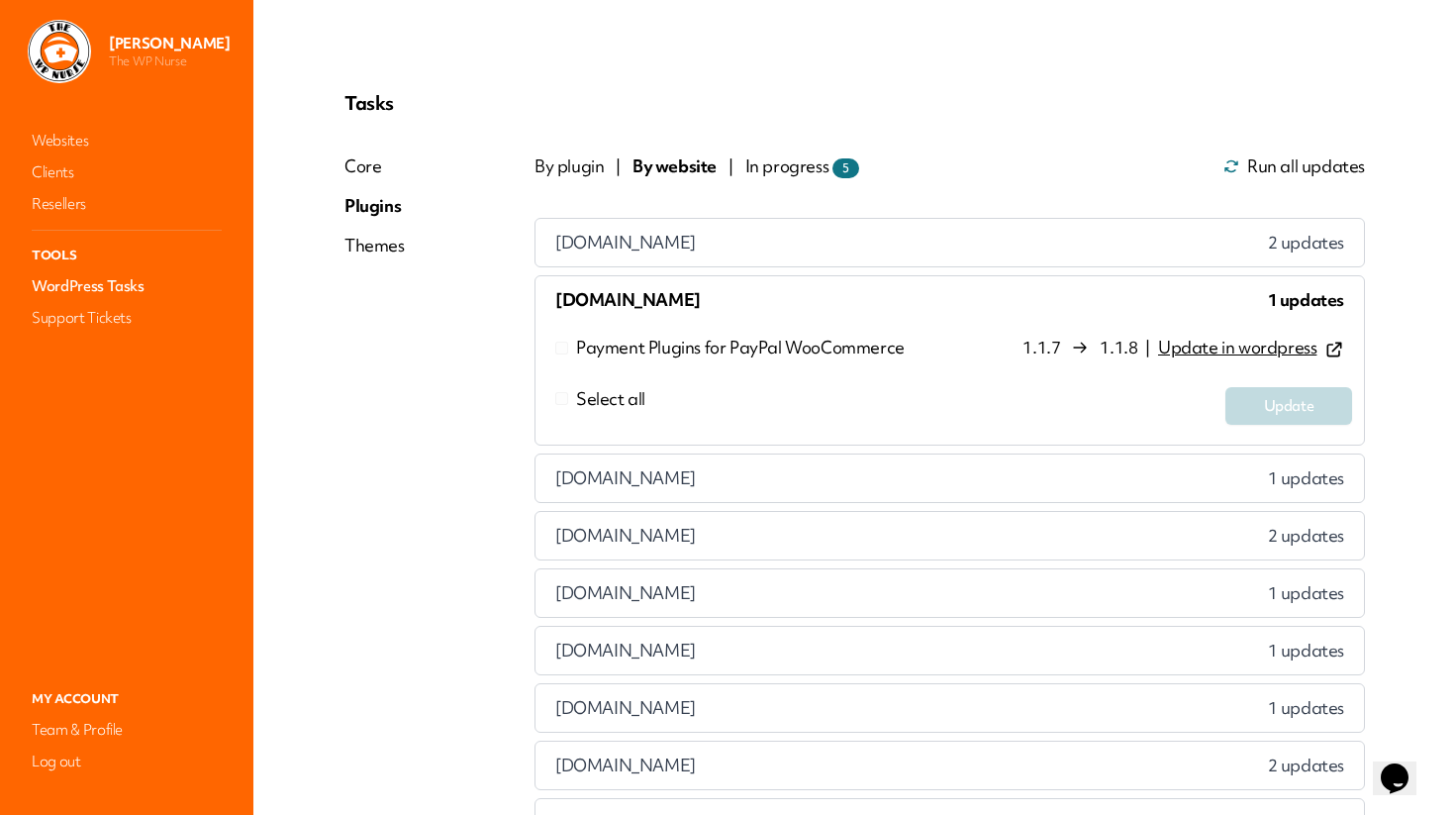 click on "premiervascular.co.uk   1 updates" at bounding box center (949, 478) 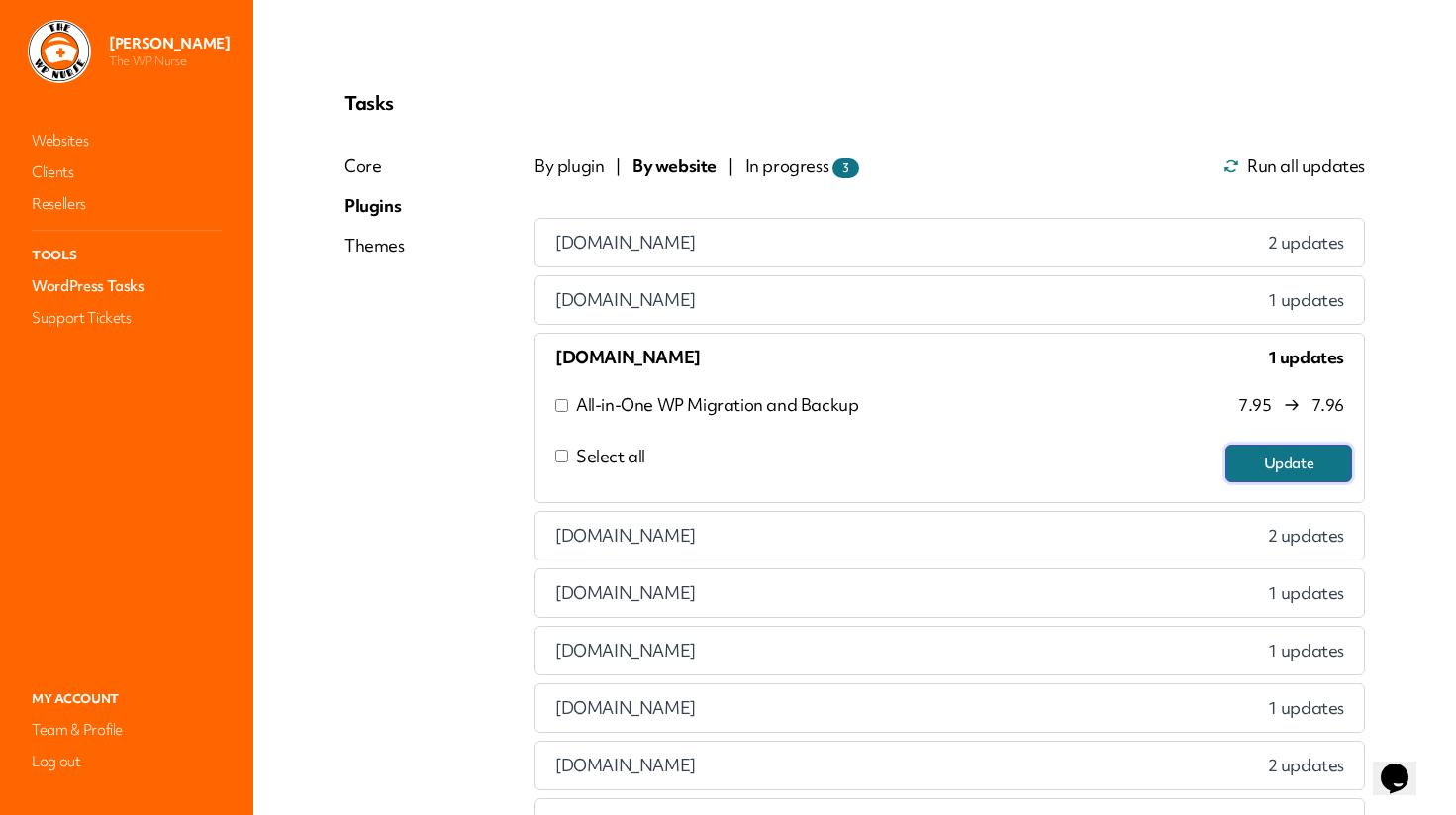 click on "Update" at bounding box center [1289, 463] 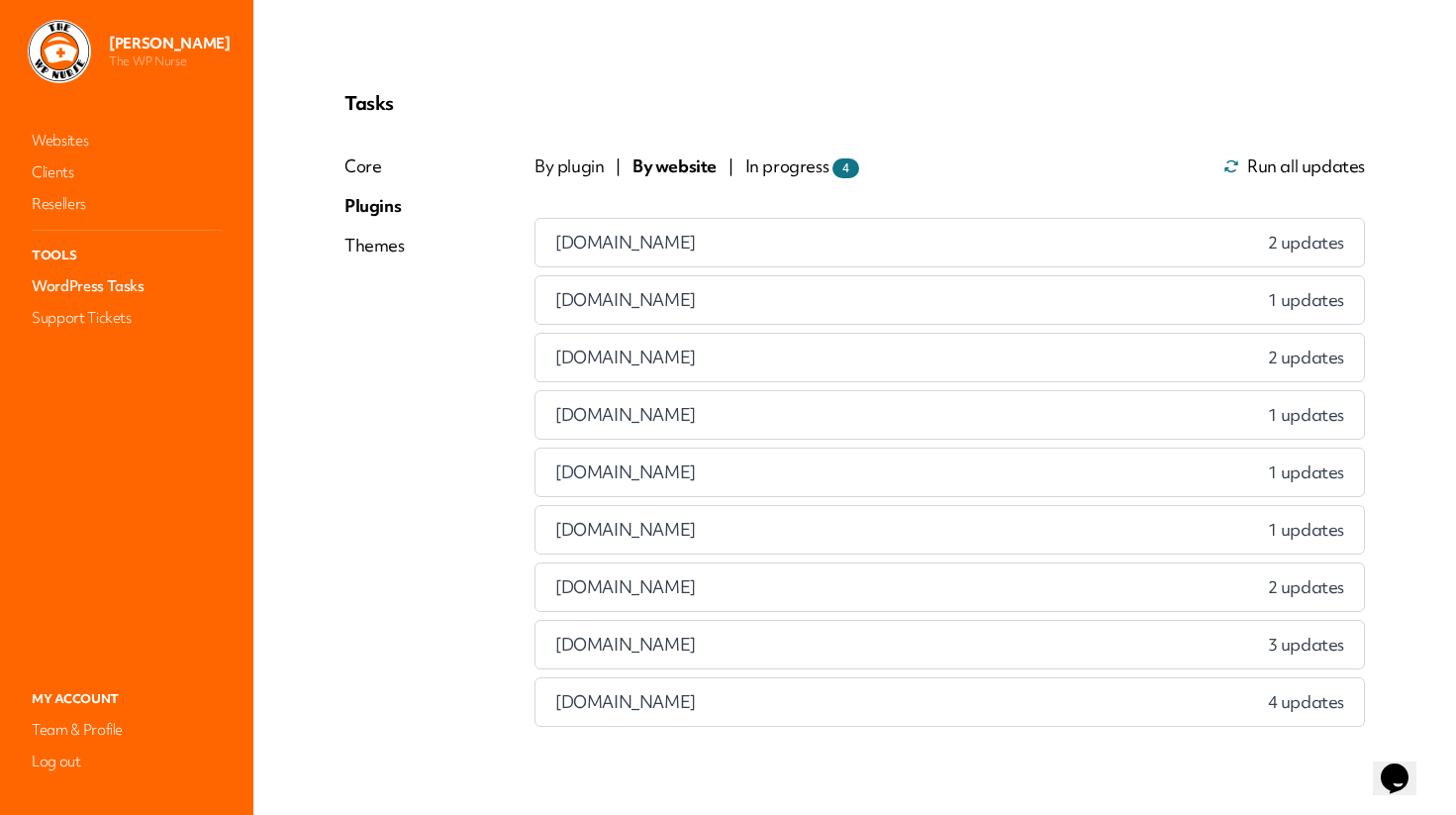 click on "premiumhealth.org.uk   2 updates" at bounding box center (949, 357) 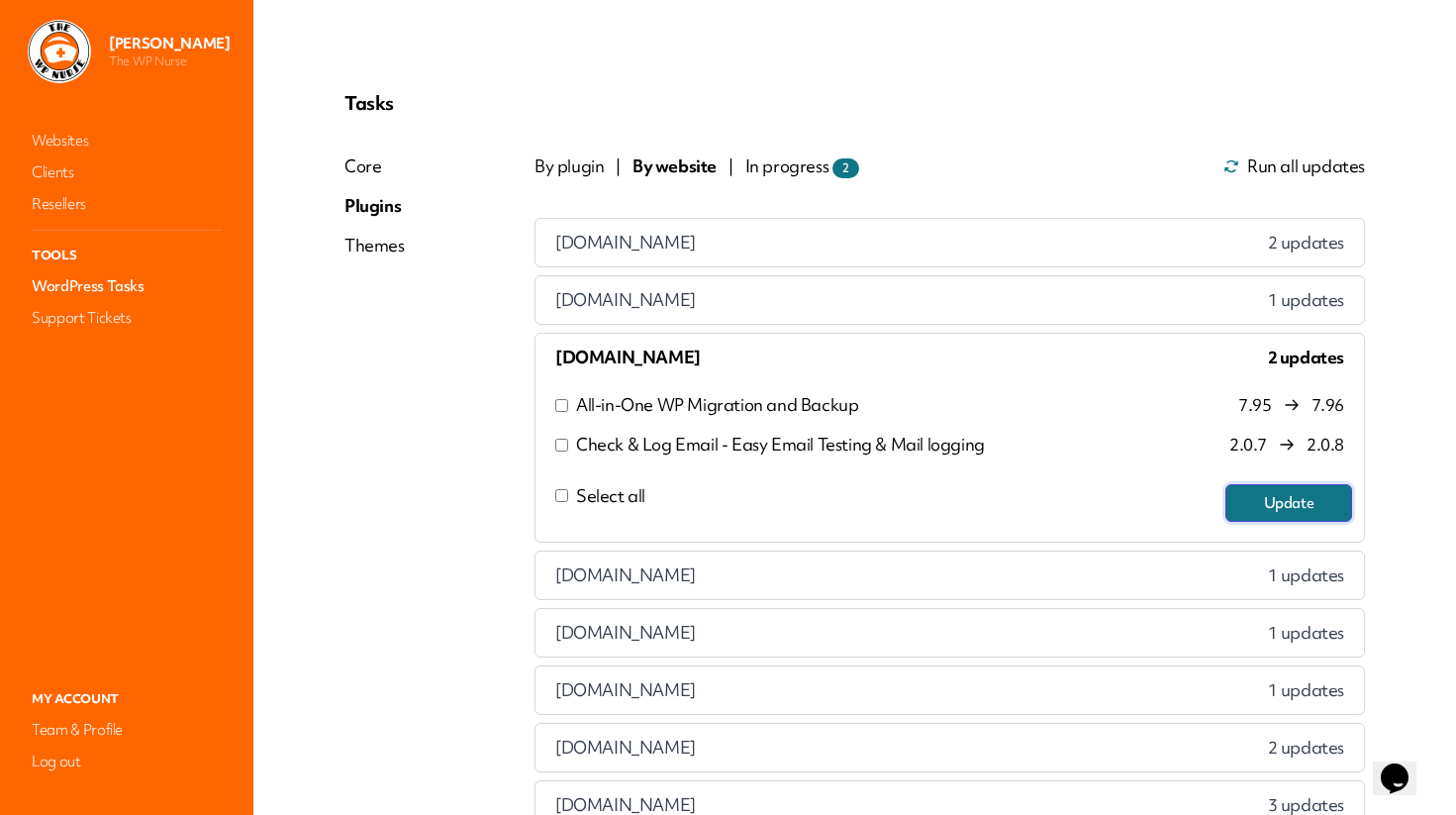 click on "Update" at bounding box center (1289, 503) 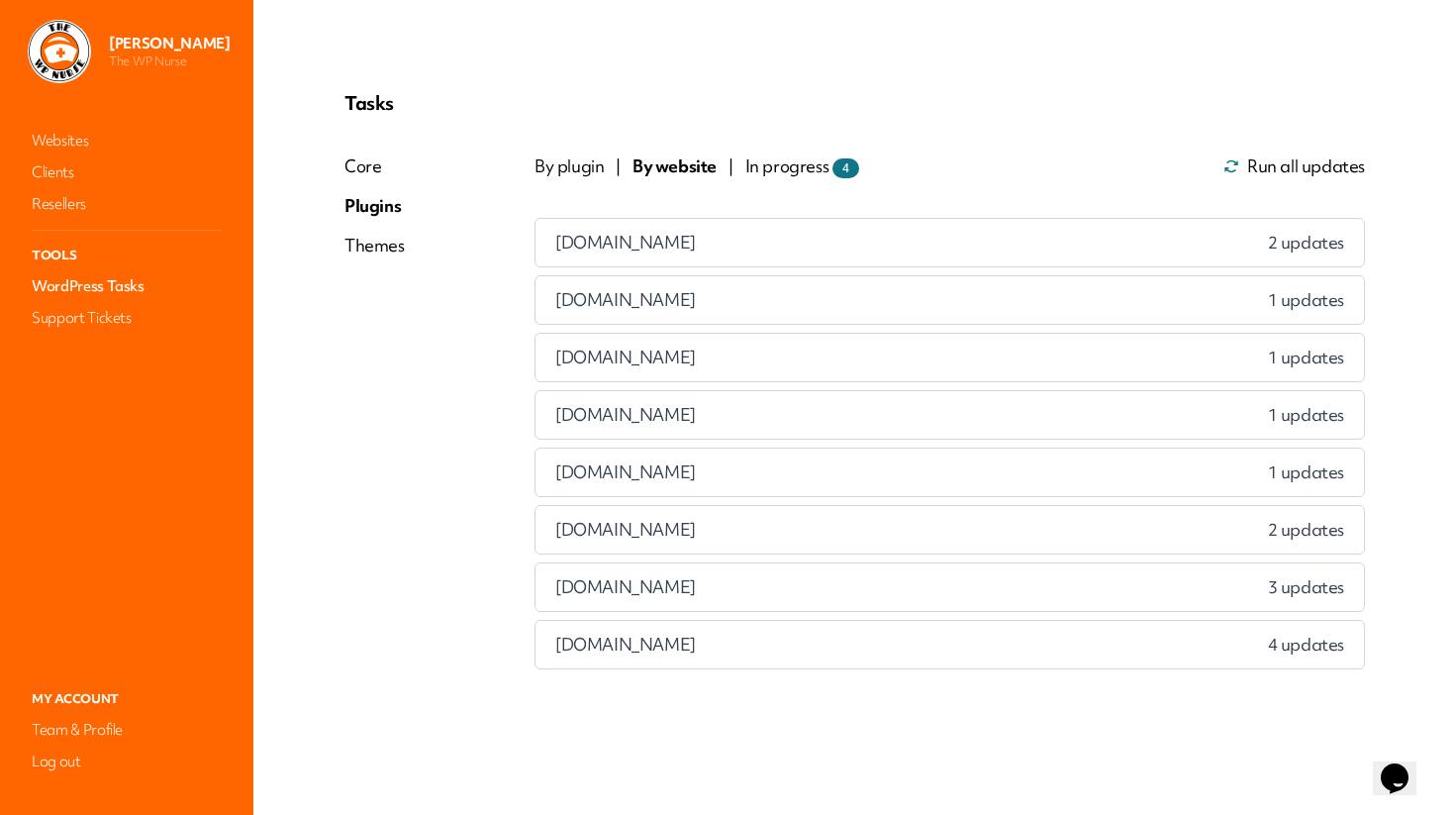 click on "rosiewithey.co.uk   1 updates" at bounding box center [949, 415] 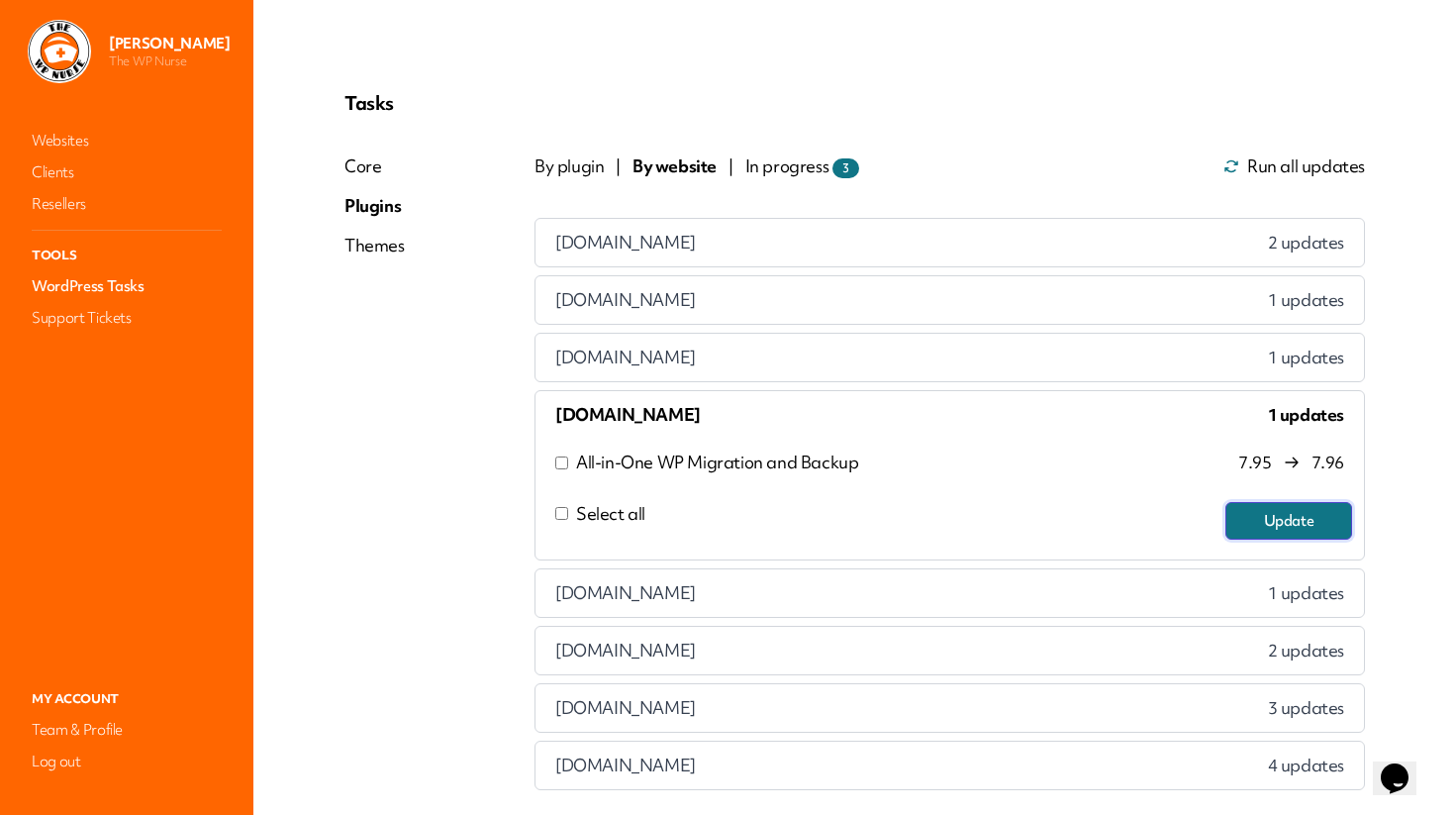 click on "Update" at bounding box center [1289, 521] 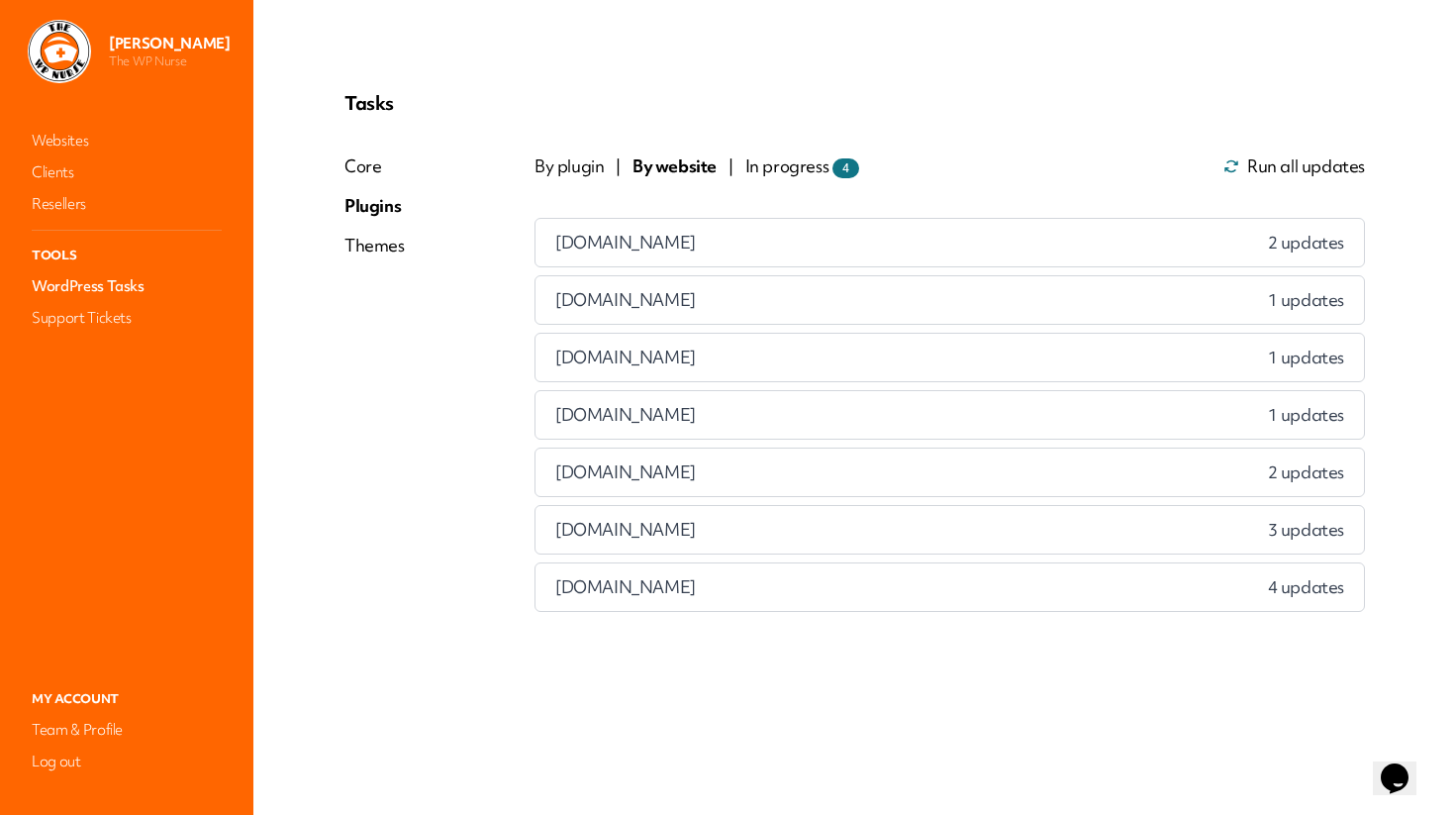 click on "studio73design.co.uk   1 updates" at bounding box center [949, 415] 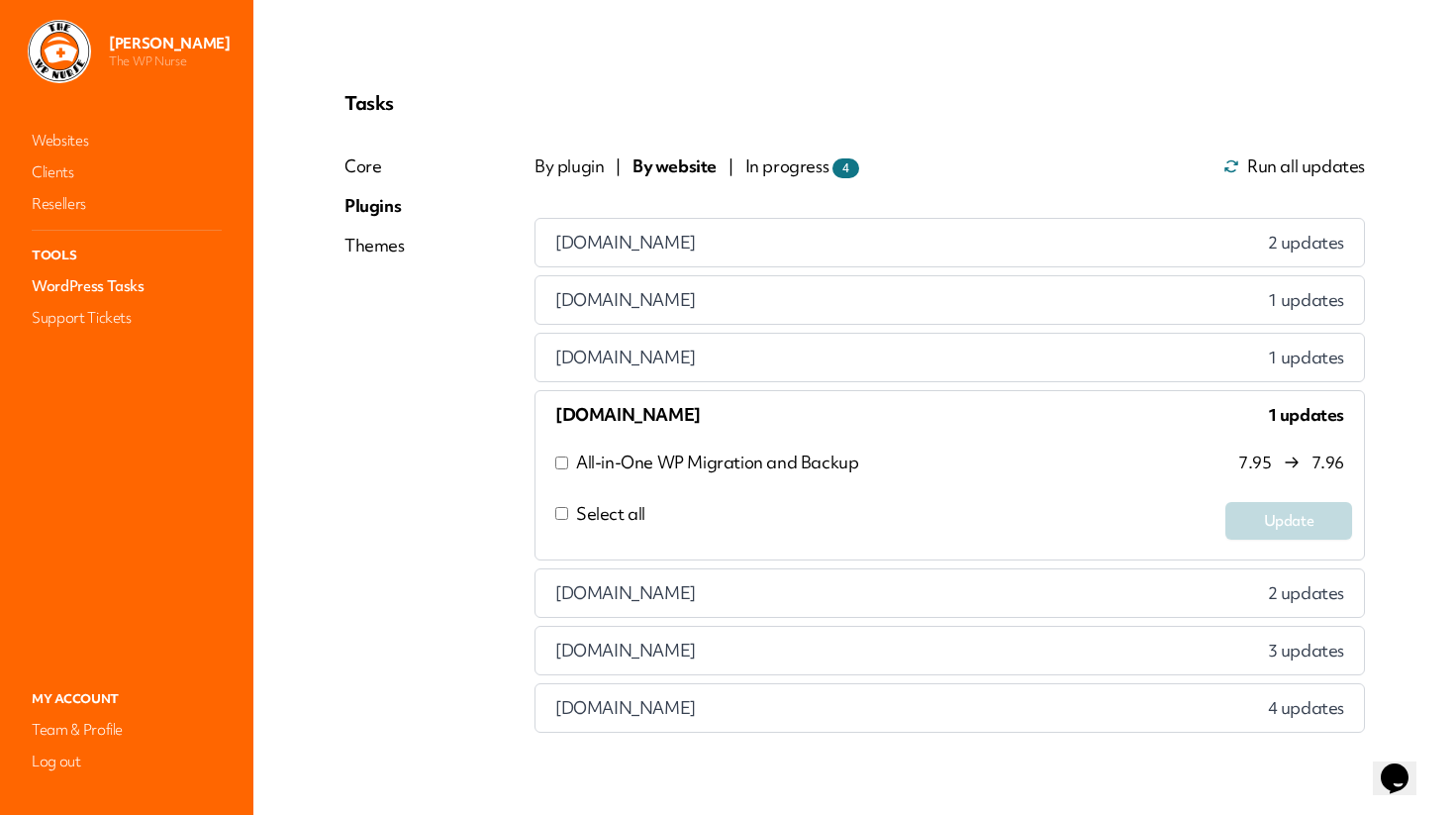 click on "Select all" at bounding box center (880, 521) 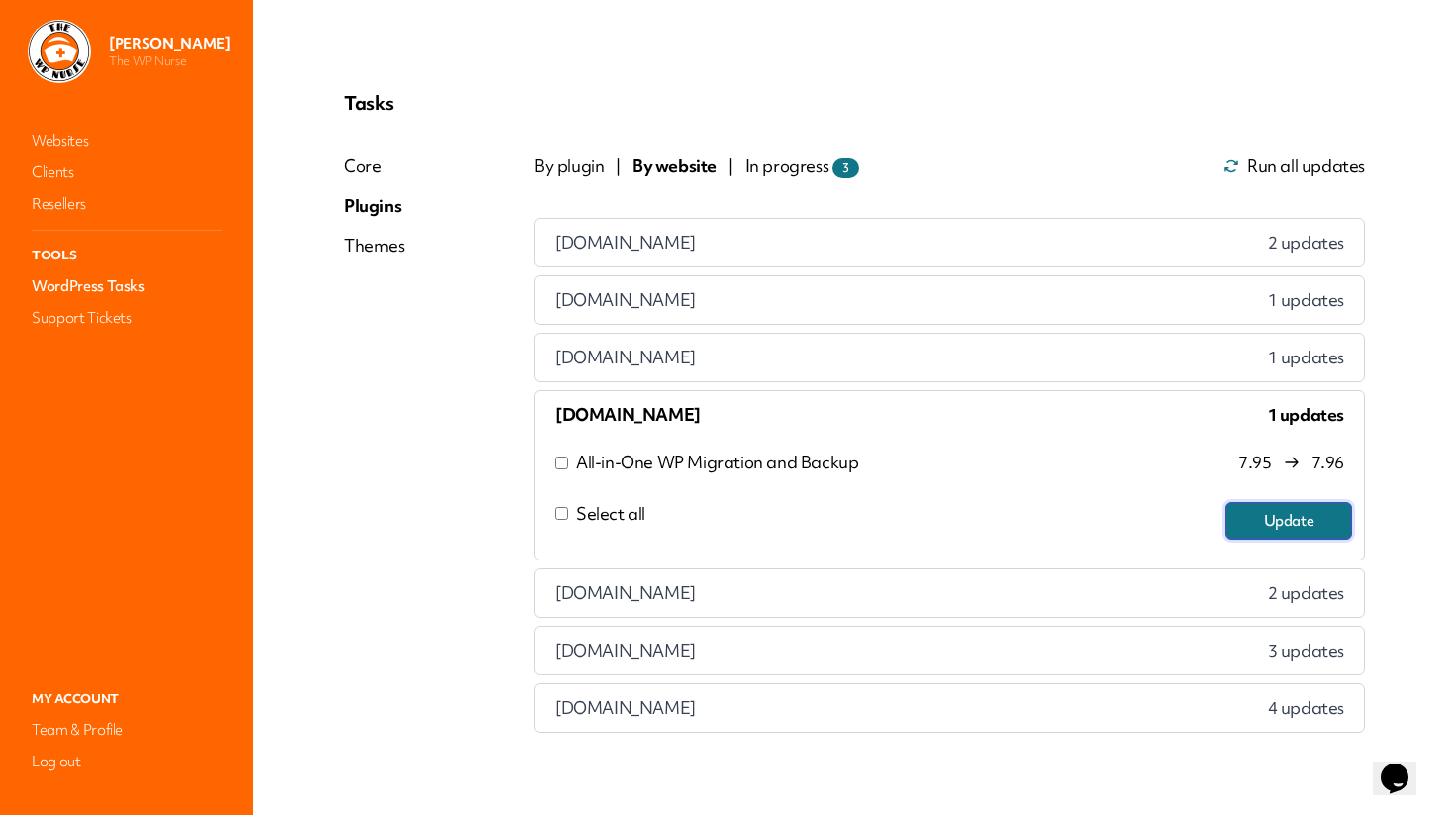 click on "Update" at bounding box center [1289, 521] 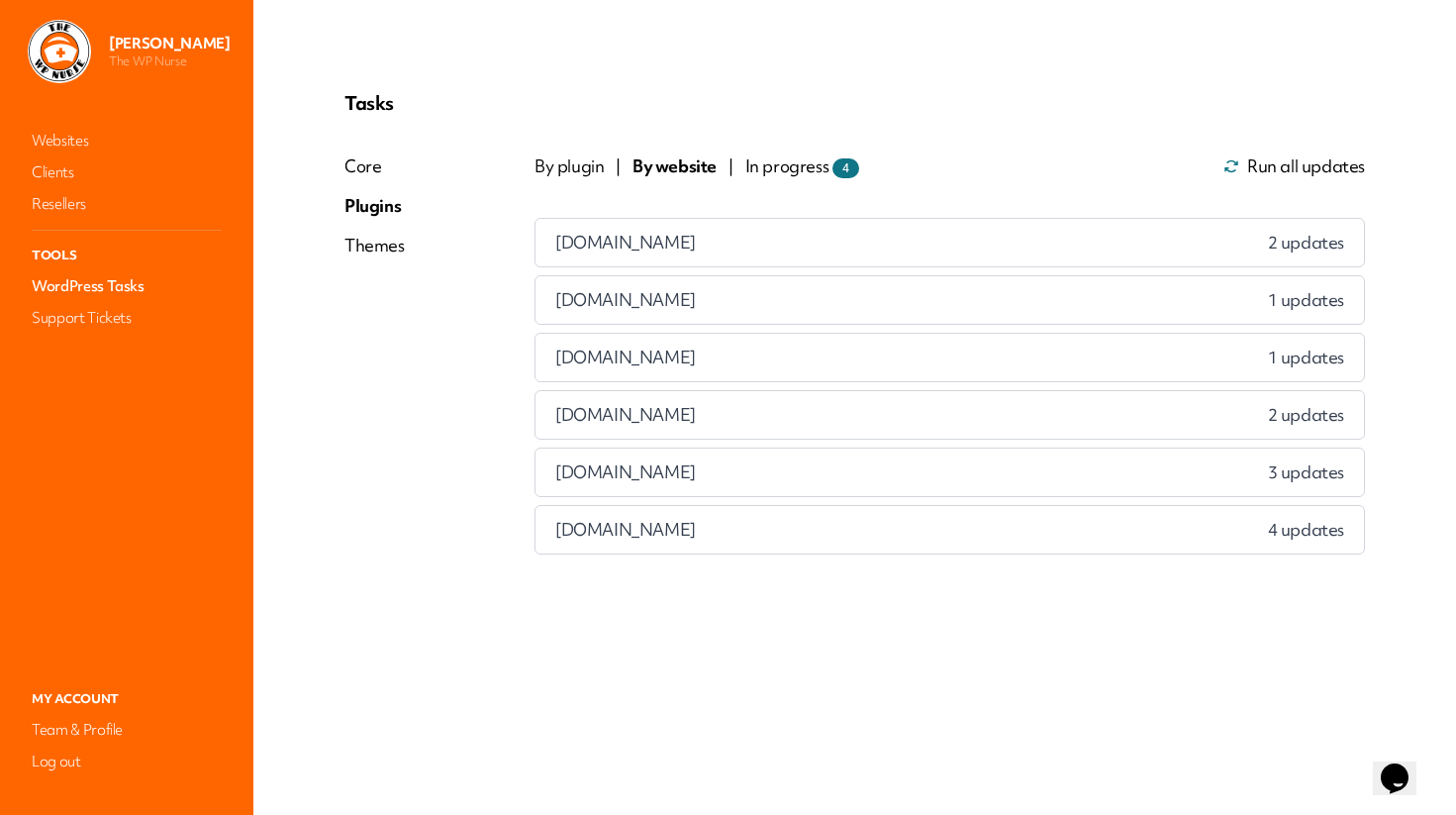 click on "thepetcentre.co.uk   2 updates" at bounding box center (949, 415) 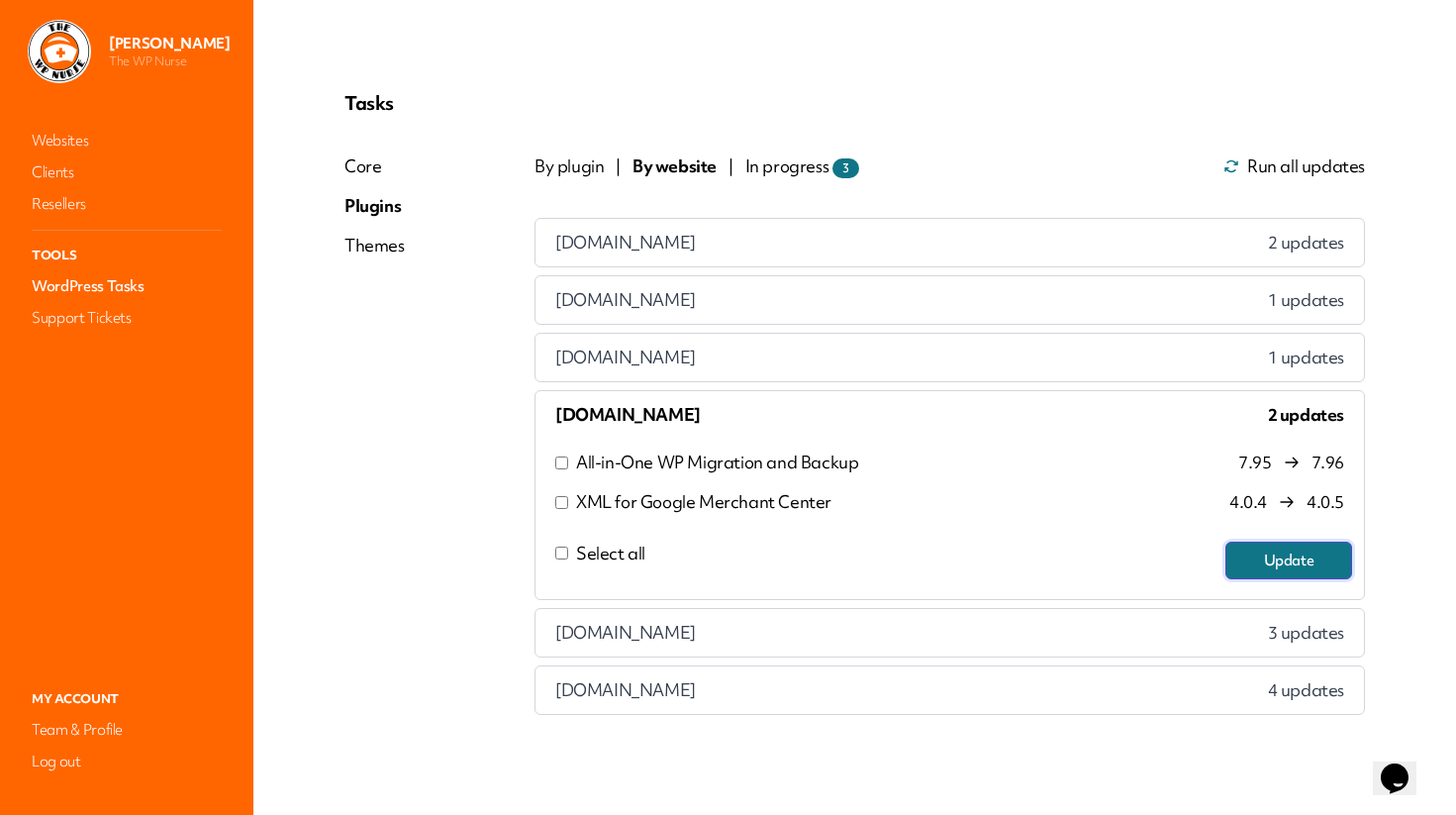 click on "Update" at bounding box center (1289, 560) 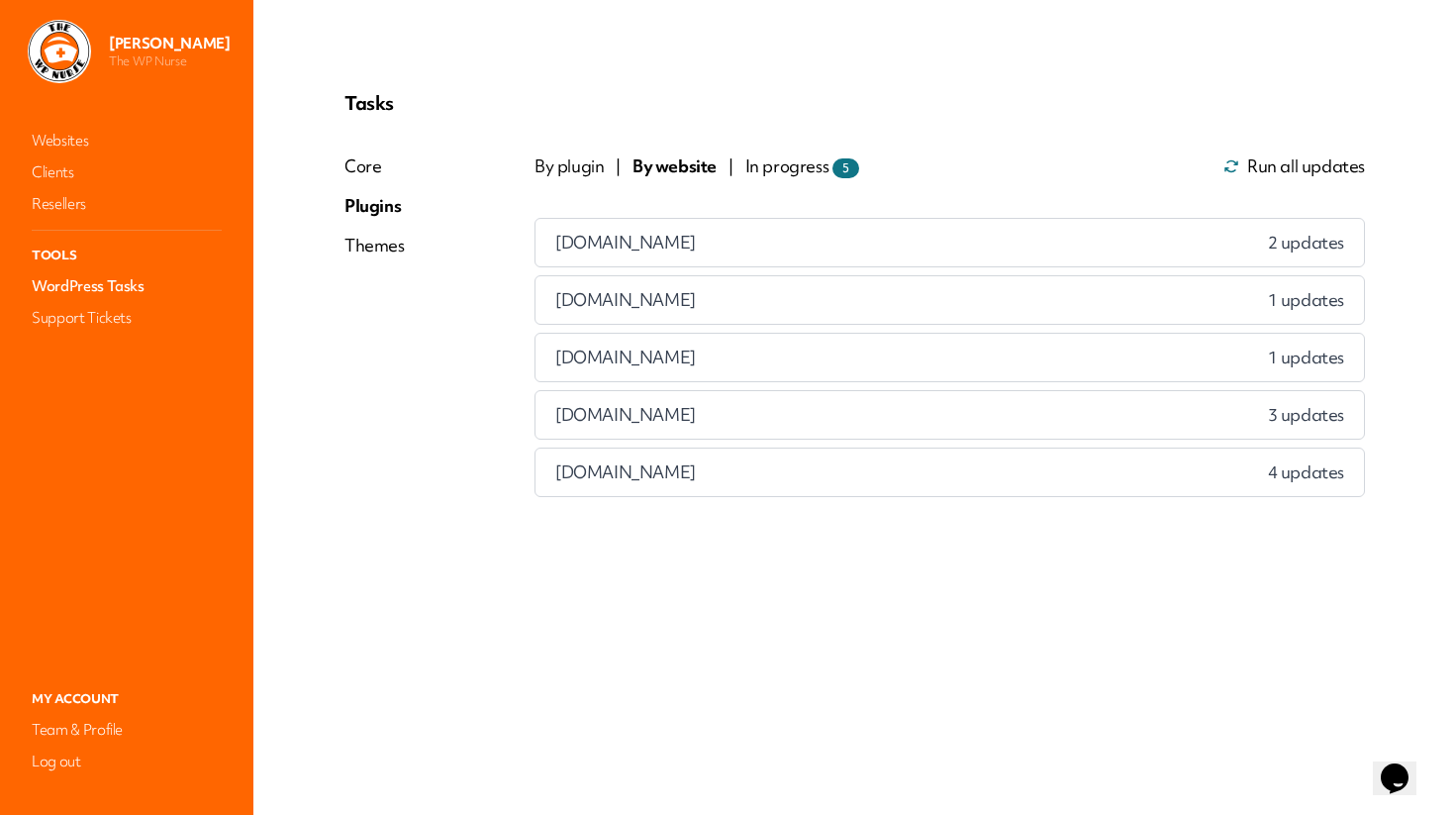 click on "theultimaterelationship.co.uk   3 updates" at bounding box center (949, 415) 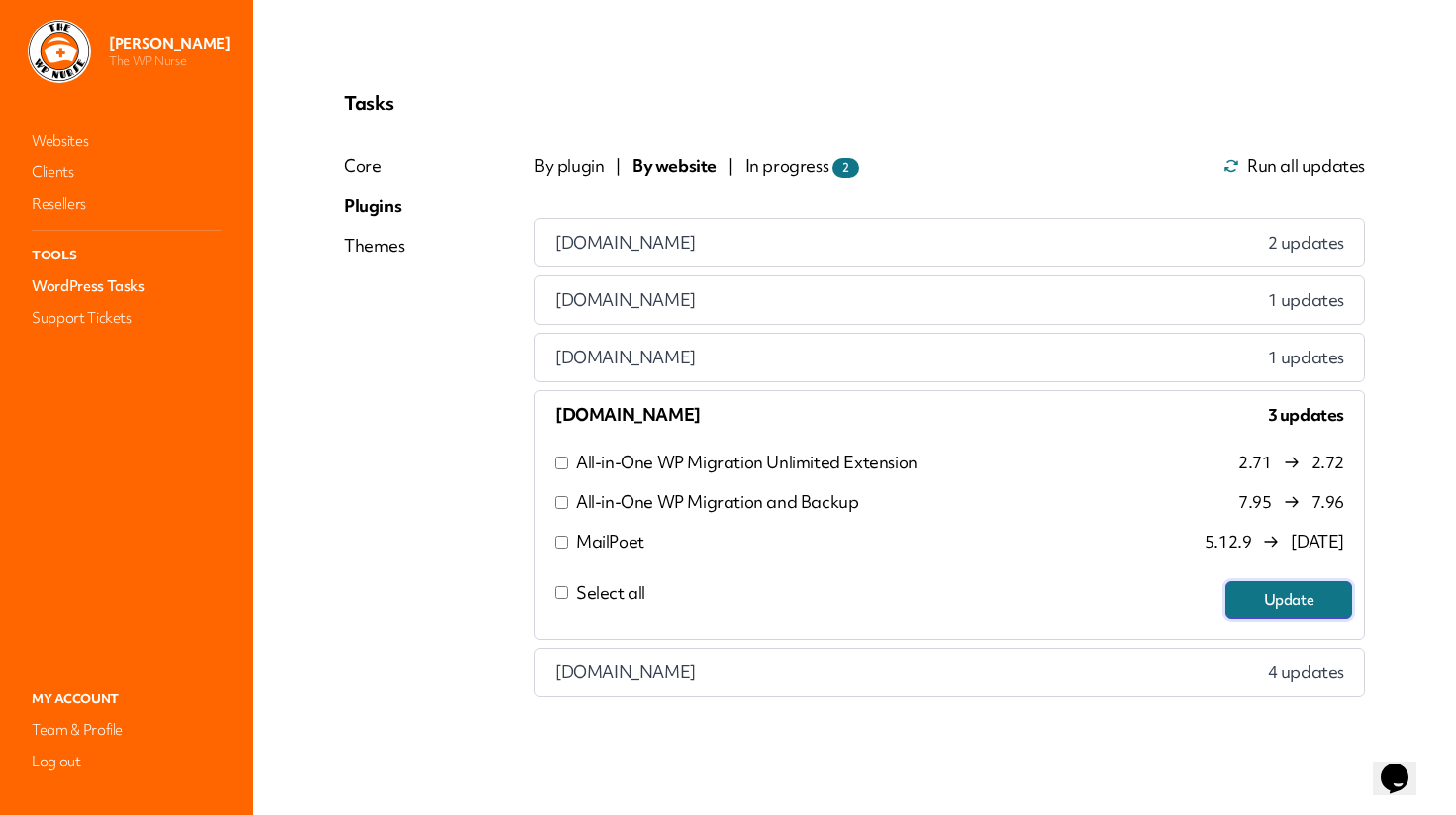click on "Update" at bounding box center [1289, 600] 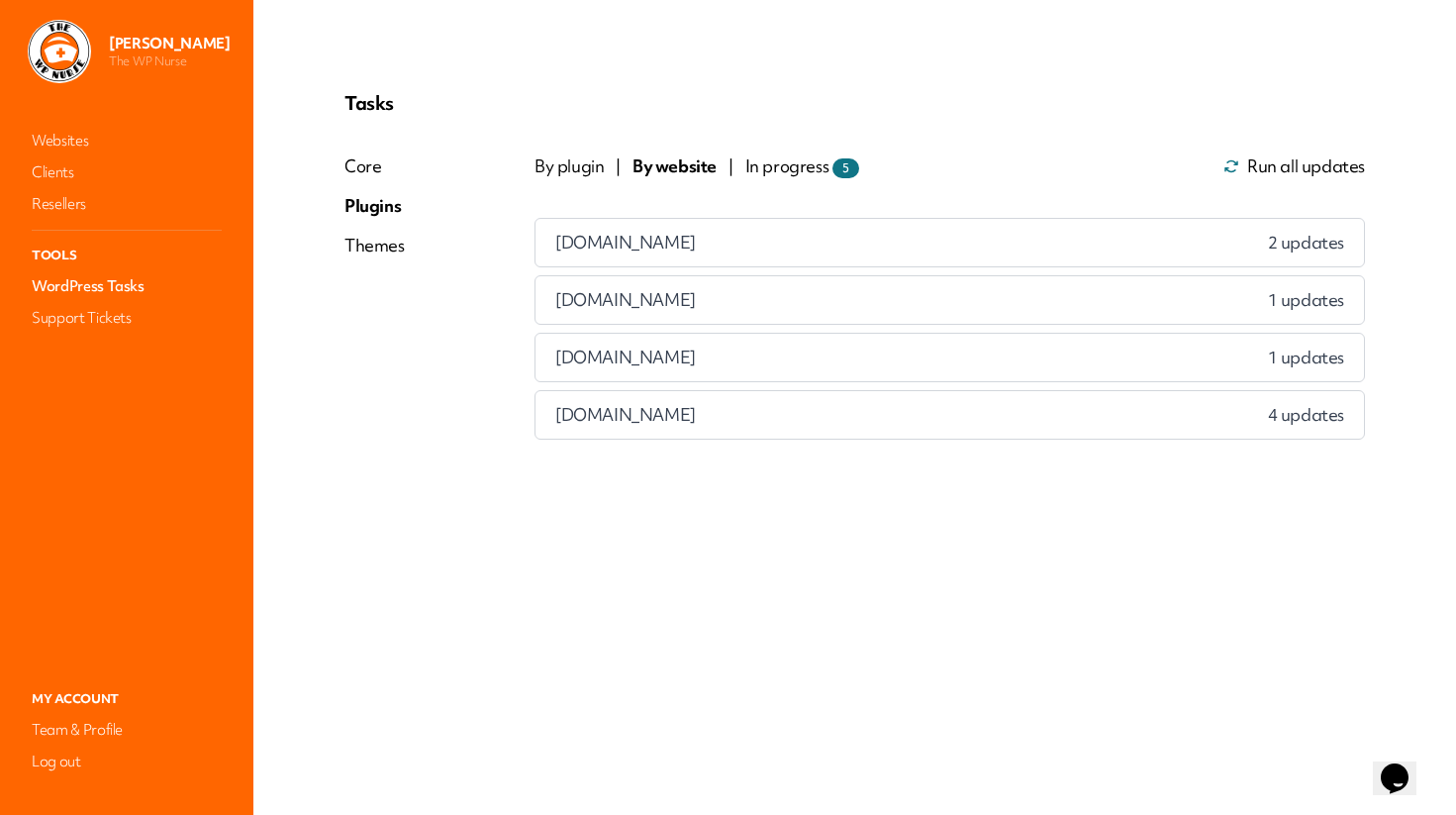 click on "www.somersetwm.co.uk   4 updates" at bounding box center [949, 415] 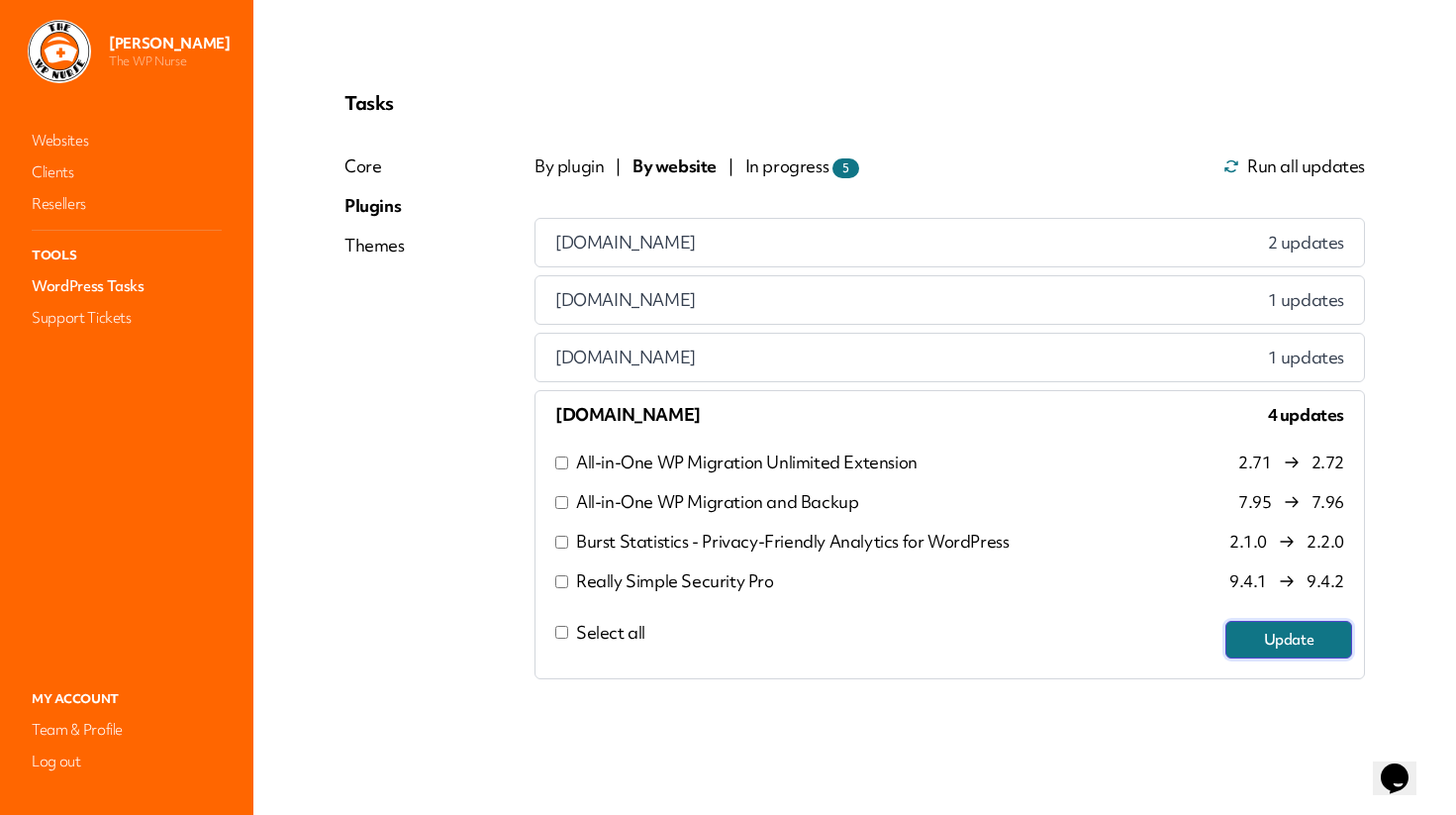 click on "Update" at bounding box center [1289, 640] 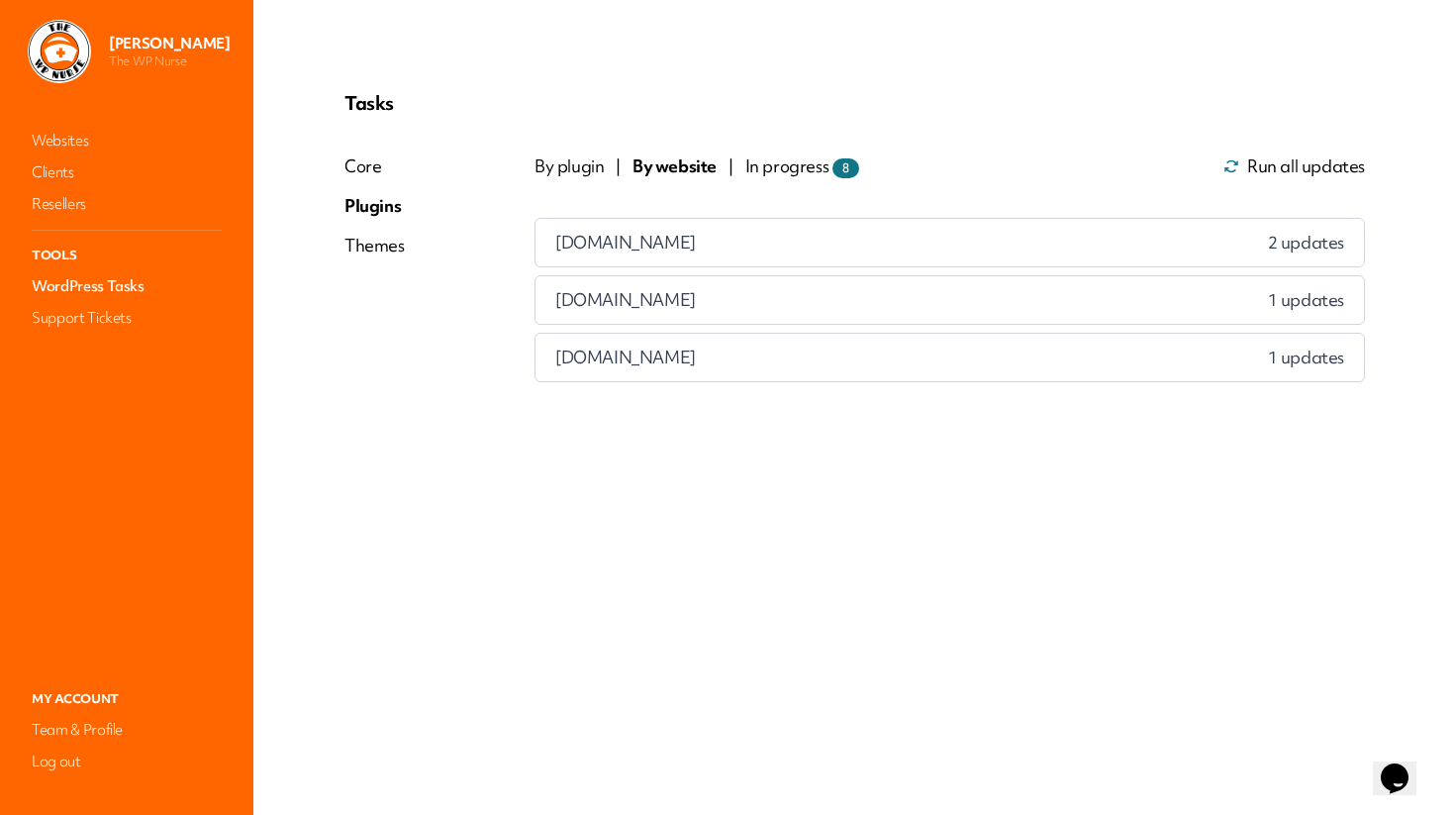 click on "jessicarlambert.co.uk   2 updates" at bounding box center [949, 243] 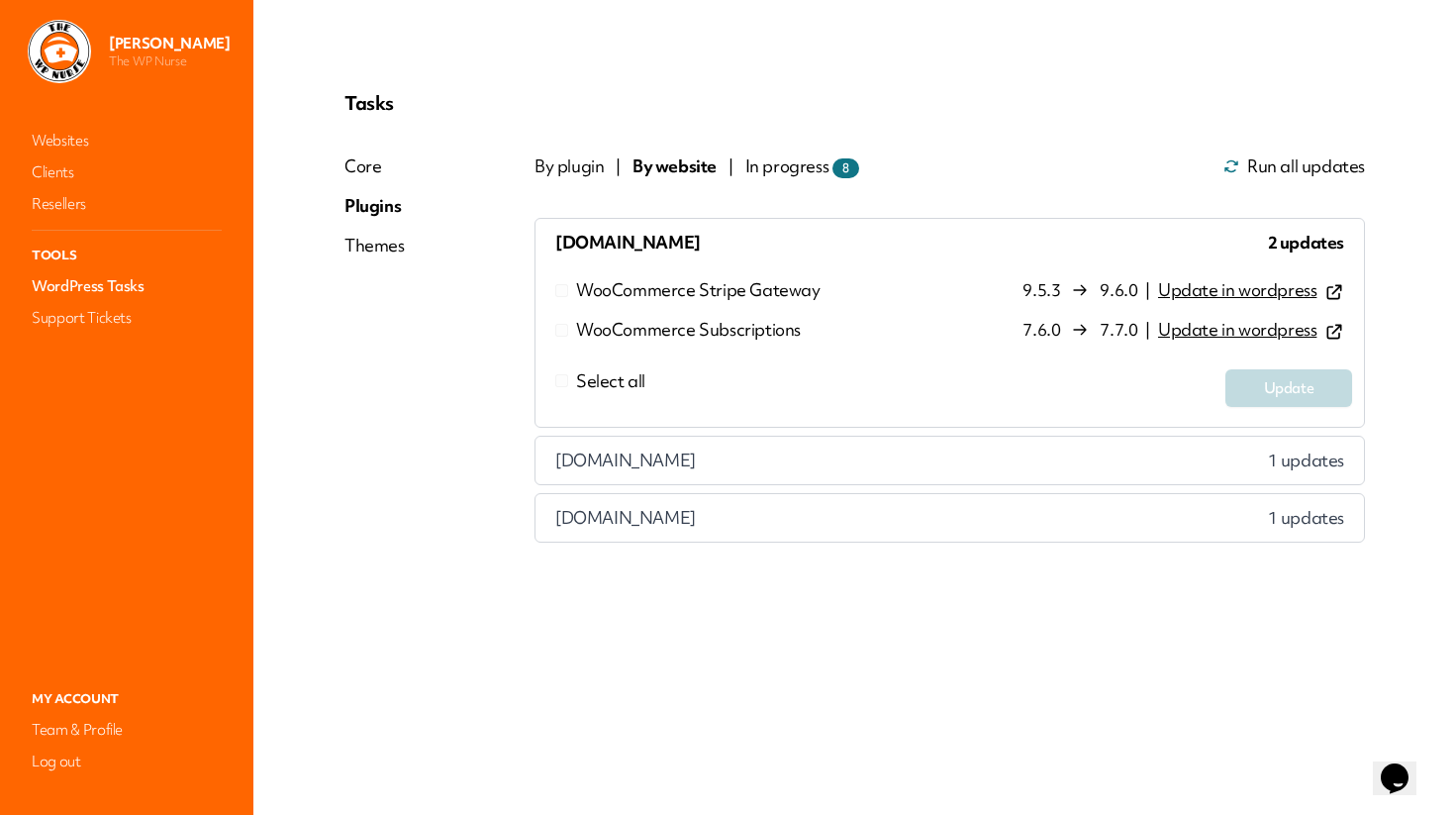 click on "Update in wordpress" at bounding box center [1237, 289] 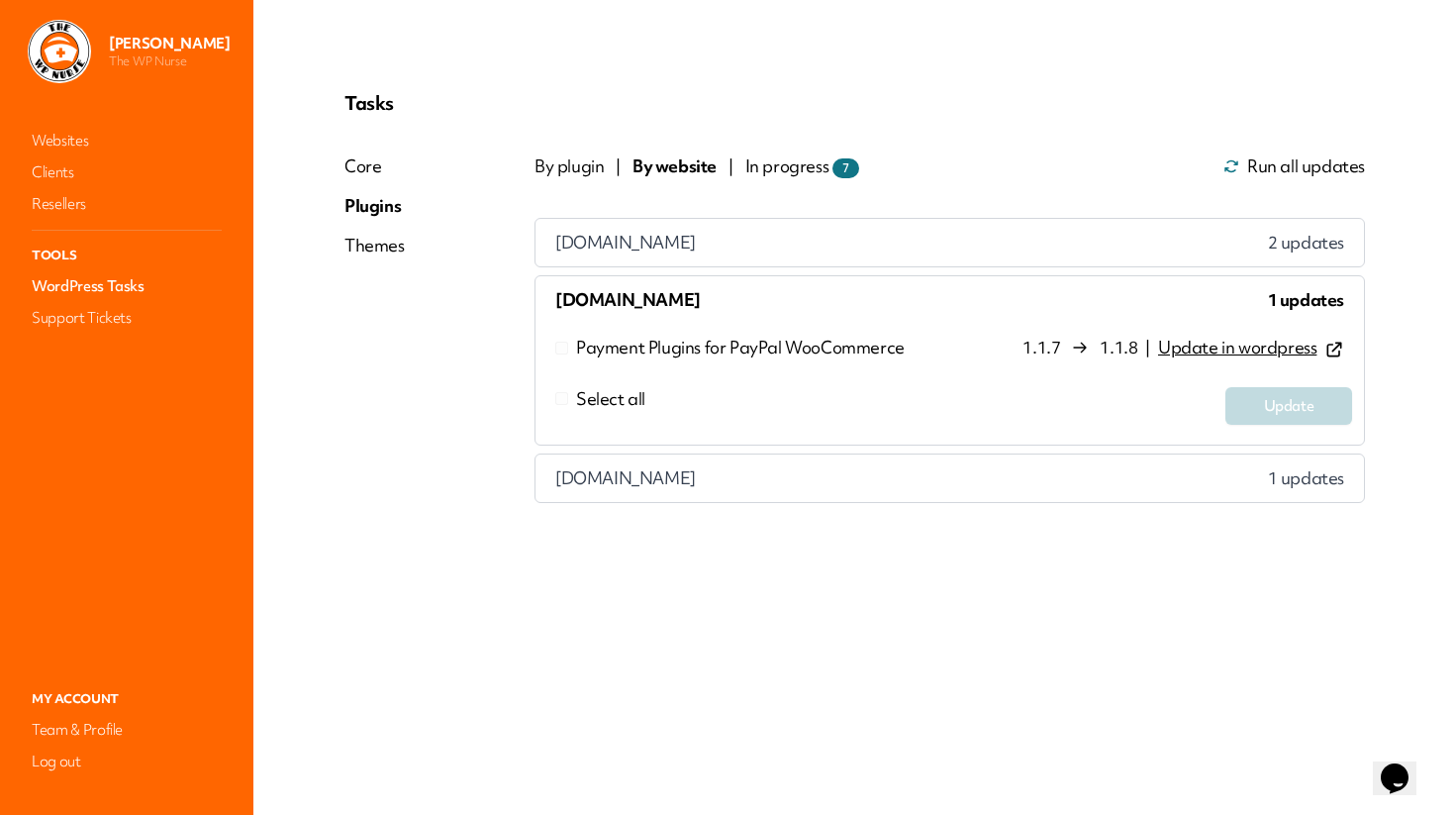 click on "Update in wordpress" at bounding box center (1237, 347) 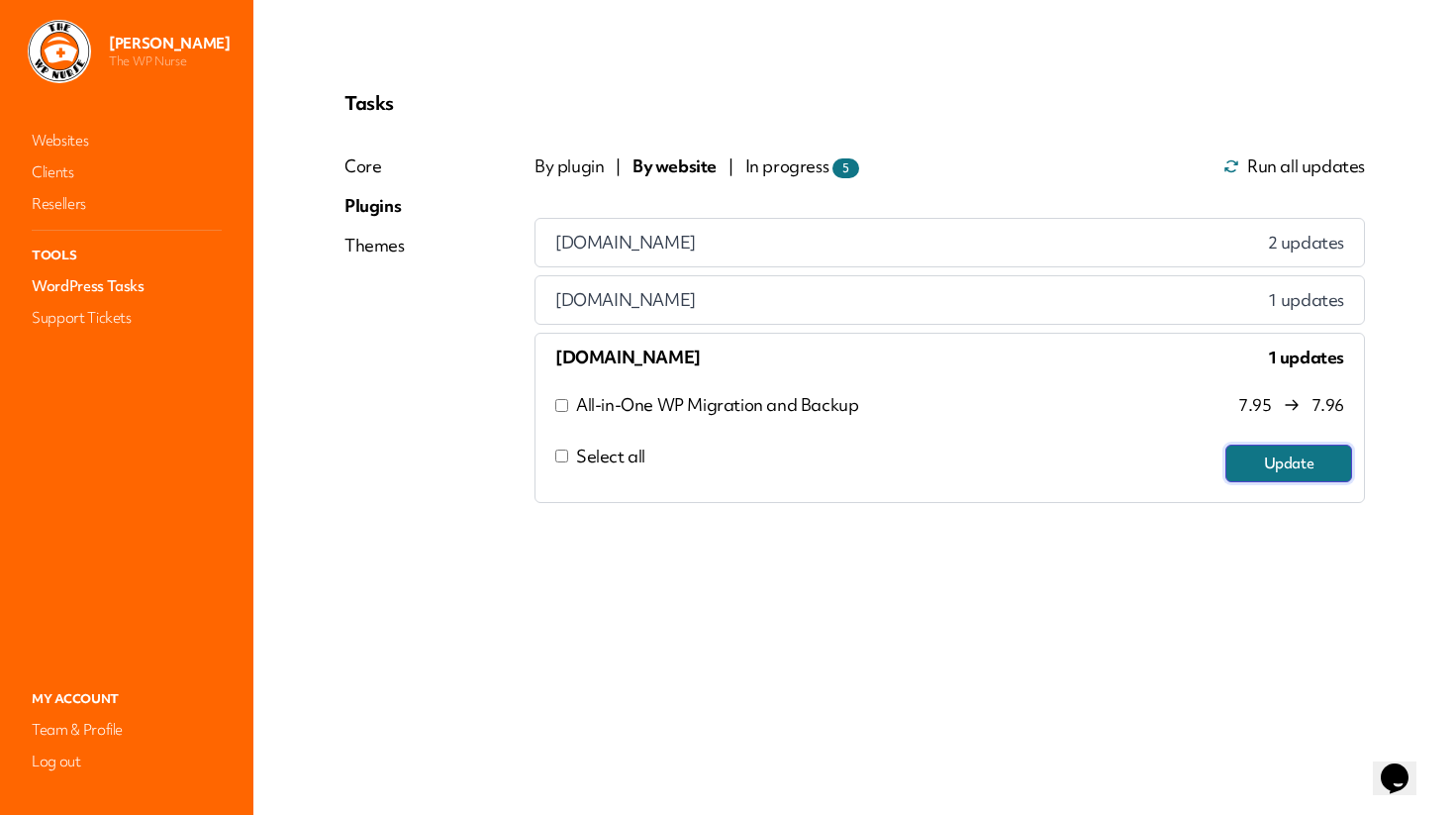 click on "Update" at bounding box center [1289, 463] 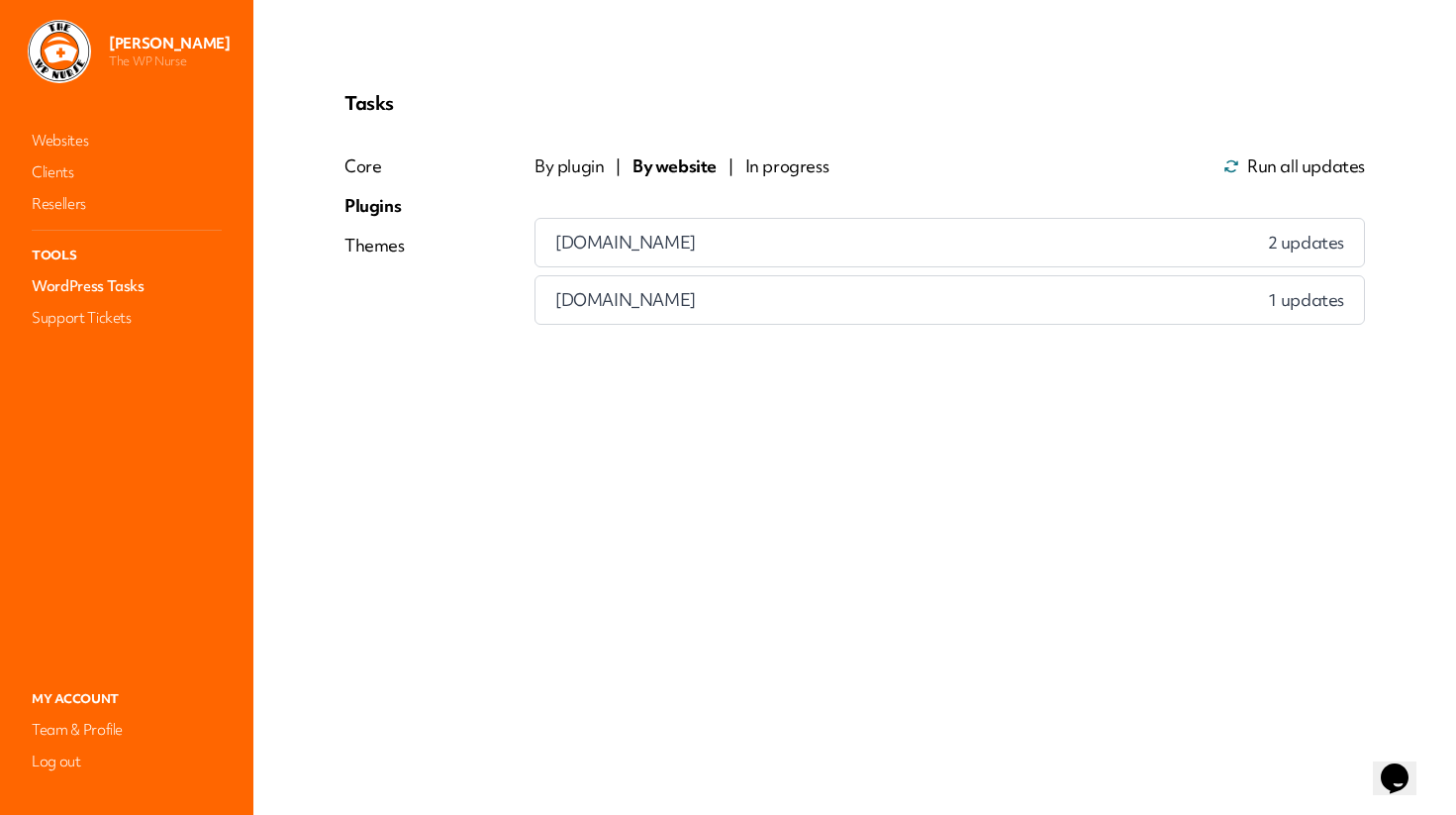 click on "In progress" at bounding box center (787, 166) 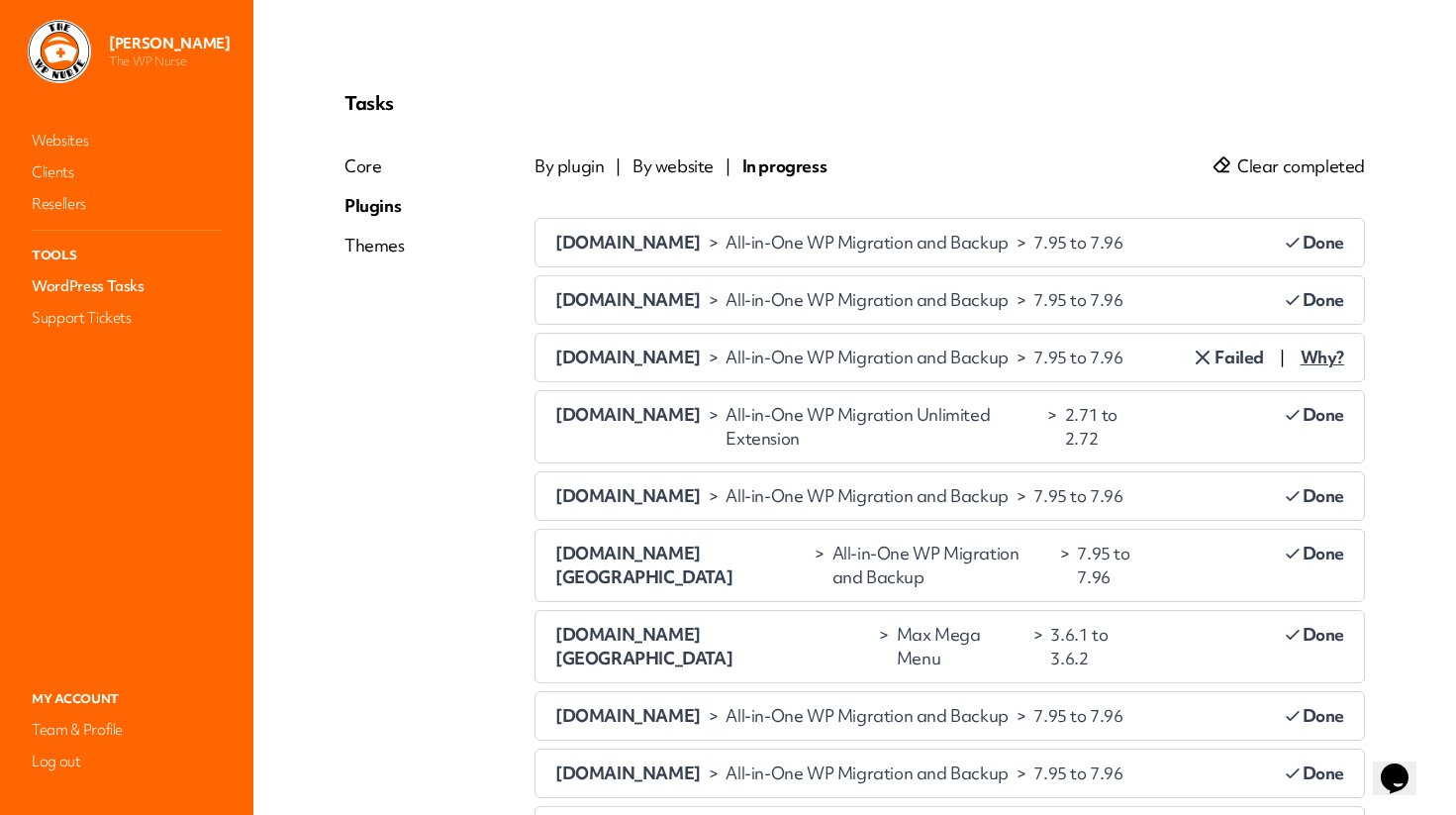 click on "Clear completed" at bounding box center (1301, 166) 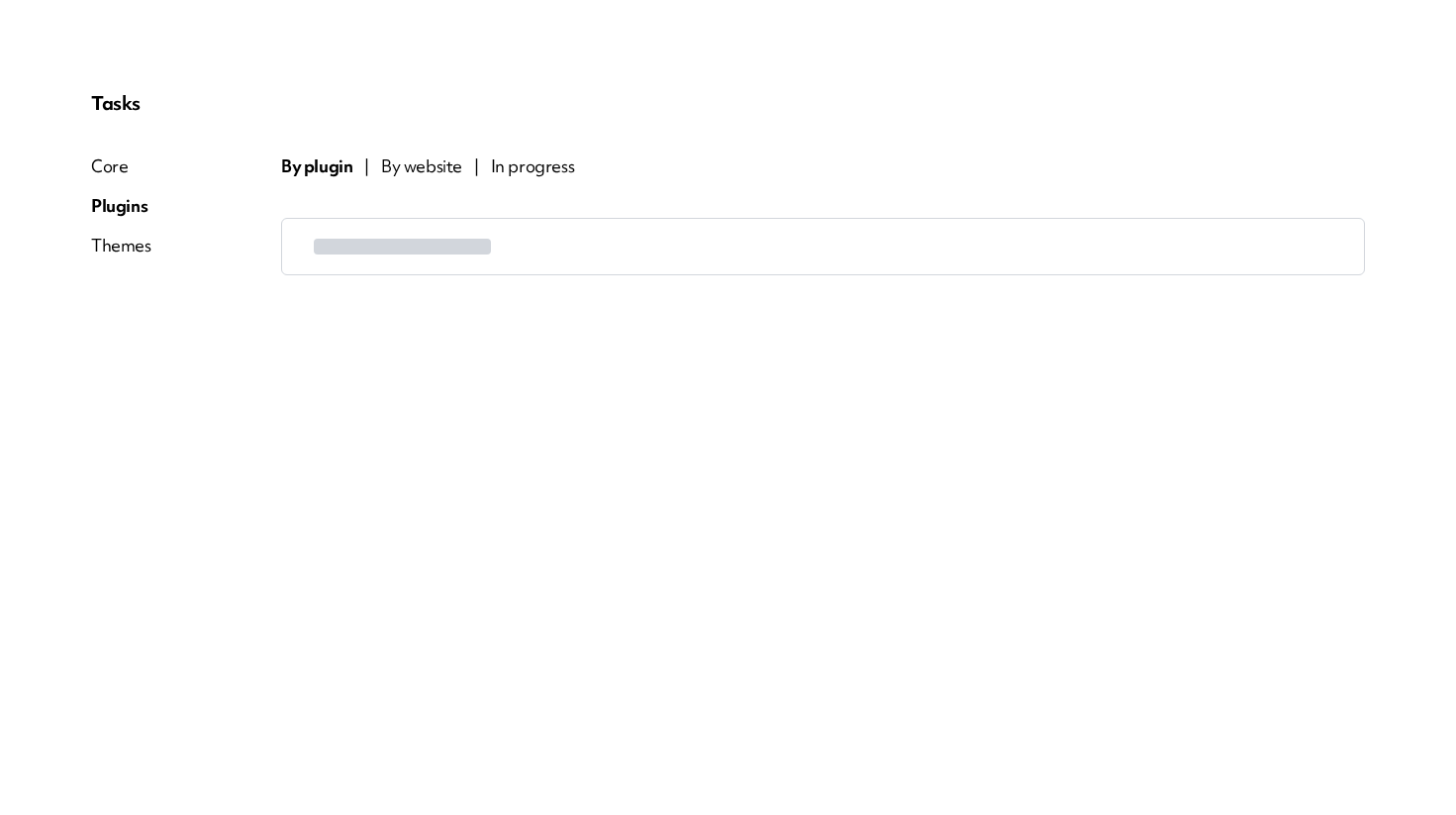 scroll, scrollTop: 0, scrollLeft: 0, axis: both 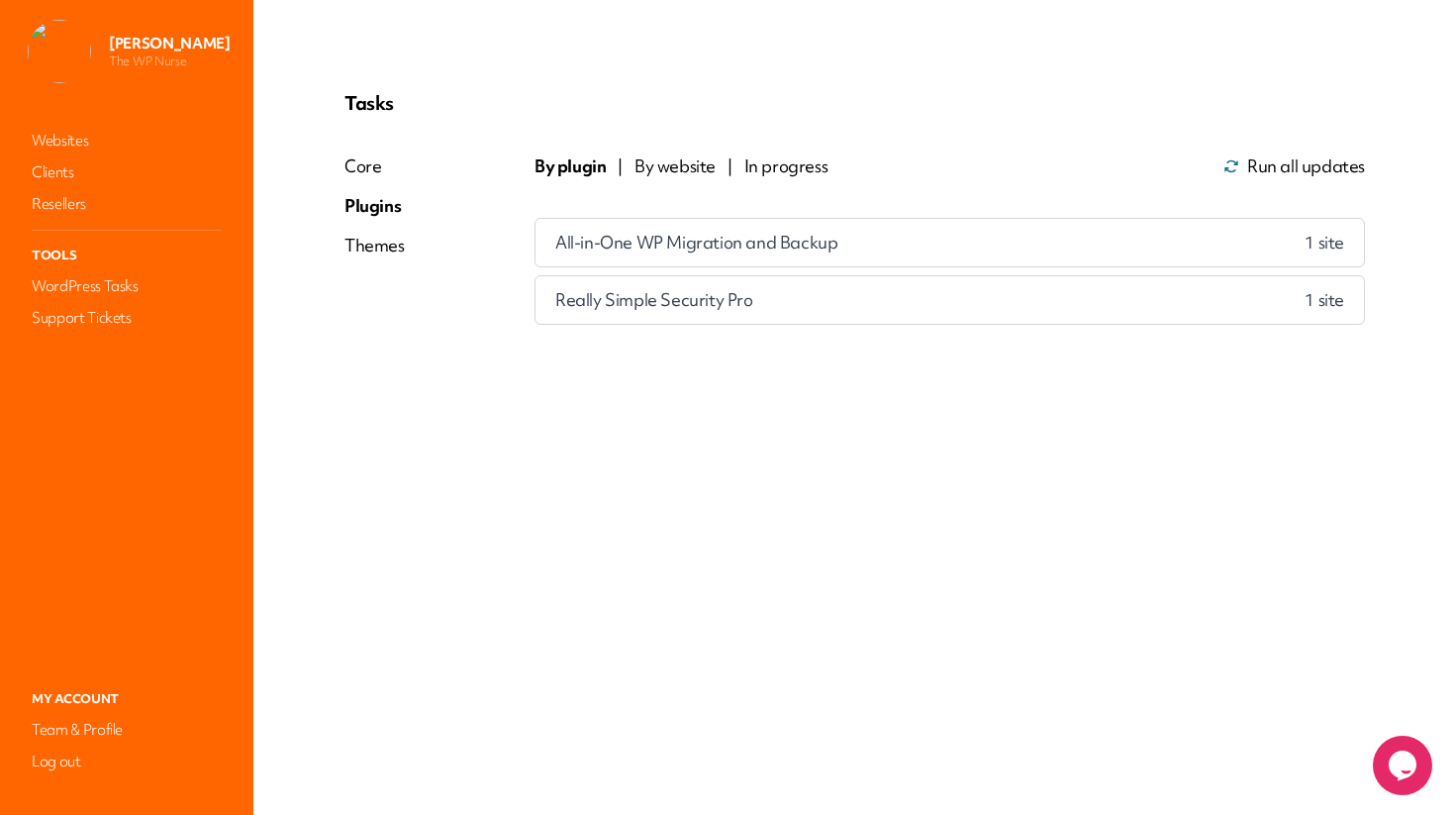 click on "By website" at bounding box center (675, 166) 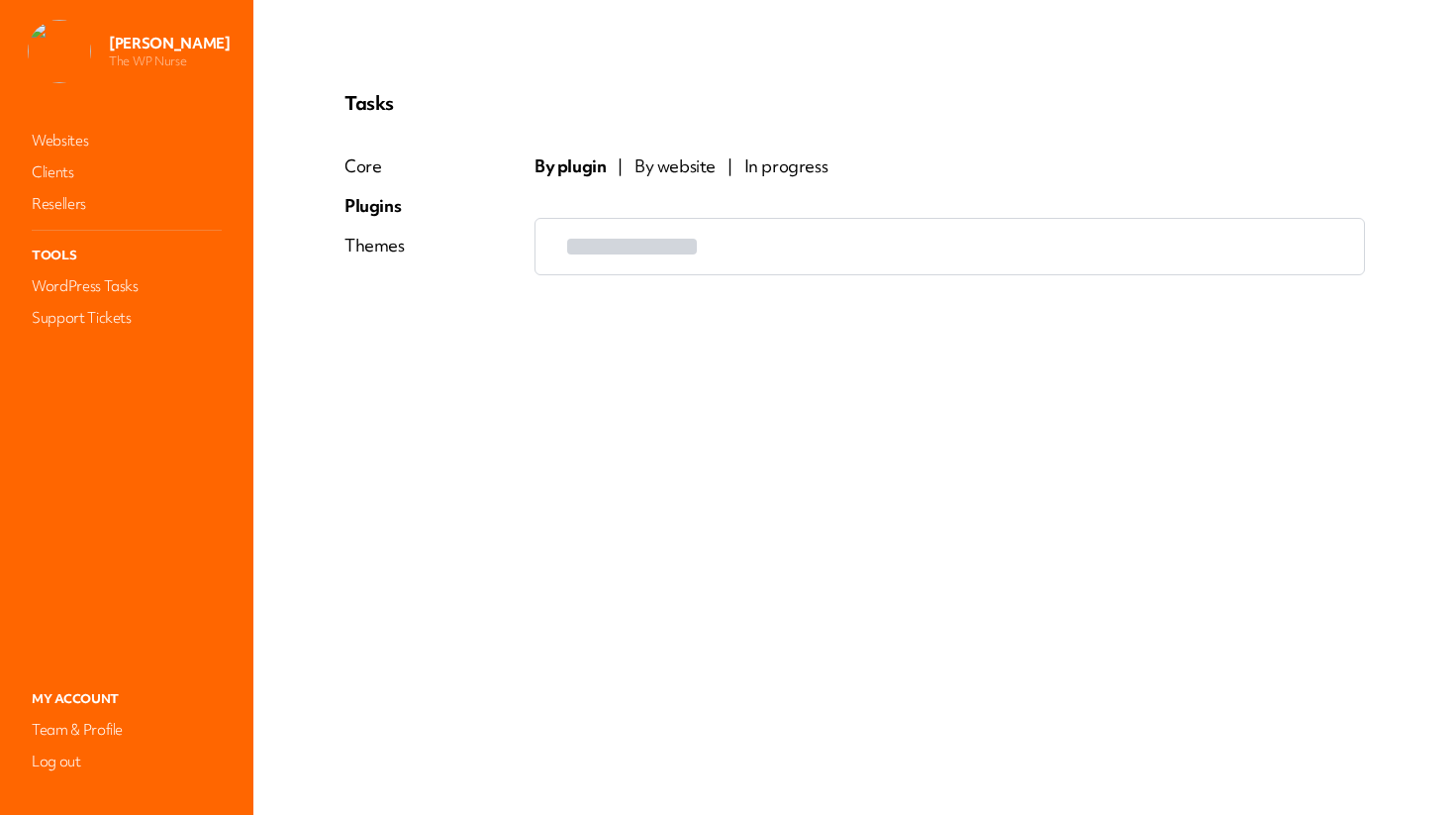 scroll, scrollTop: 0, scrollLeft: 0, axis: both 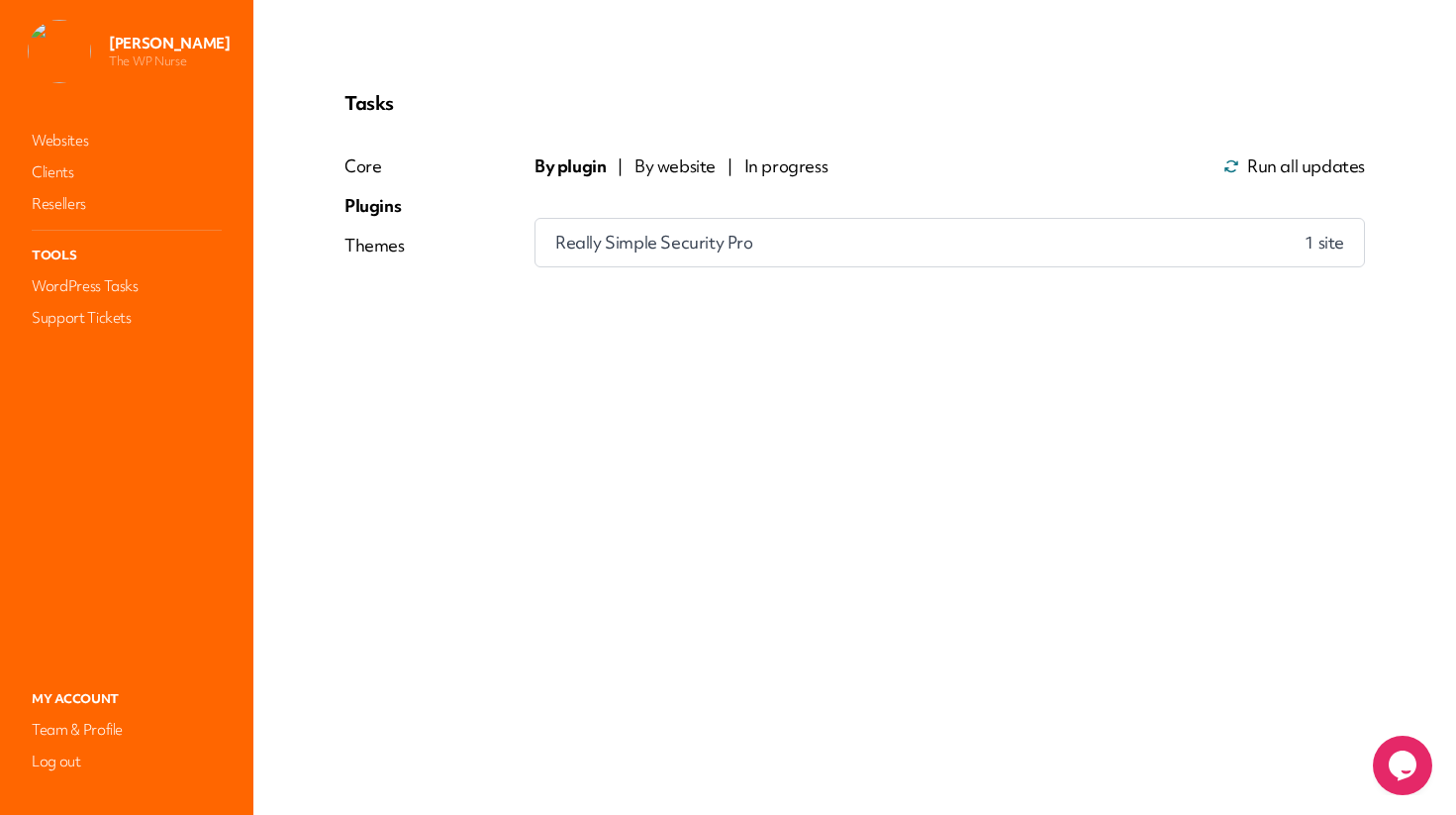 click on "Really Simple Security Pro
1 site" at bounding box center (949, 243) 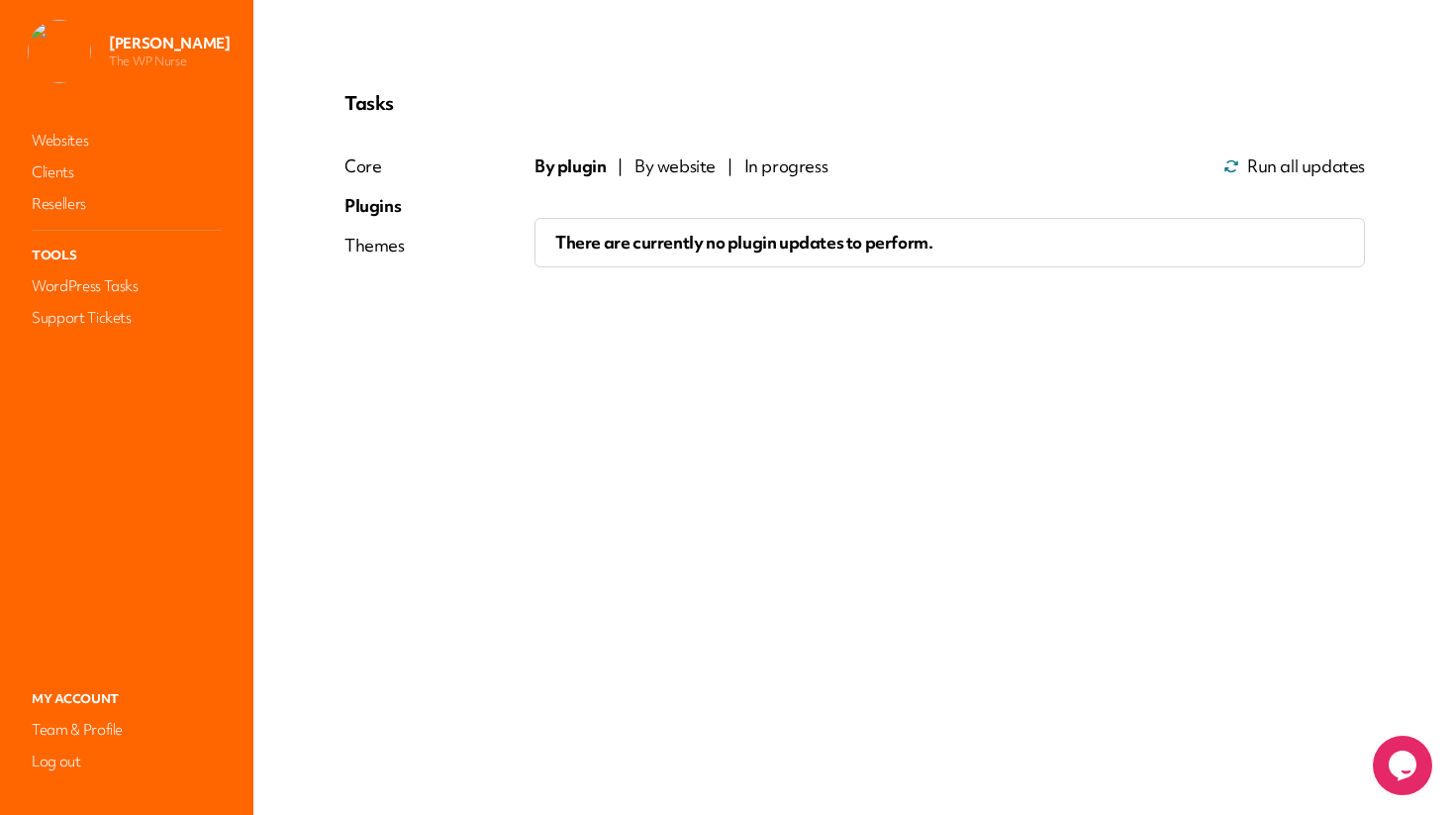 click on "By website" at bounding box center [675, 166] 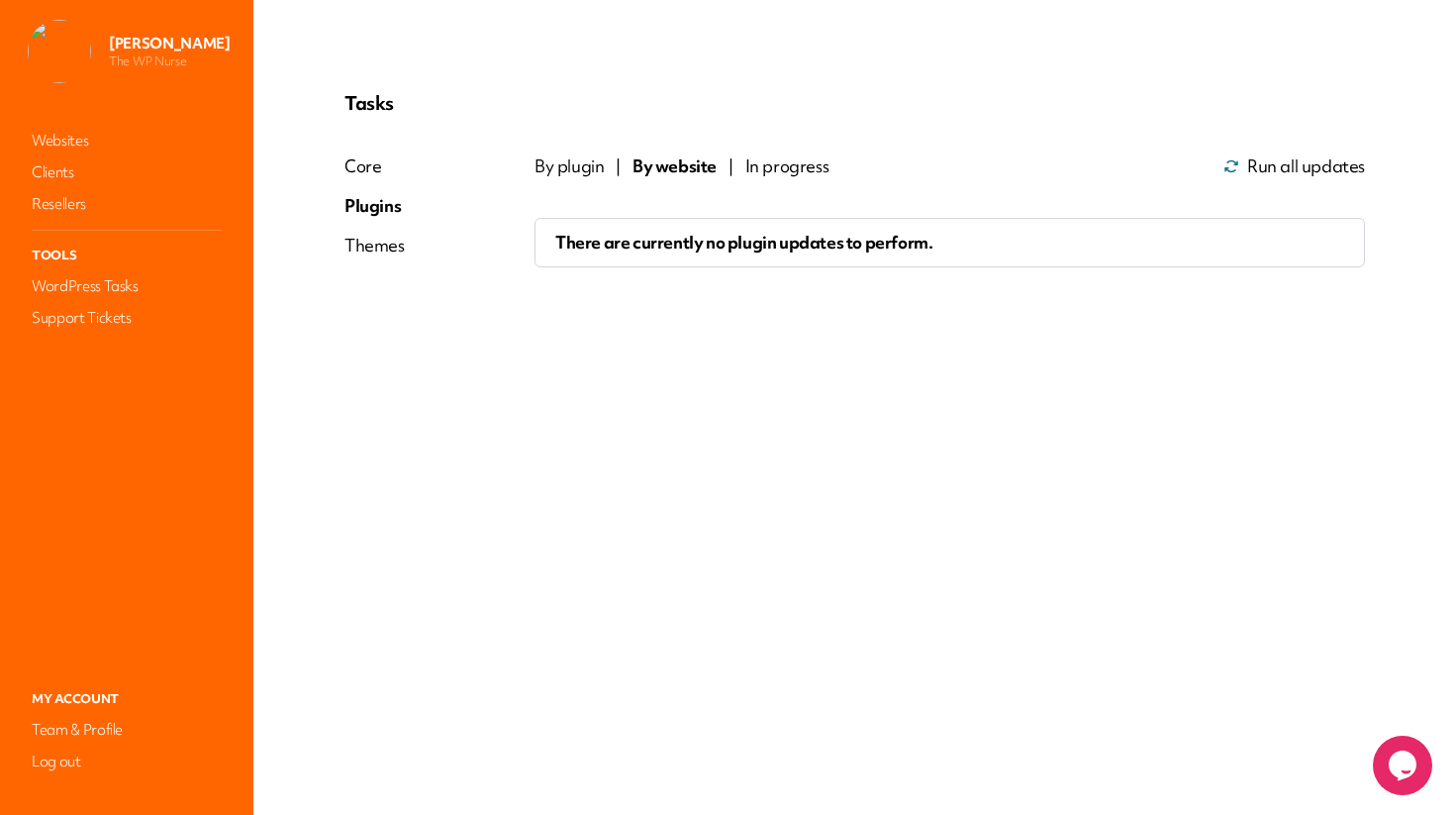click on "In progress" at bounding box center [787, 166] 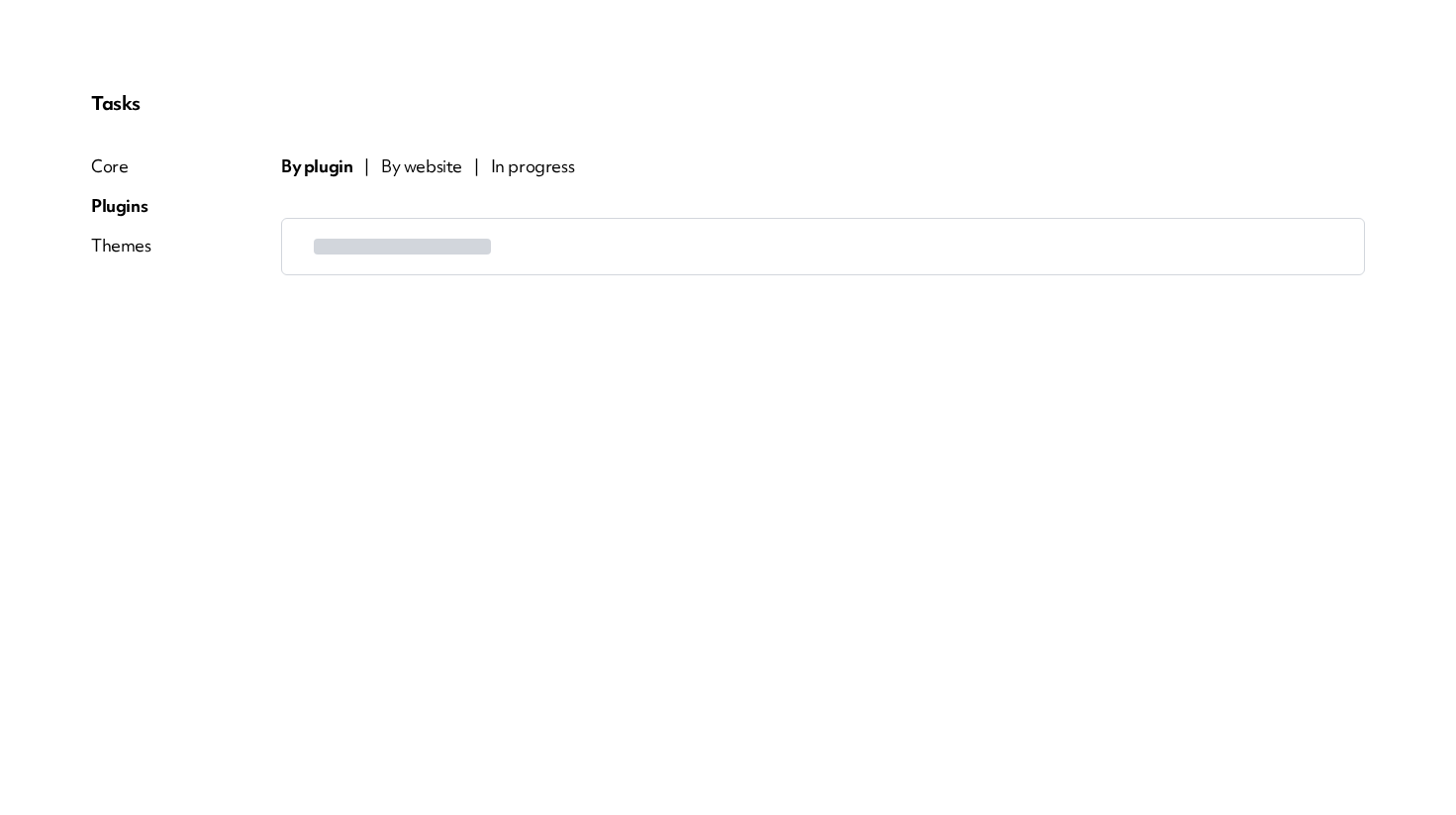 scroll, scrollTop: 0, scrollLeft: 0, axis: both 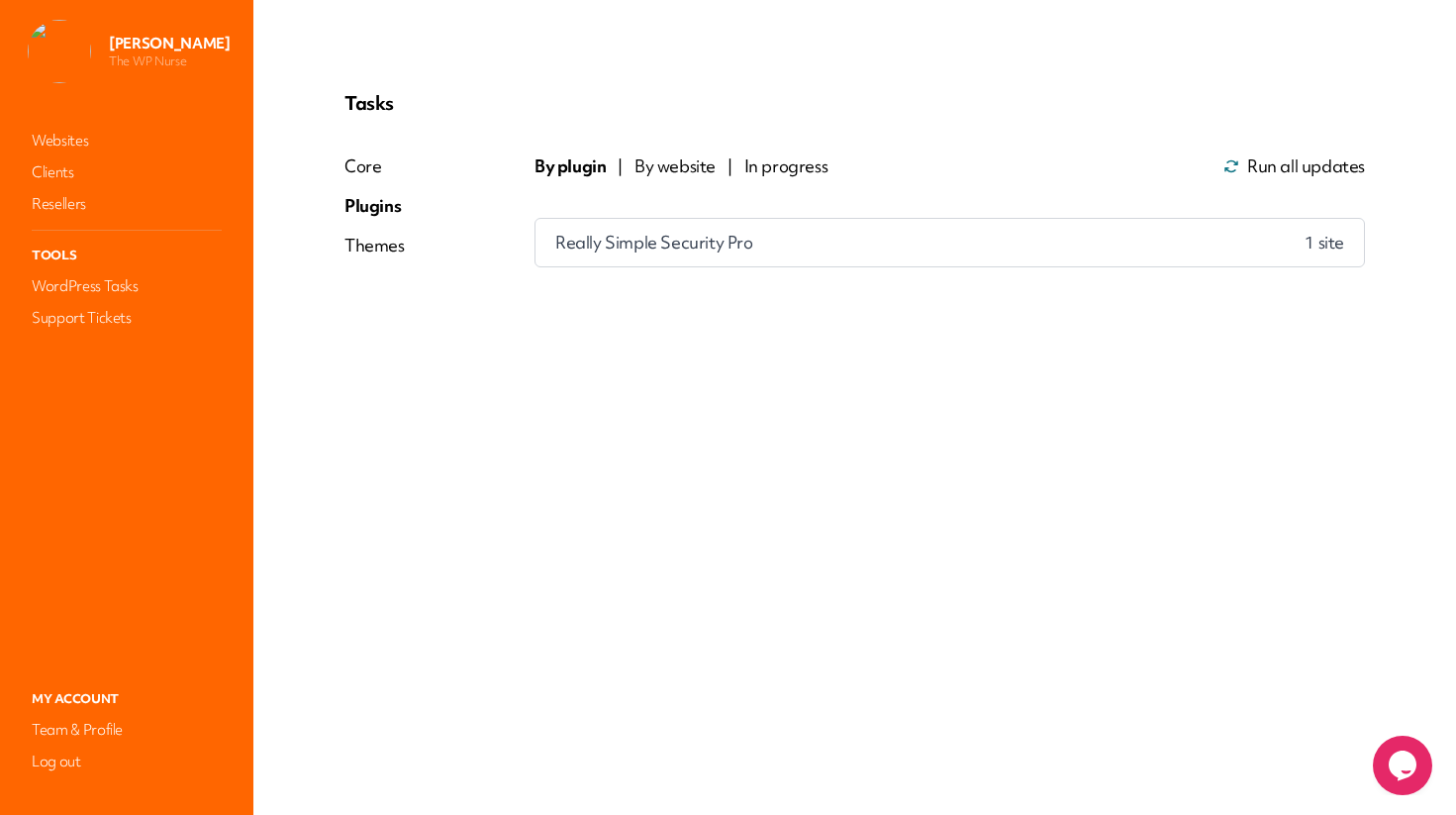 click on "In progress" at bounding box center (786, 166) 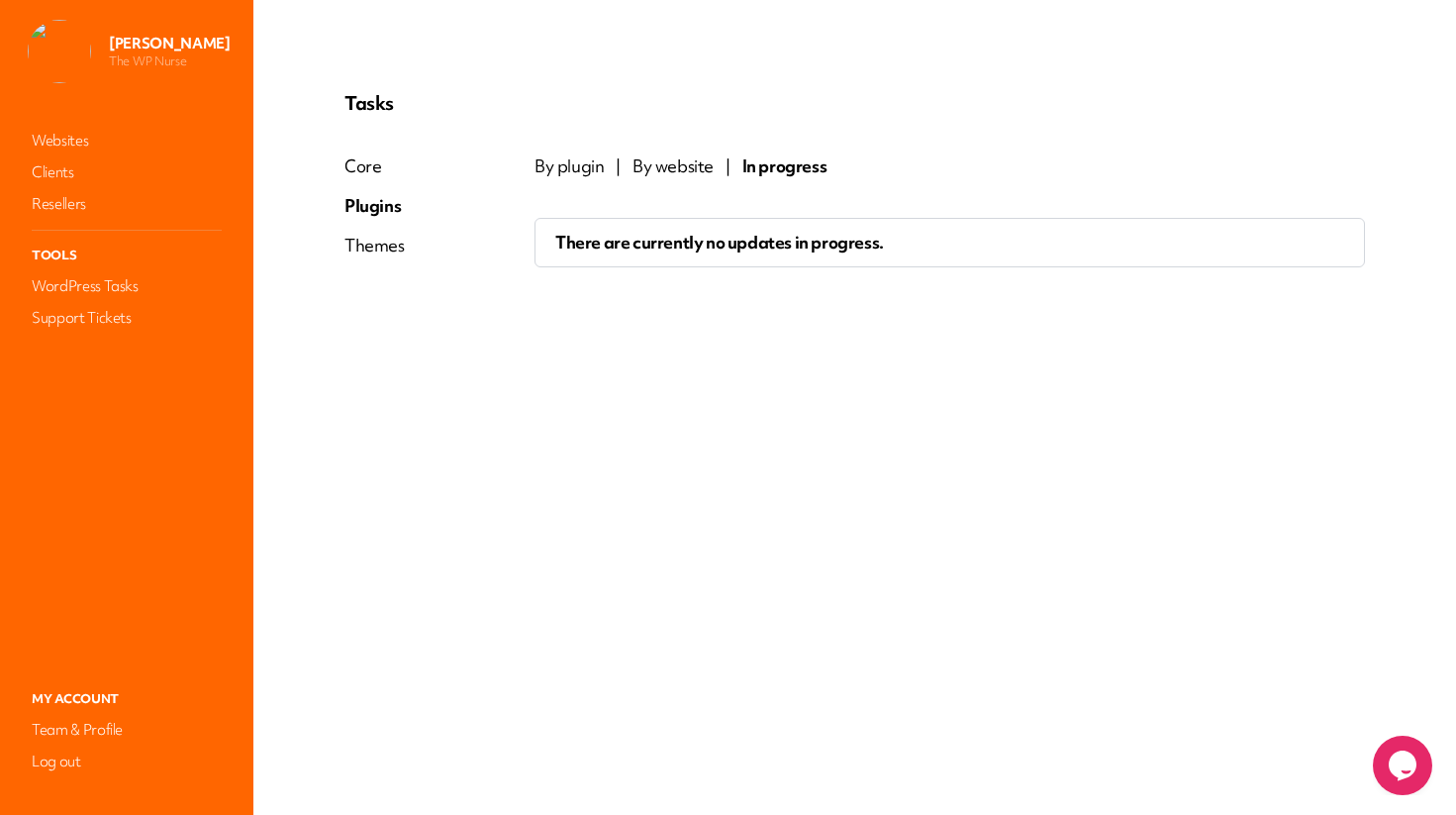 click on "By website" at bounding box center (673, 166) 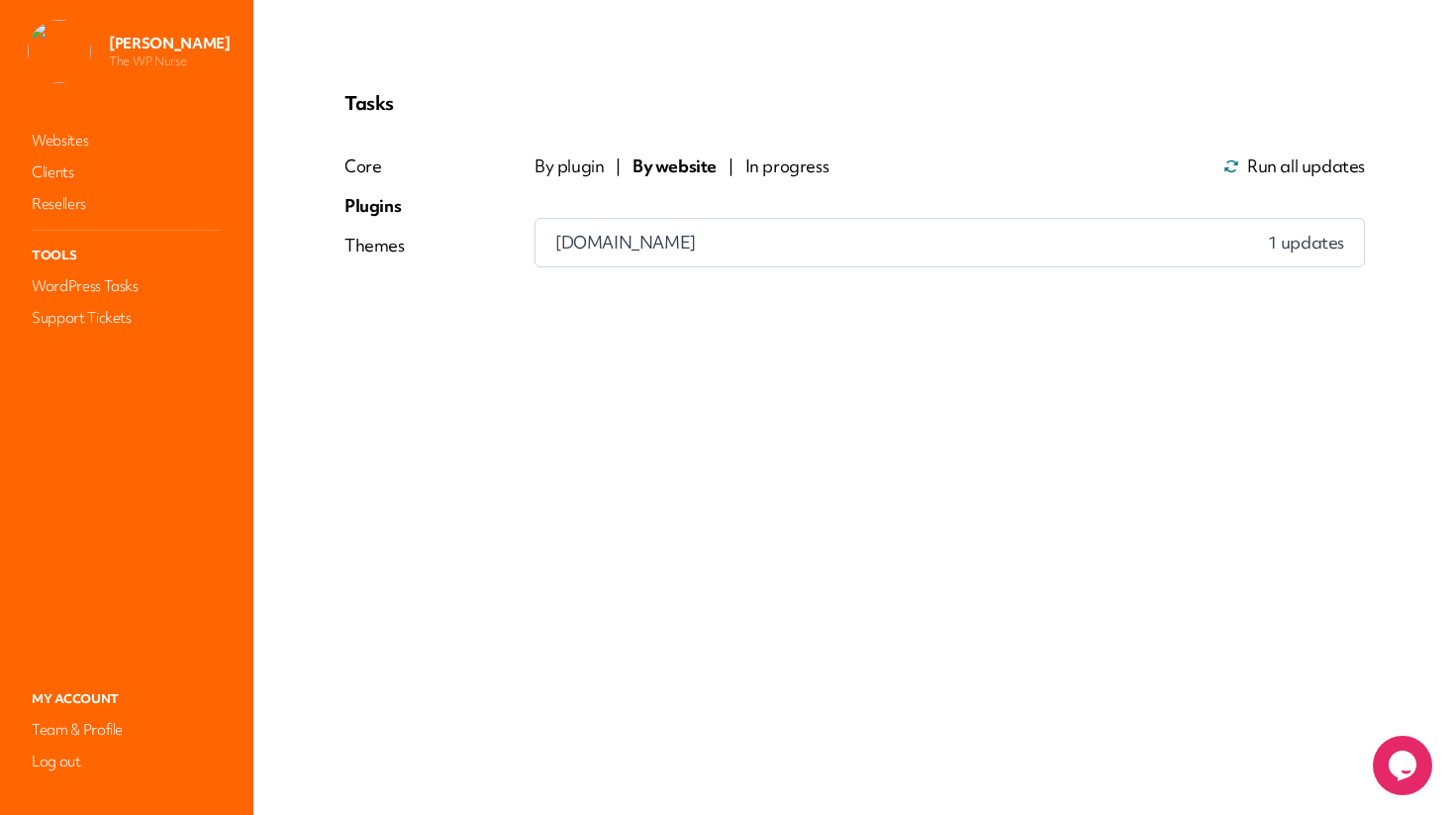 click on "www.somersetwm.co.uk   1 updates" at bounding box center [949, 243] 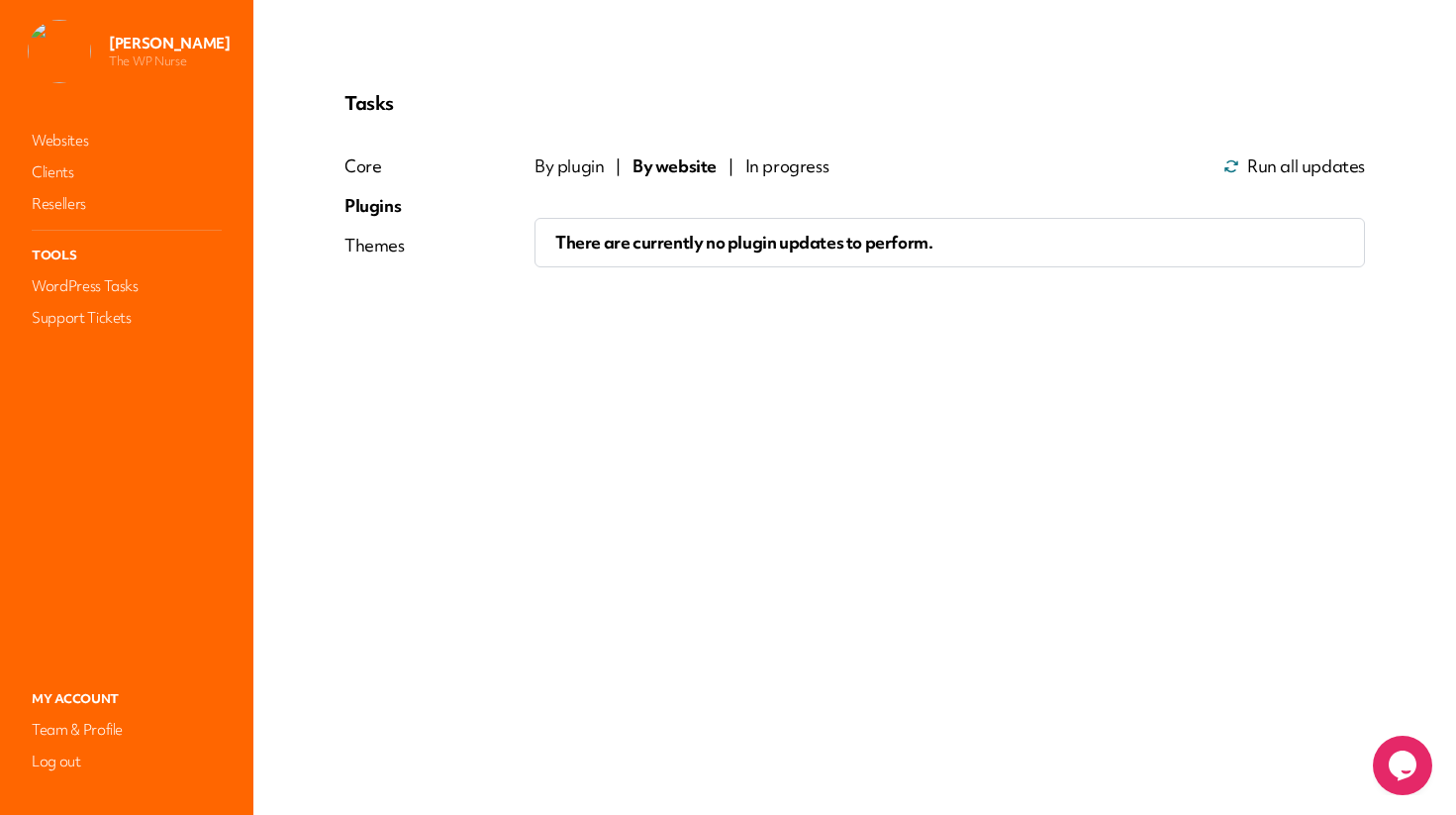 click on "By plugin" at bounding box center (569, 166) 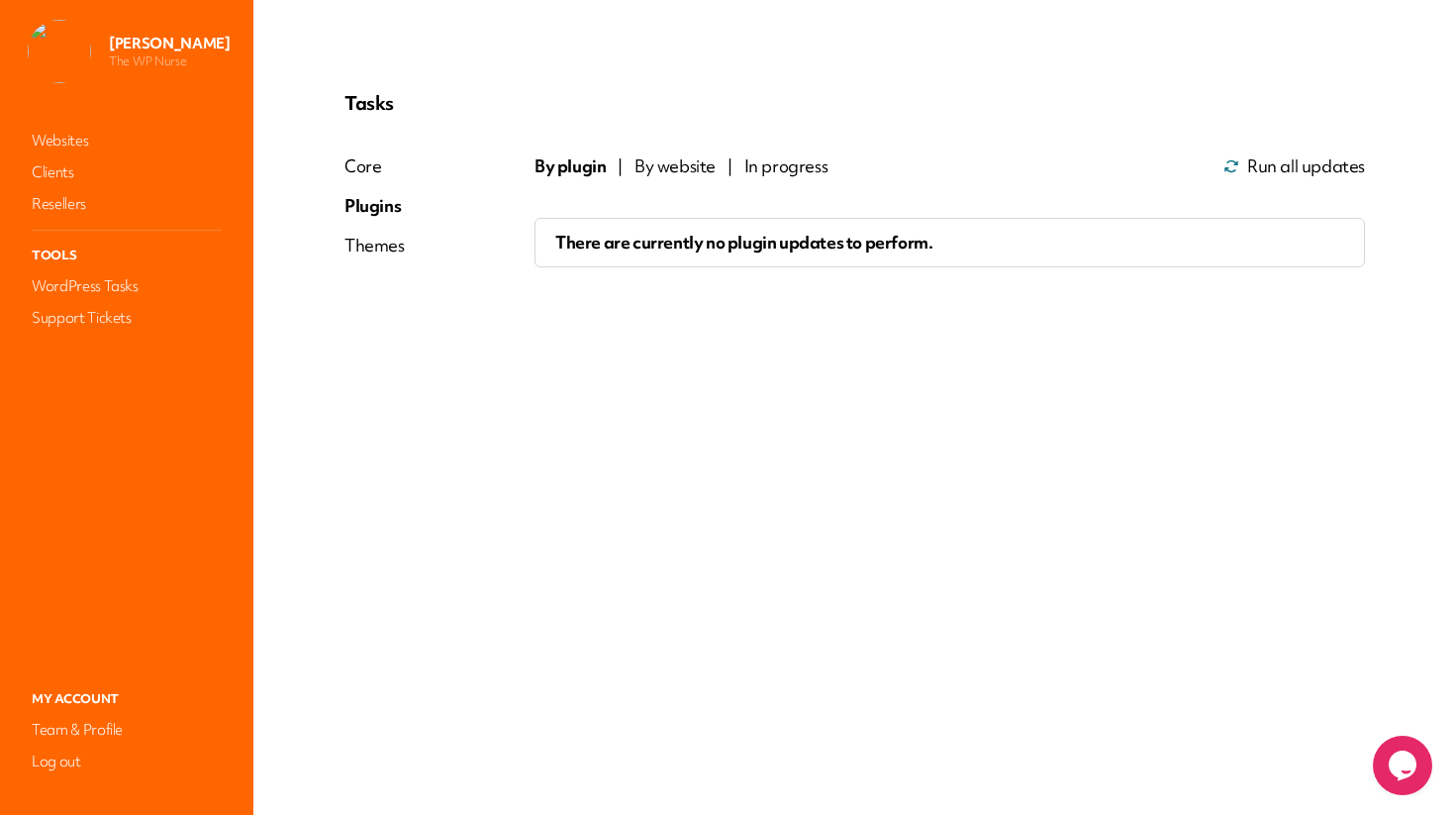 click on "By website" at bounding box center [675, 166] 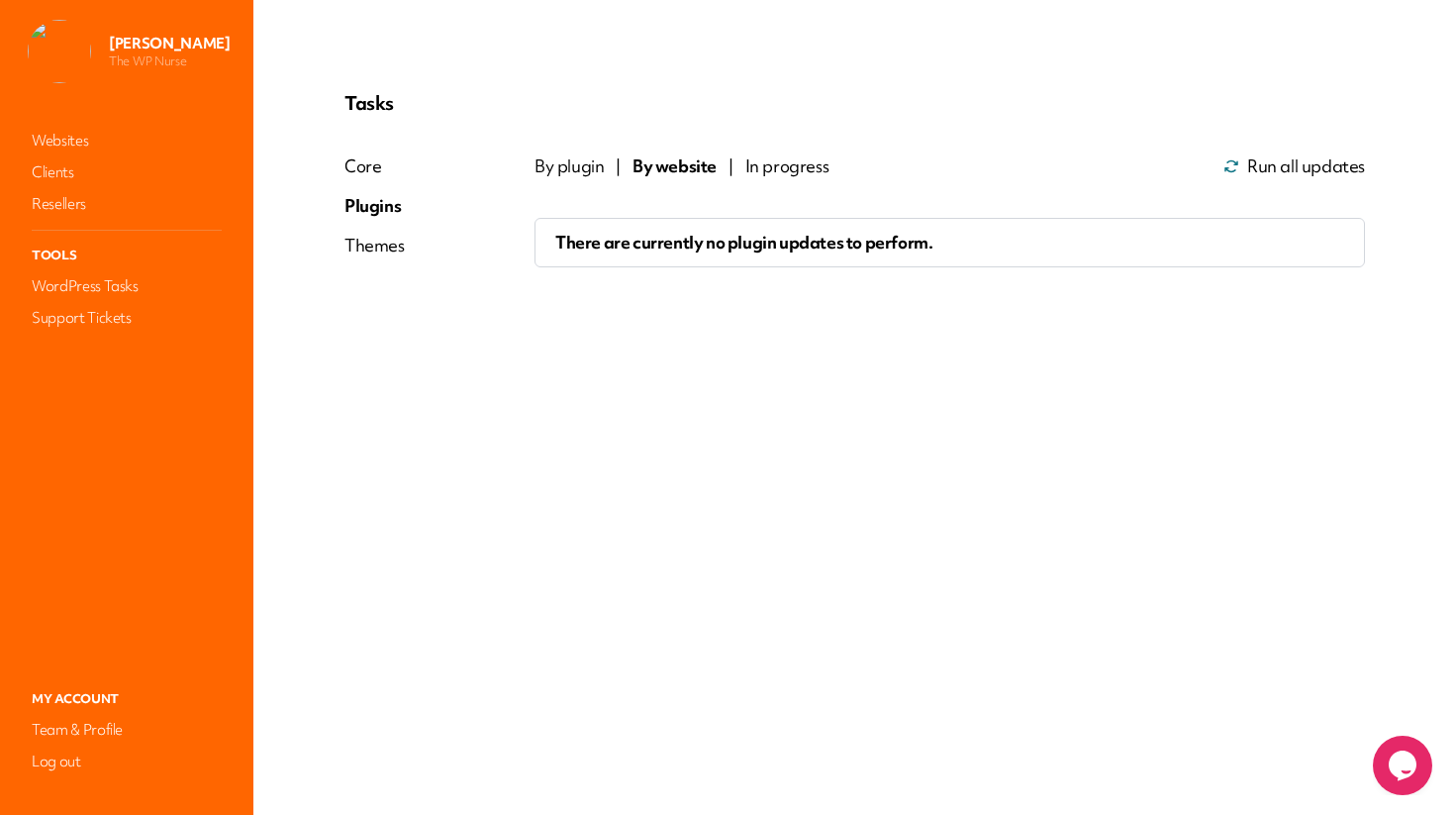 click on "In progress" at bounding box center (787, 166) 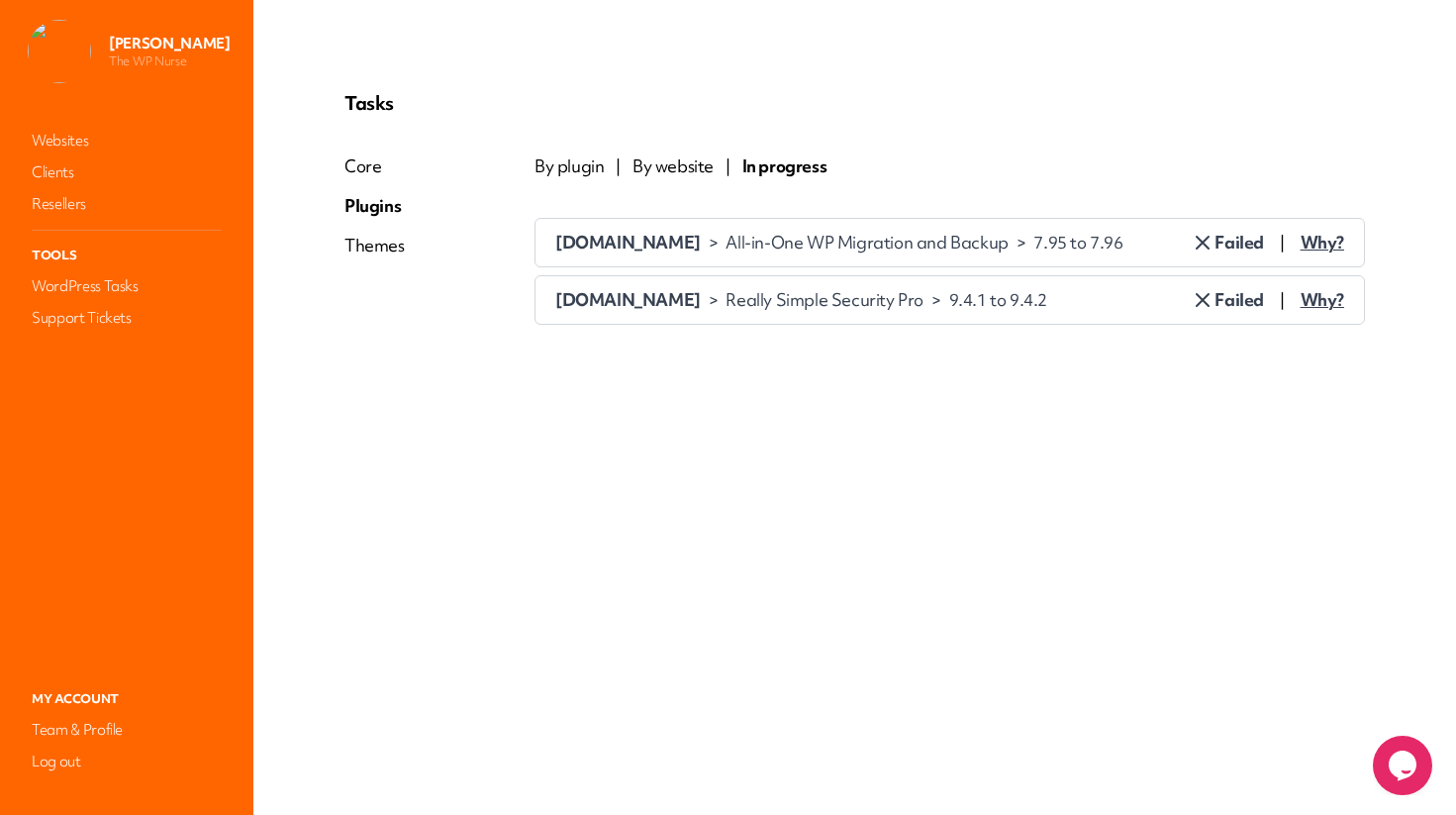 click on "Themes" at bounding box center [374, 246] 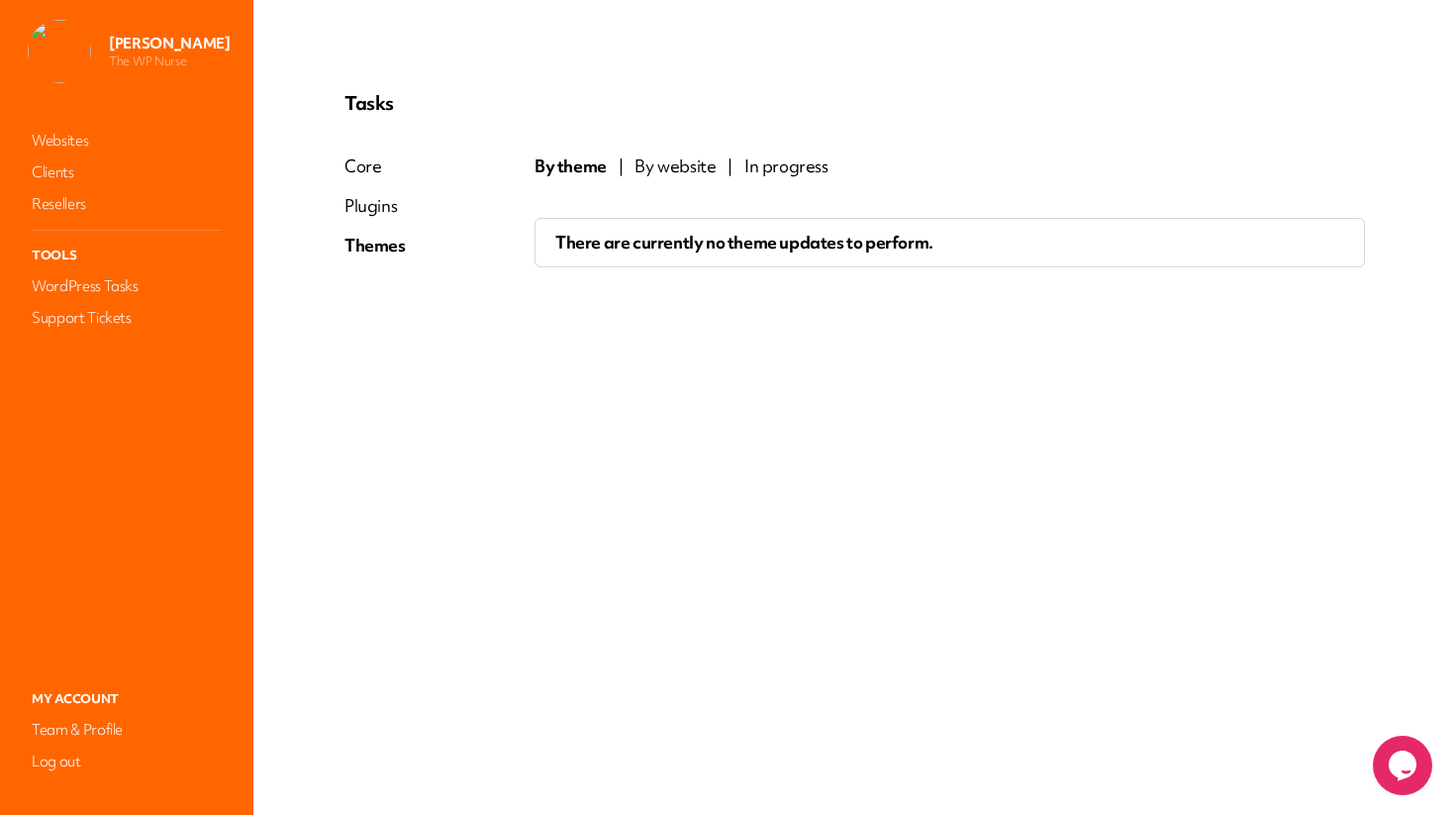 click on "Themes" at bounding box center [375, 246] 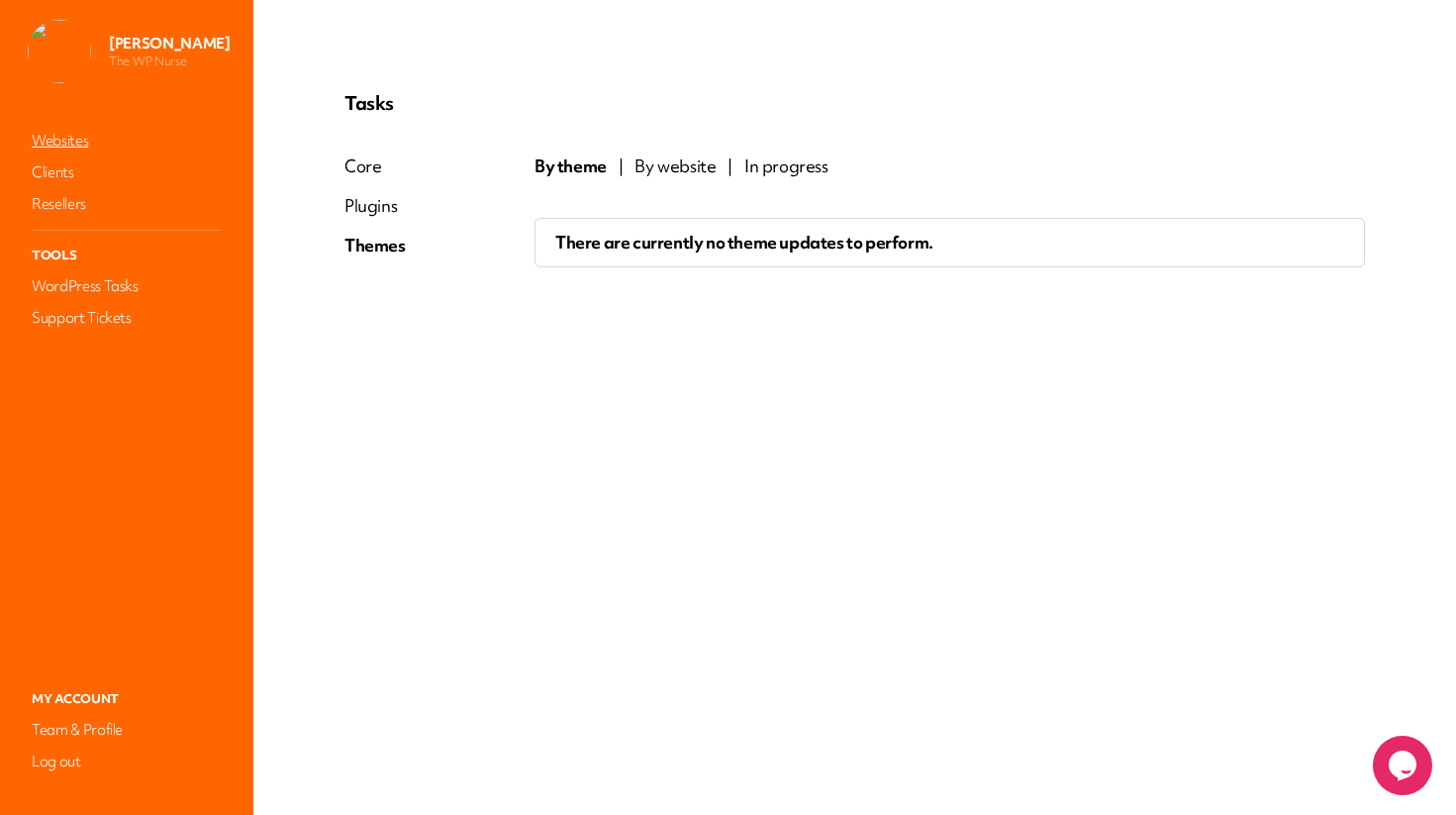 click on "Websites" at bounding box center (127, 141) 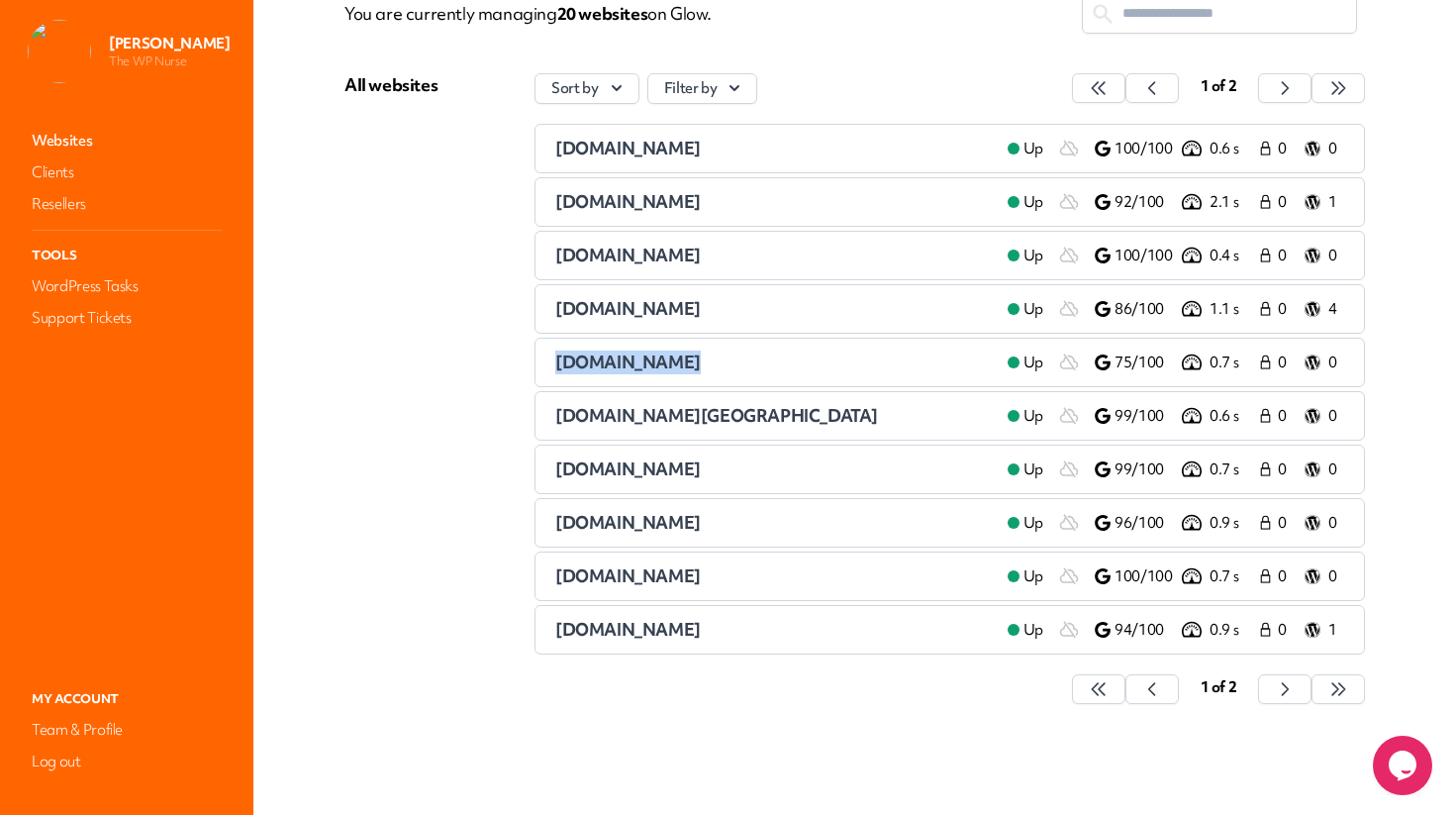 scroll, scrollTop: 134, scrollLeft: 0, axis: vertical 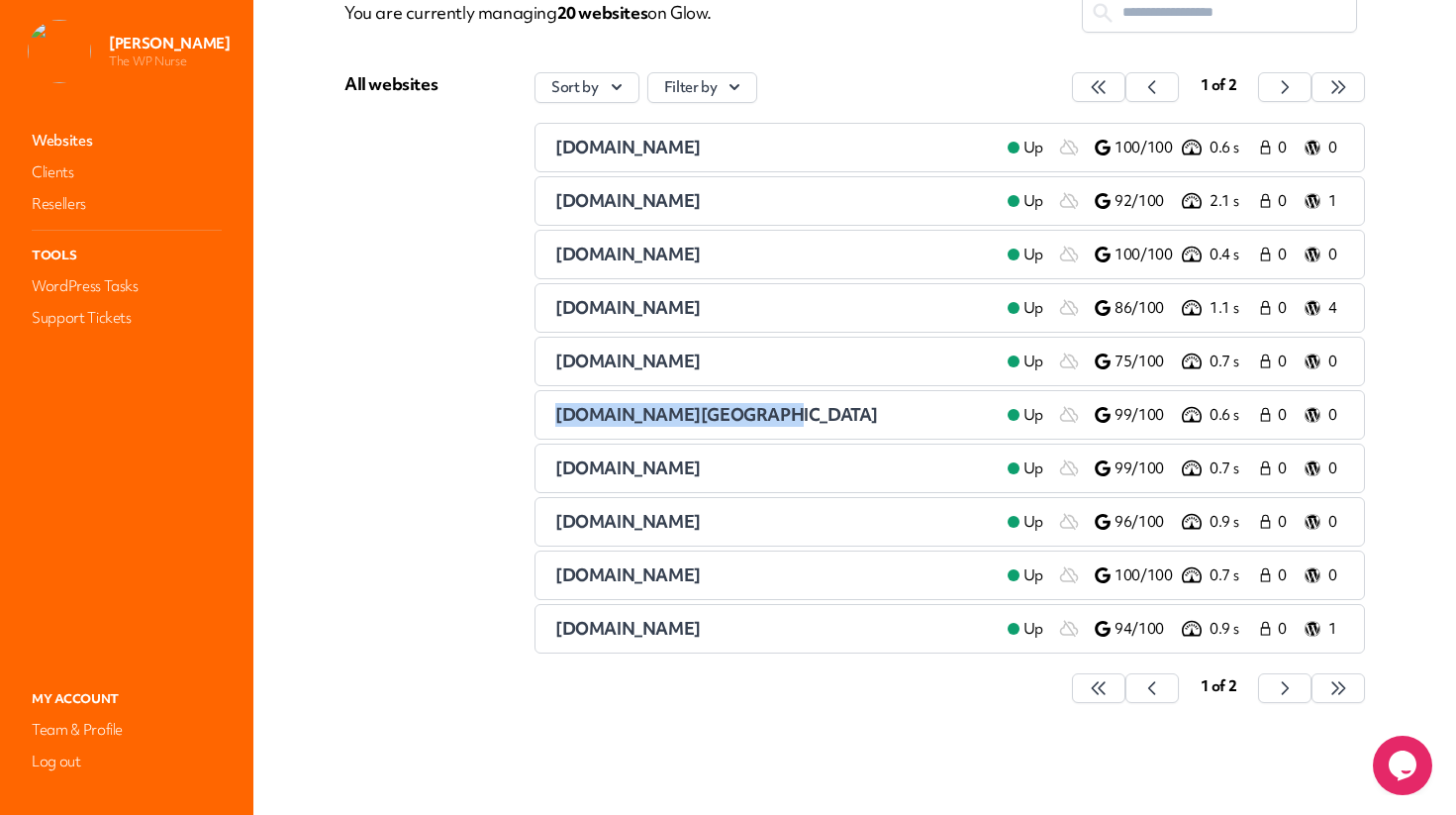 click on "All websites" at bounding box center (391, 398) 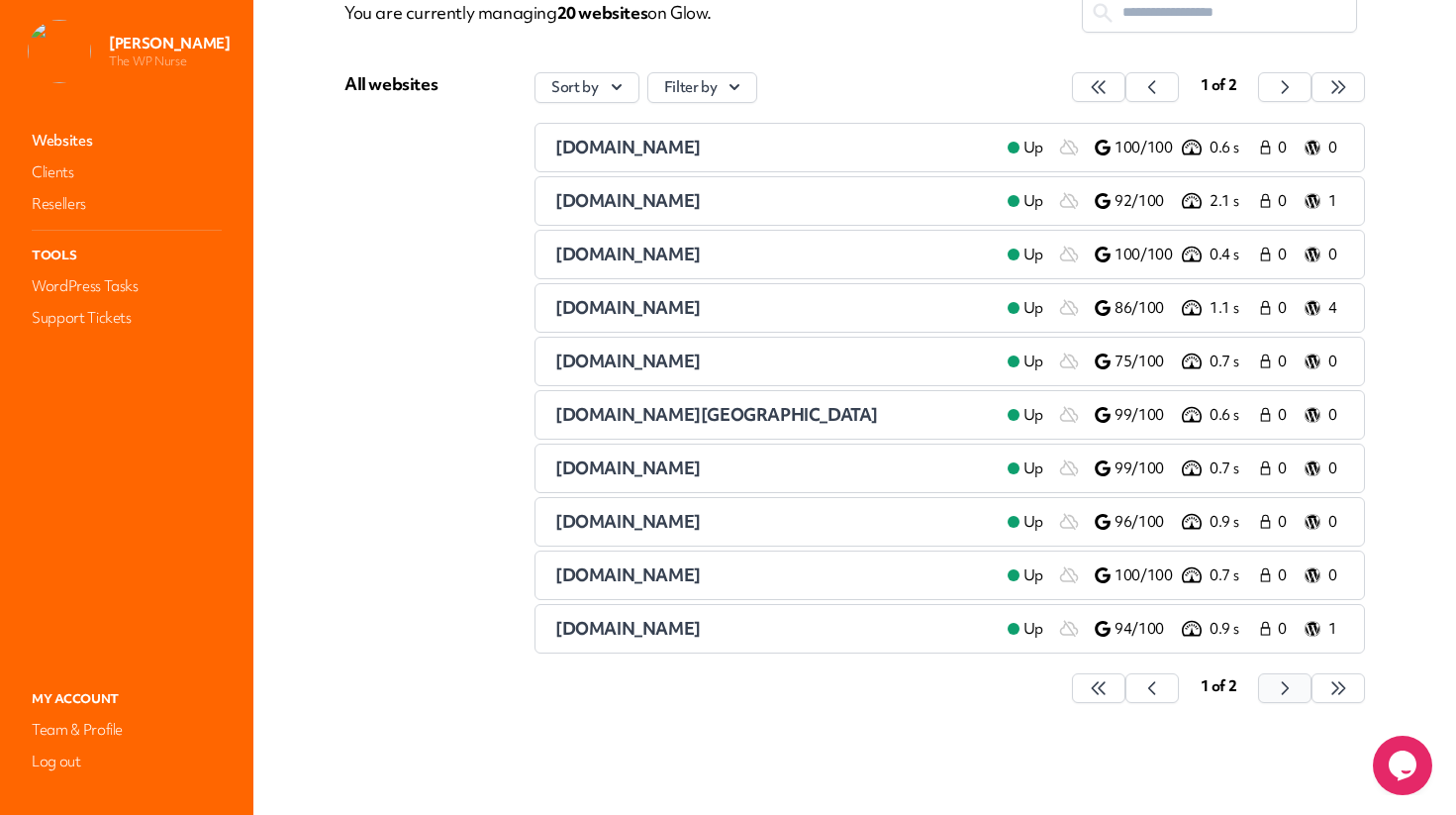 click 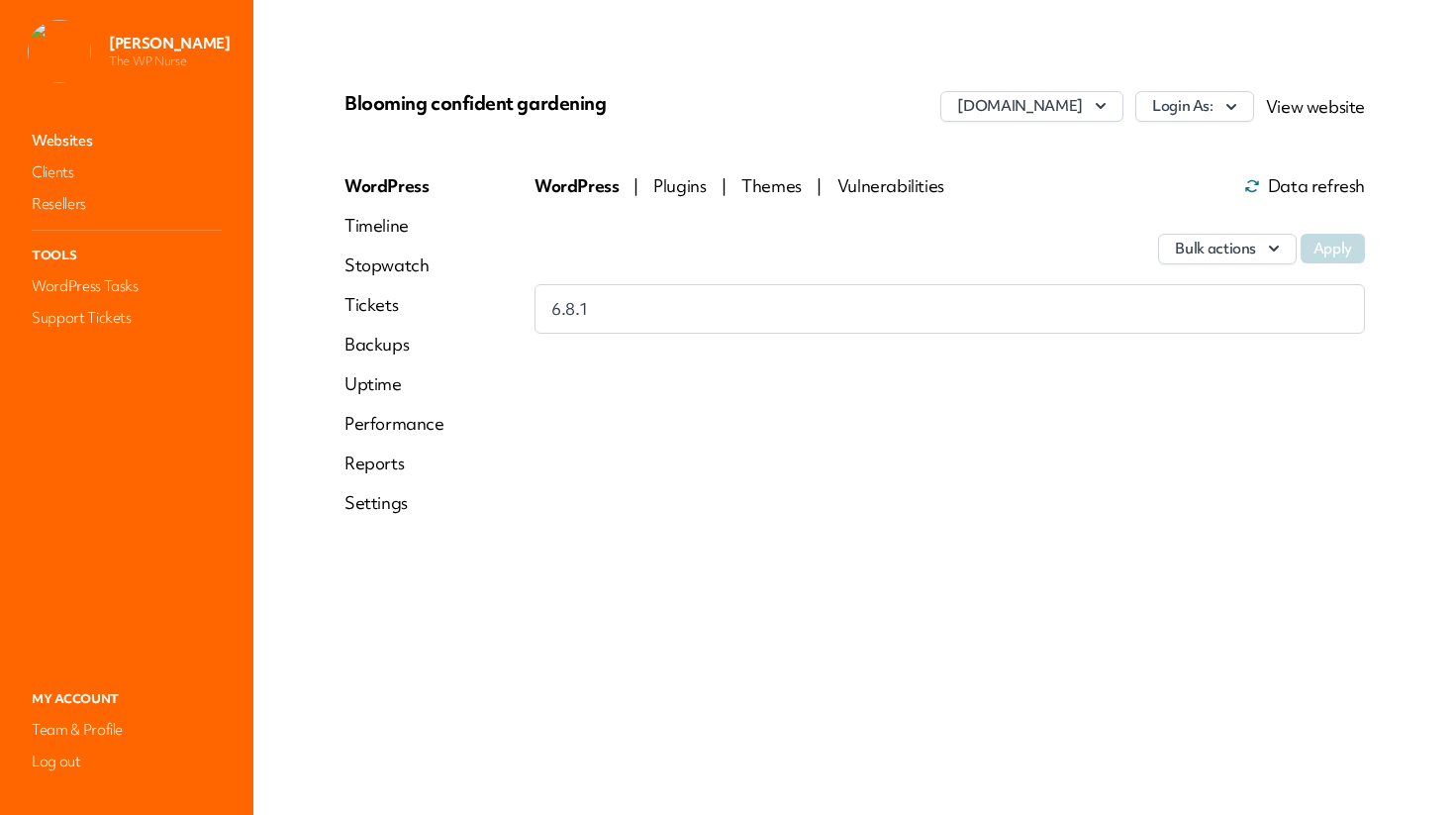 scroll, scrollTop: 0, scrollLeft: 0, axis: both 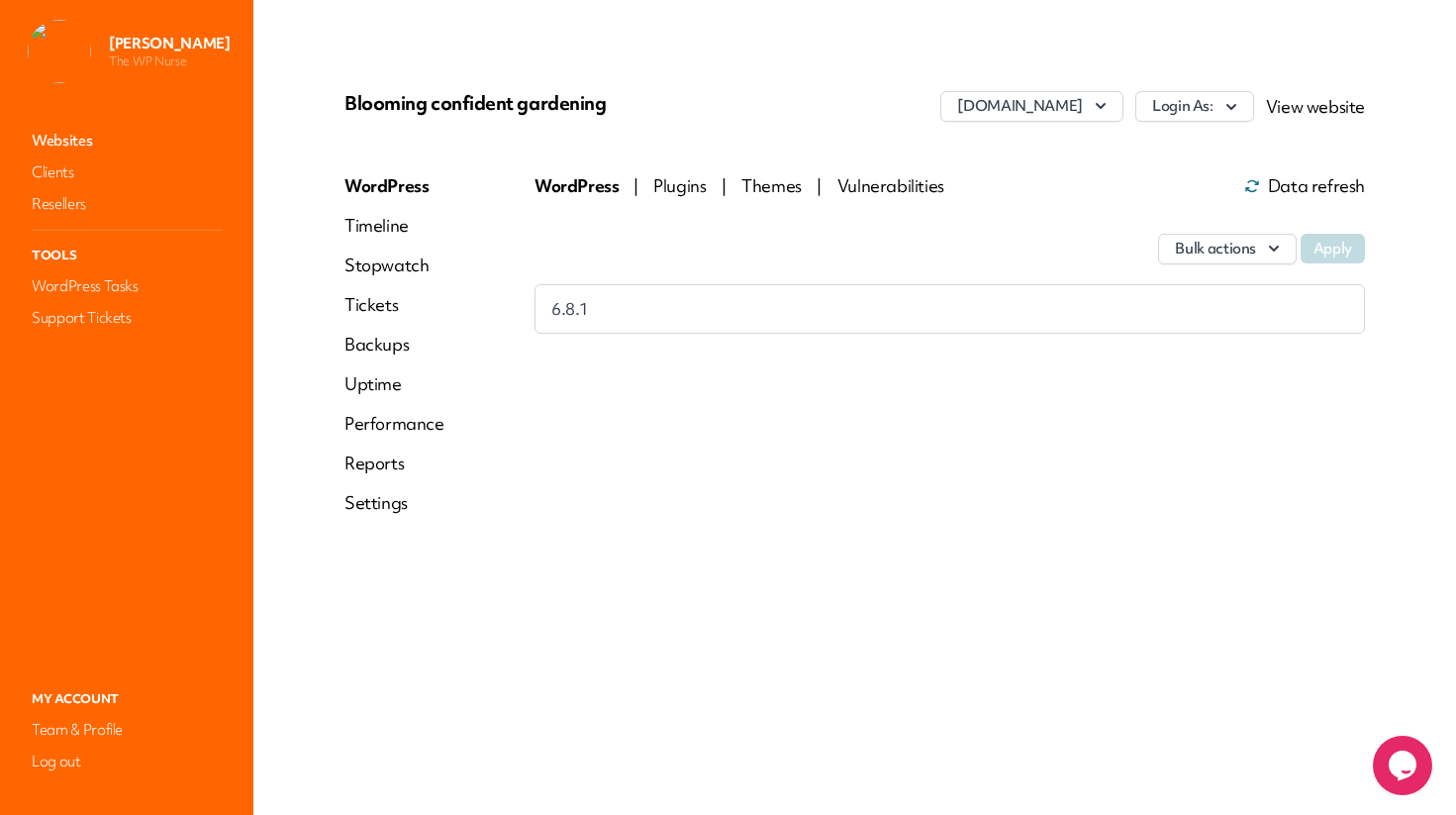 click on "Performance" at bounding box center [394, 424] 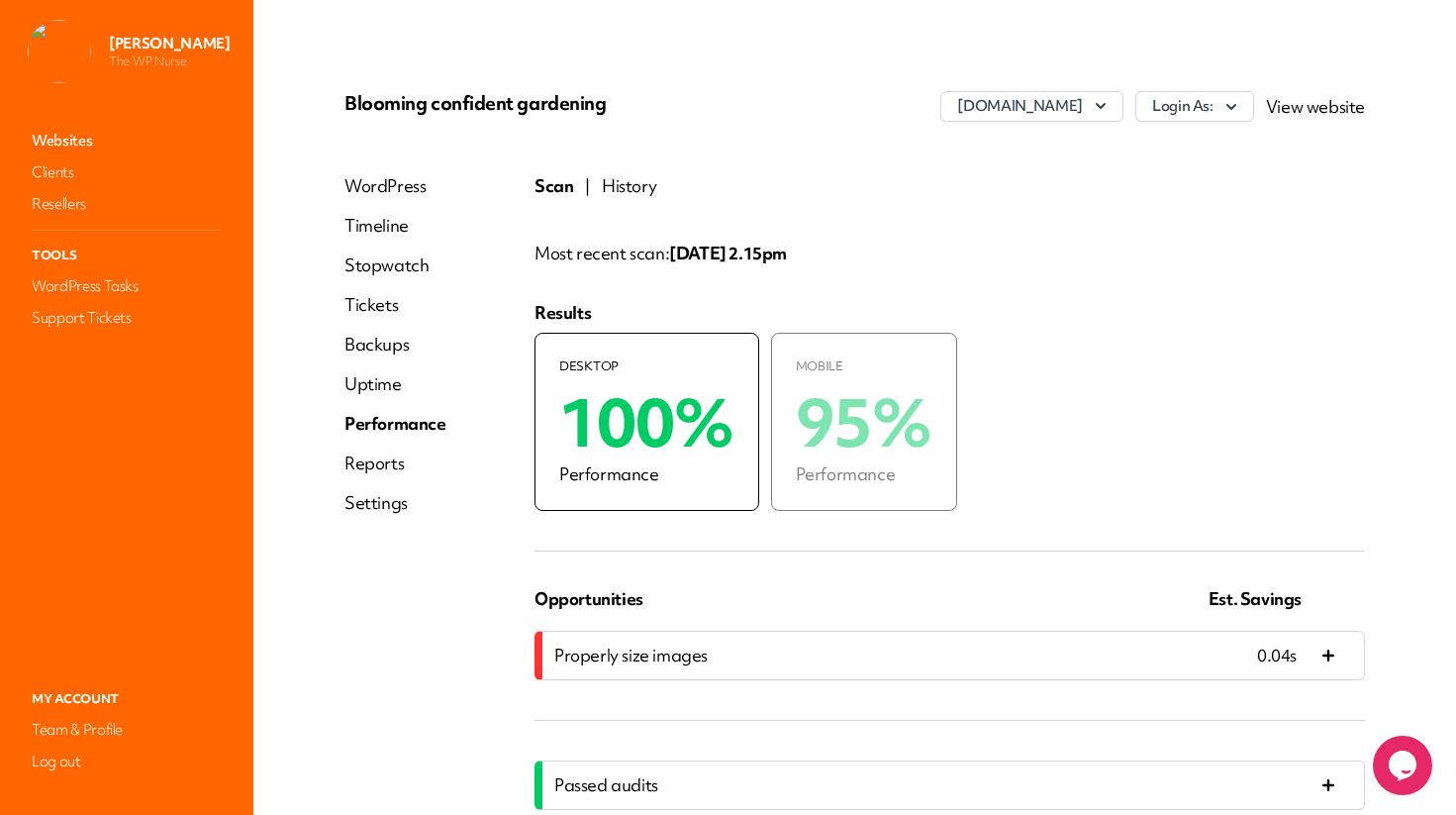 click on "History" at bounding box center [629, 186] 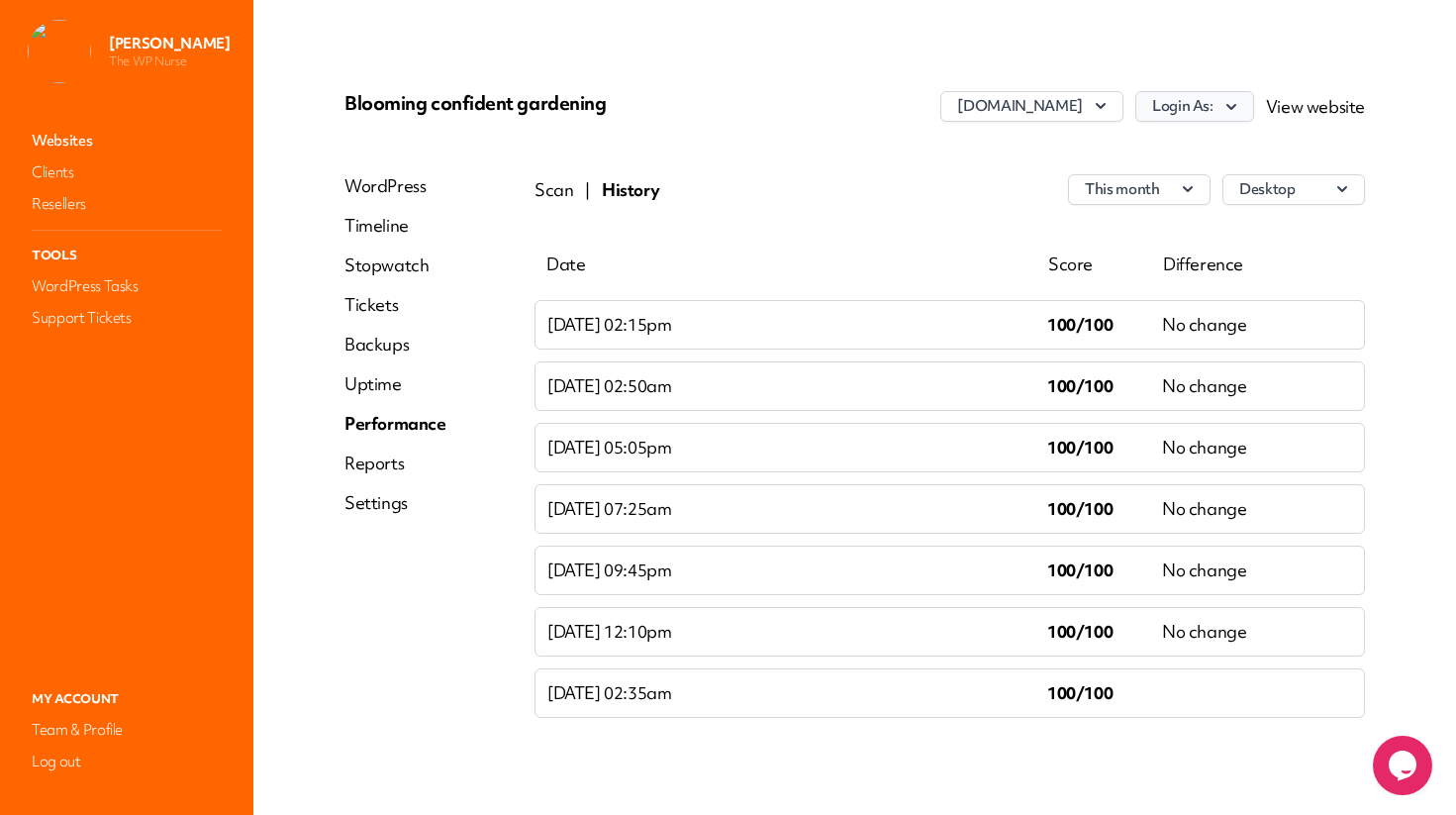 click on "Login As:" at bounding box center (1195, 106) 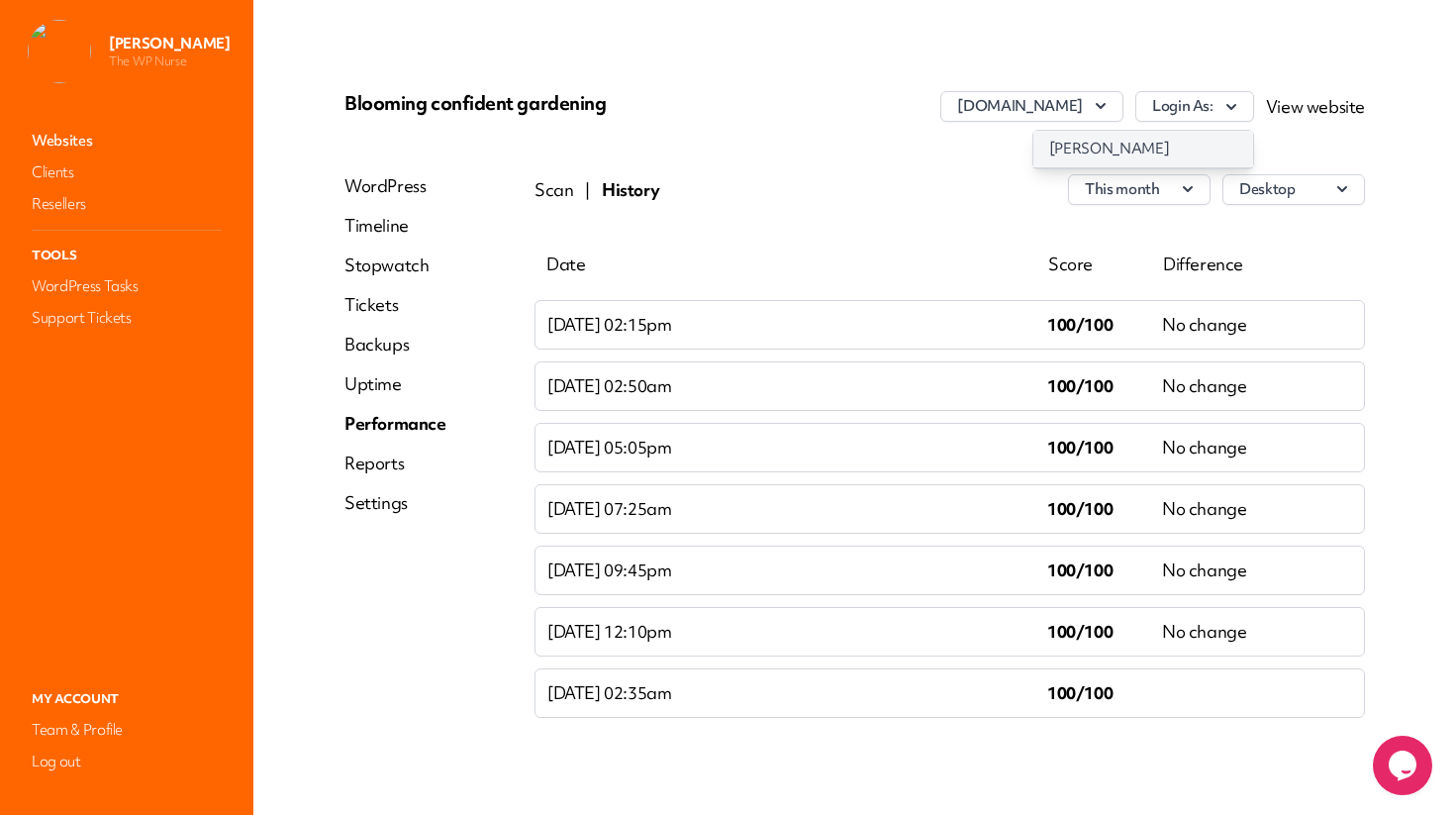 click on "[PERSON_NAME]" at bounding box center (1143, 149) 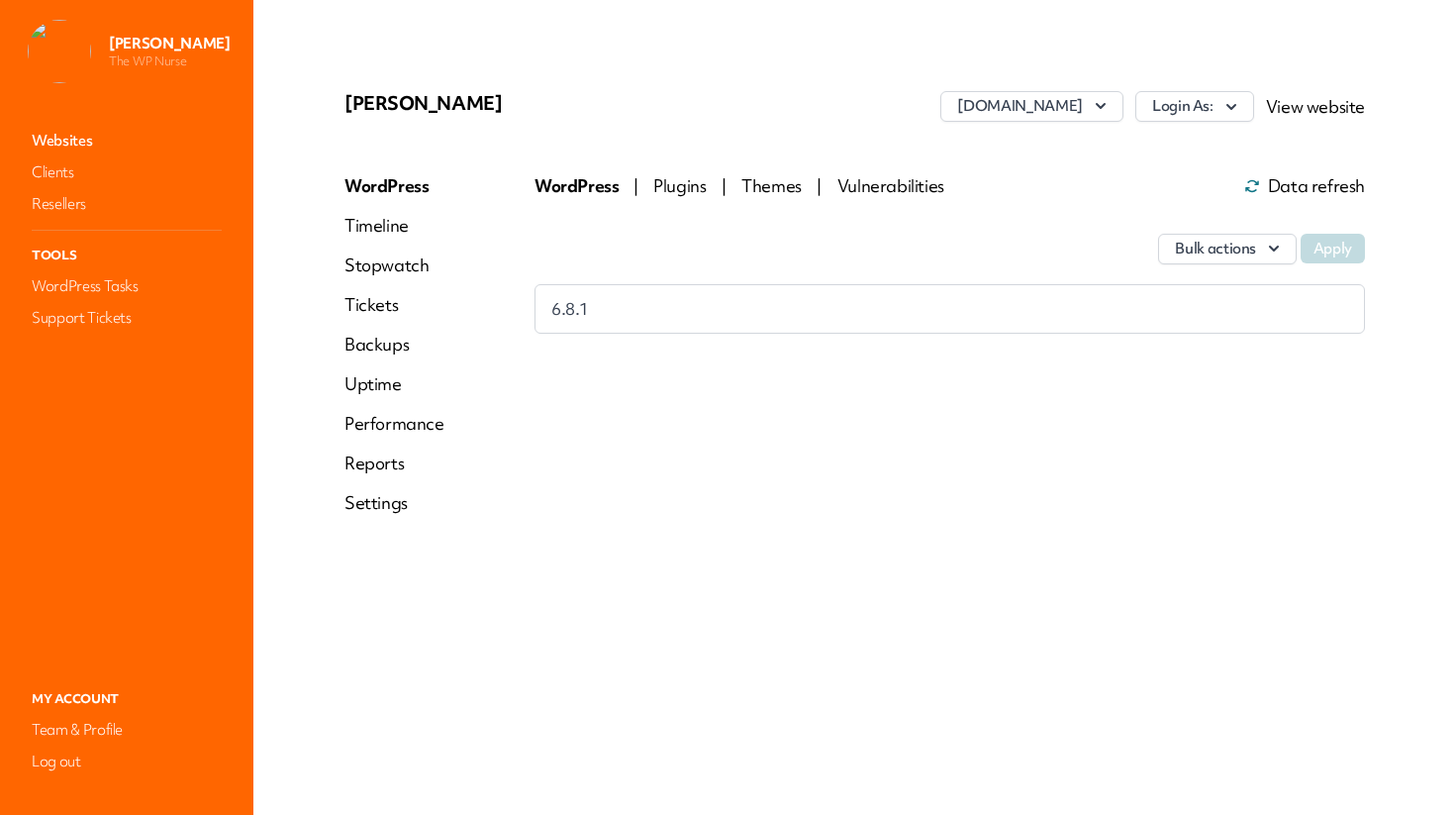 scroll, scrollTop: 0, scrollLeft: 0, axis: both 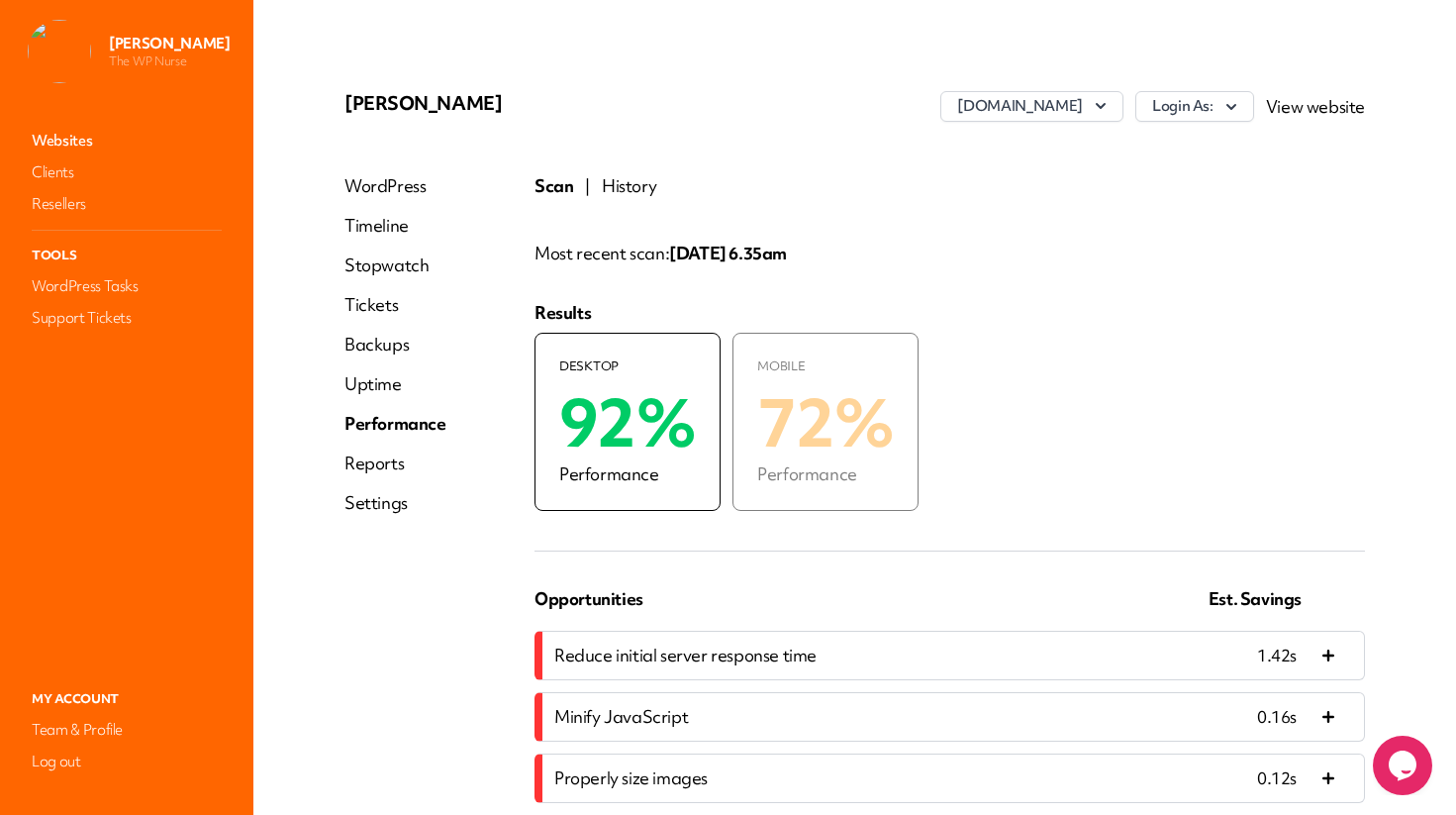 click on "Scan
|
History" at bounding box center [949, 186] 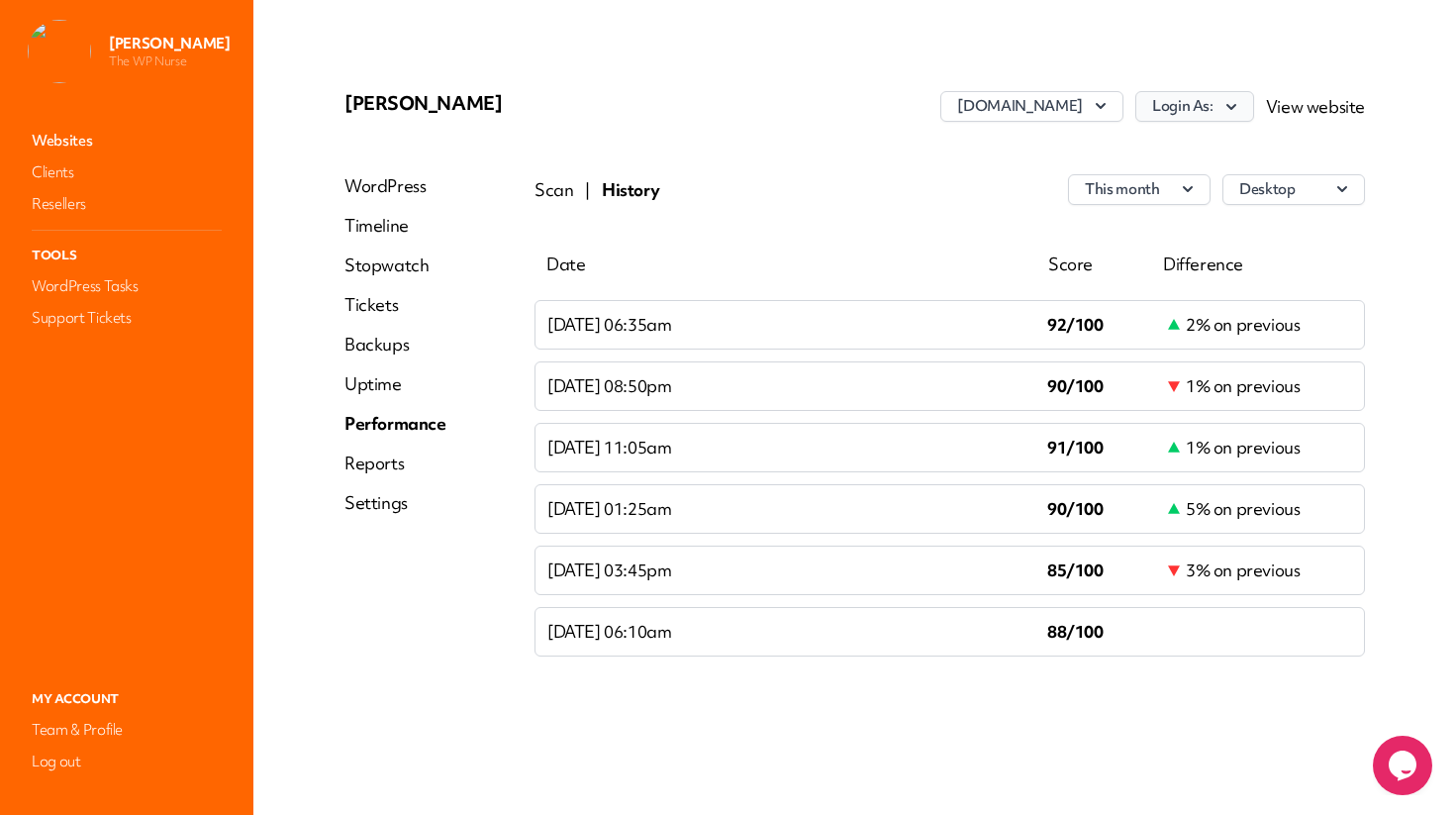 click on "Login As:" at bounding box center [1195, 106] 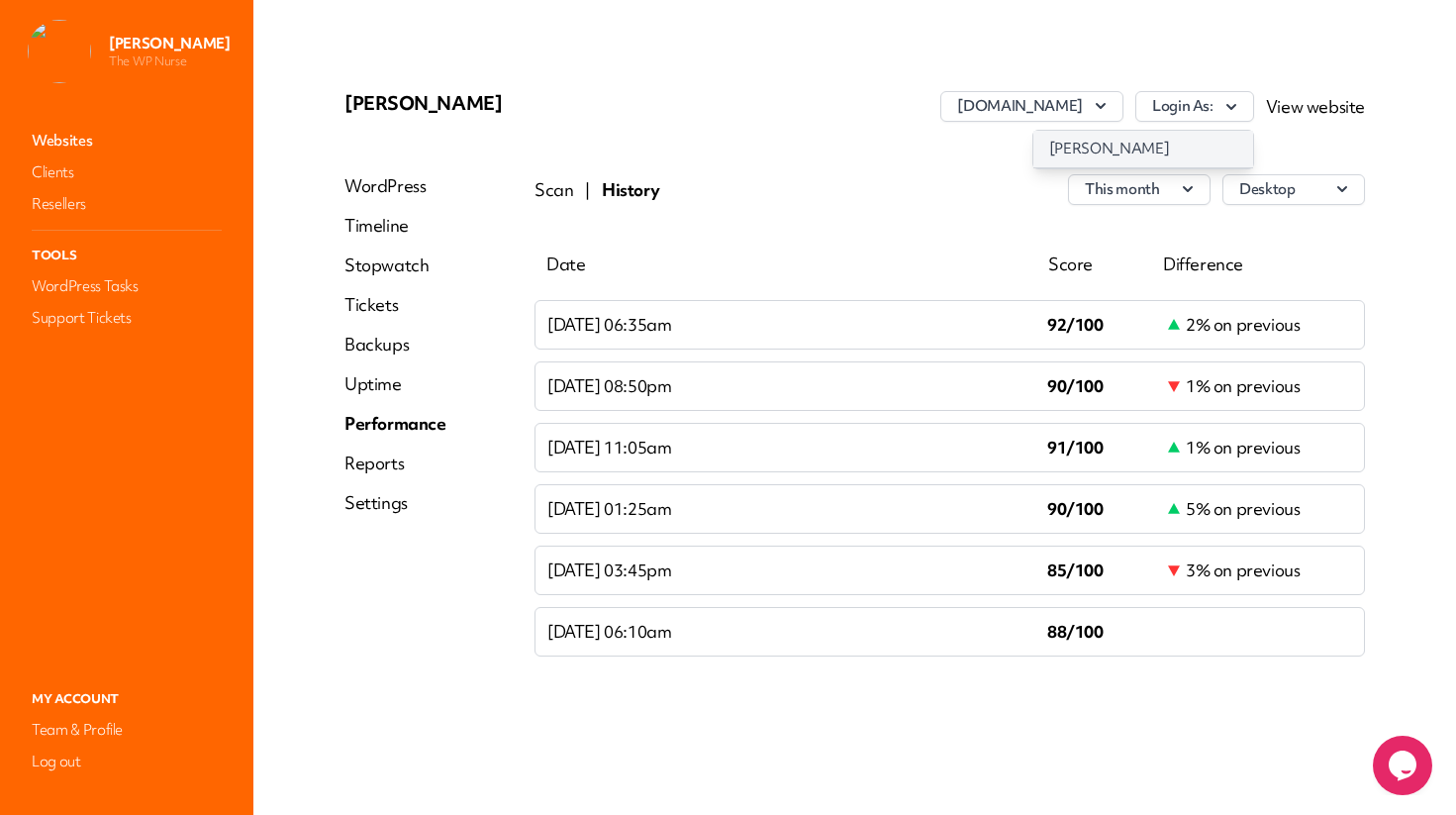click on "[PERSON_NAME]" at bounding box center (1143, 149) 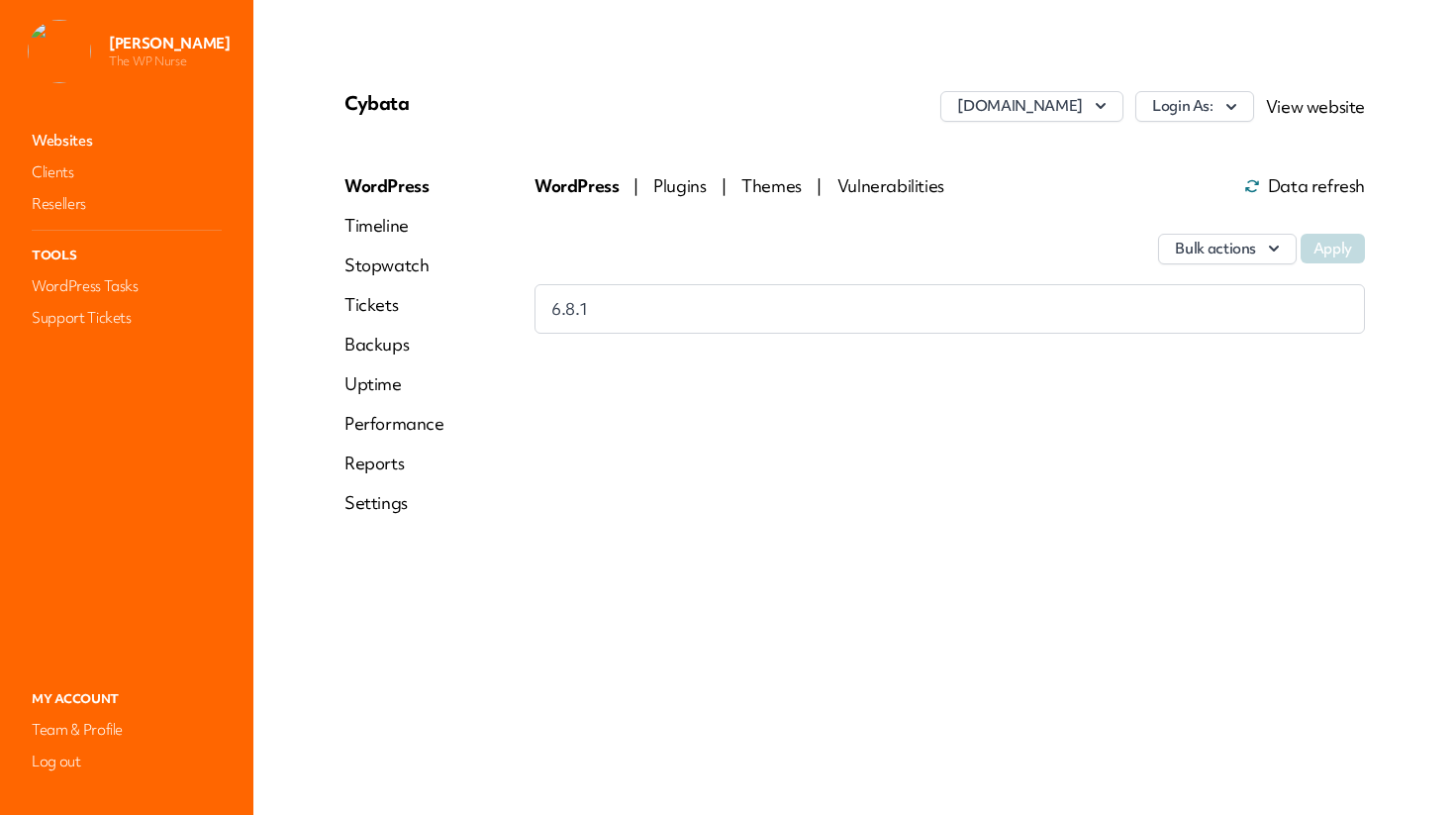 scroll, scrollTop: 0, scrollLeft: 0, axis: both 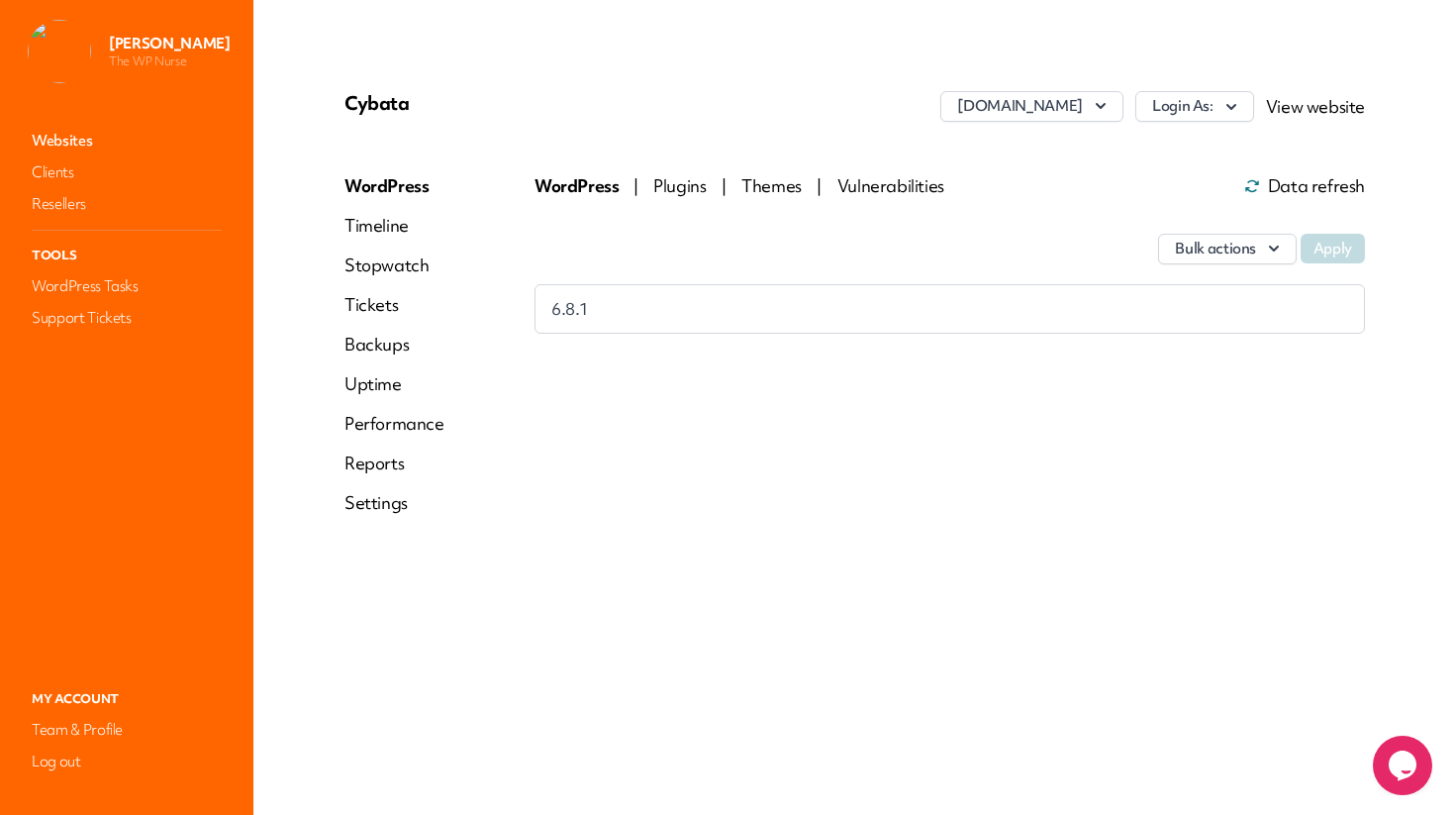 click on "Performance" at bounding box center (394, 424) 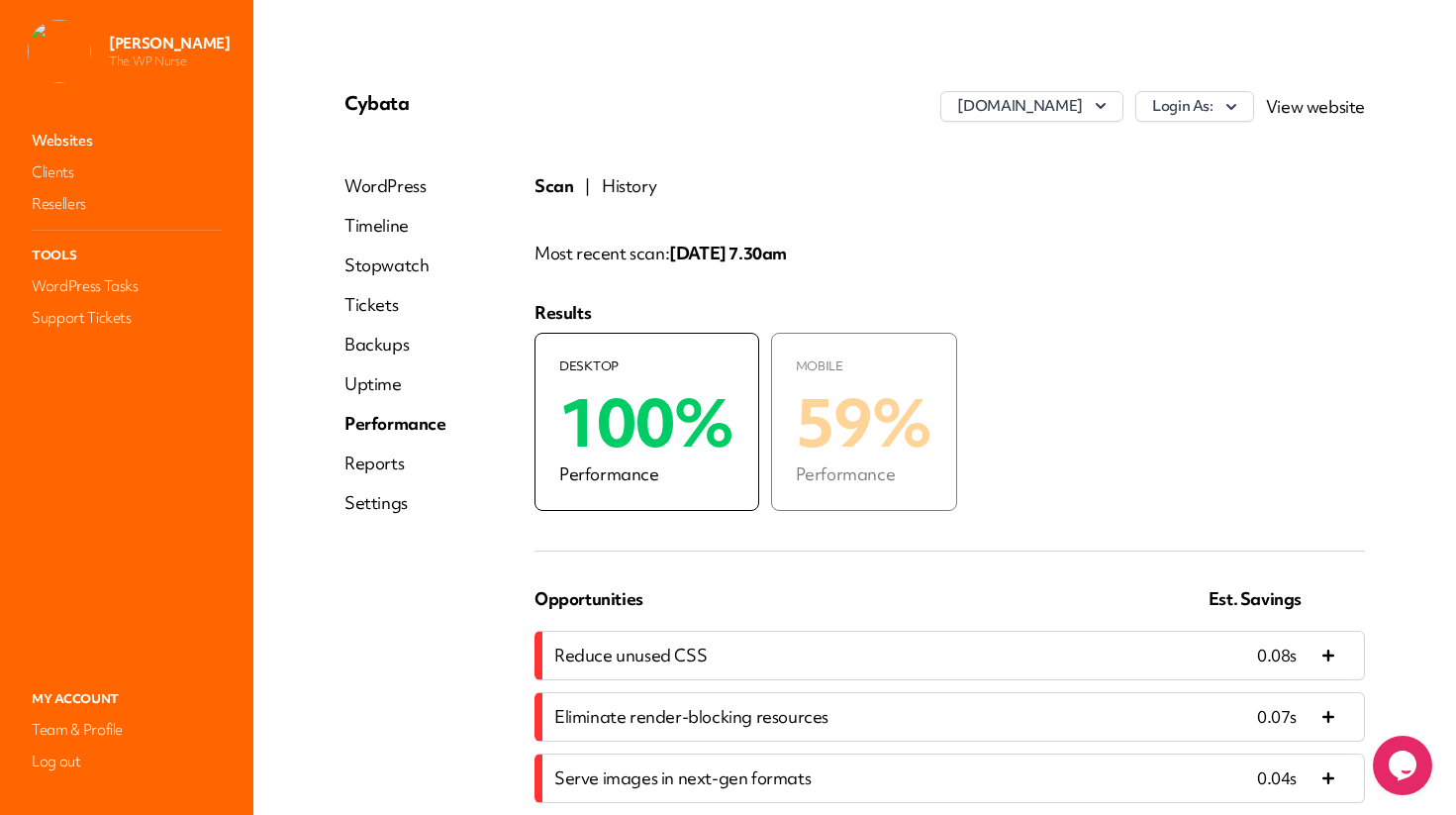 click on "History" at bounding box center (629, 186) 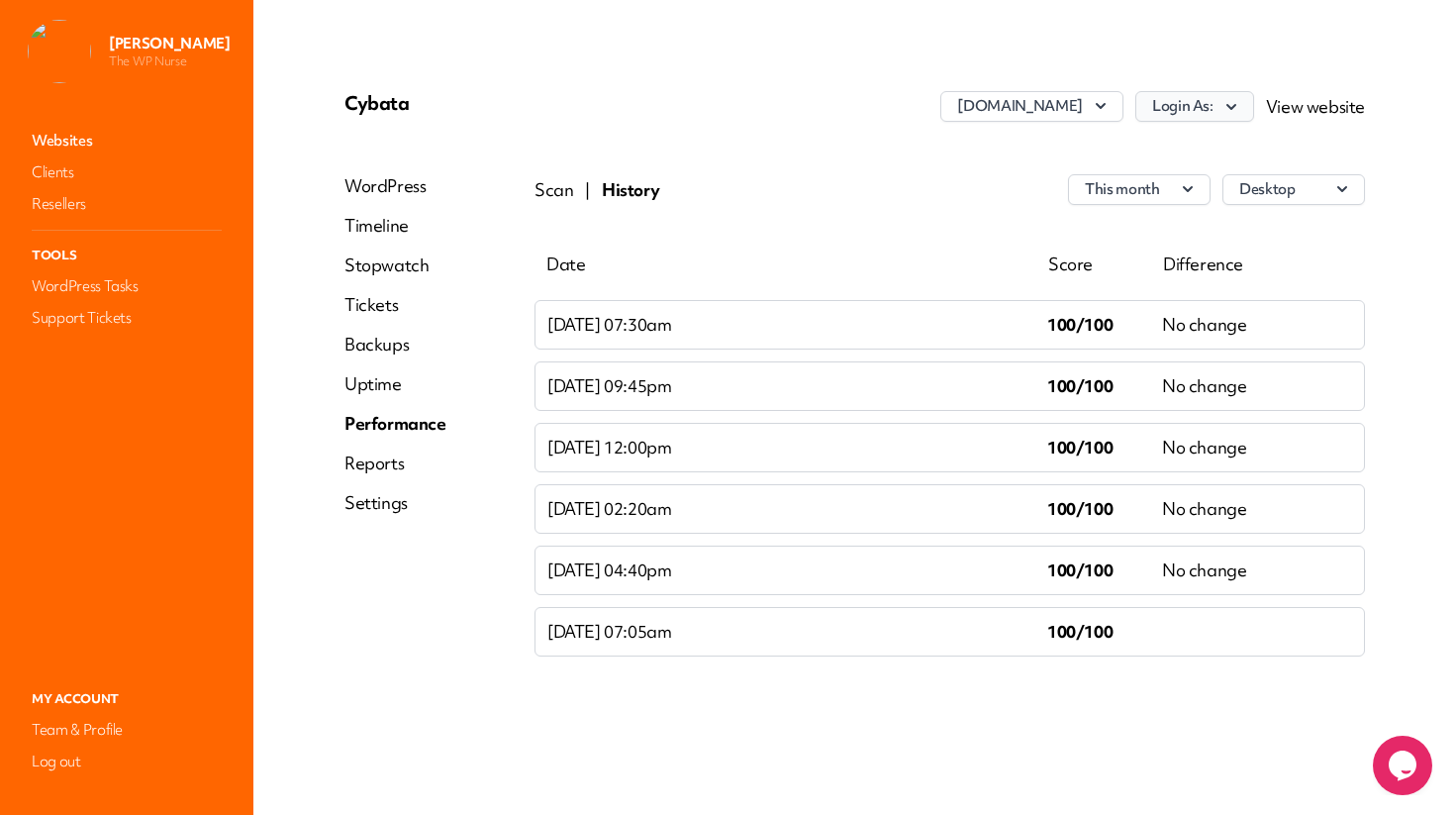 click on "Login As:" at bounding box center [1195, 106] 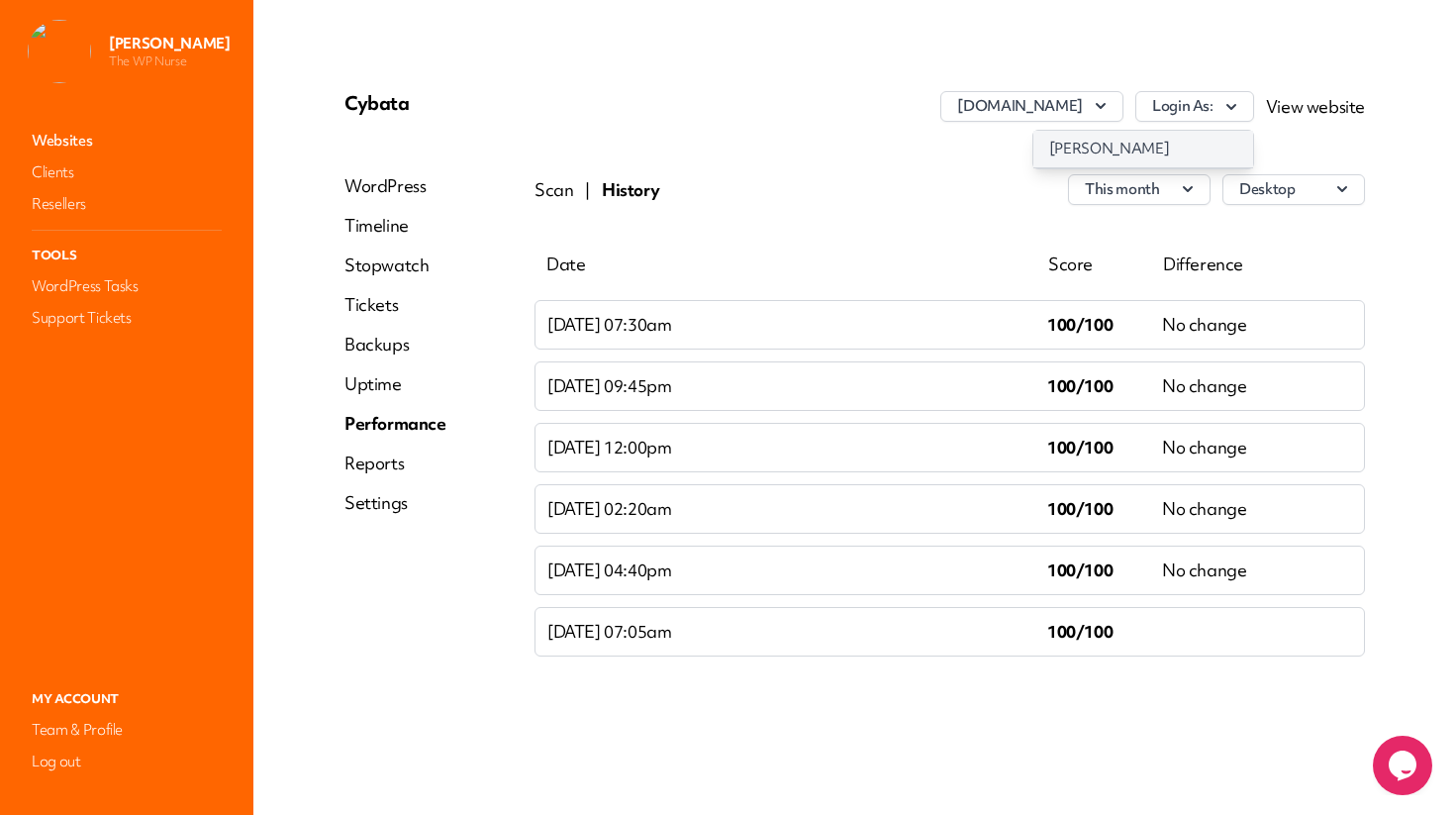 click on "[PERSON_NAME]" at bounding box center (1143, 149) 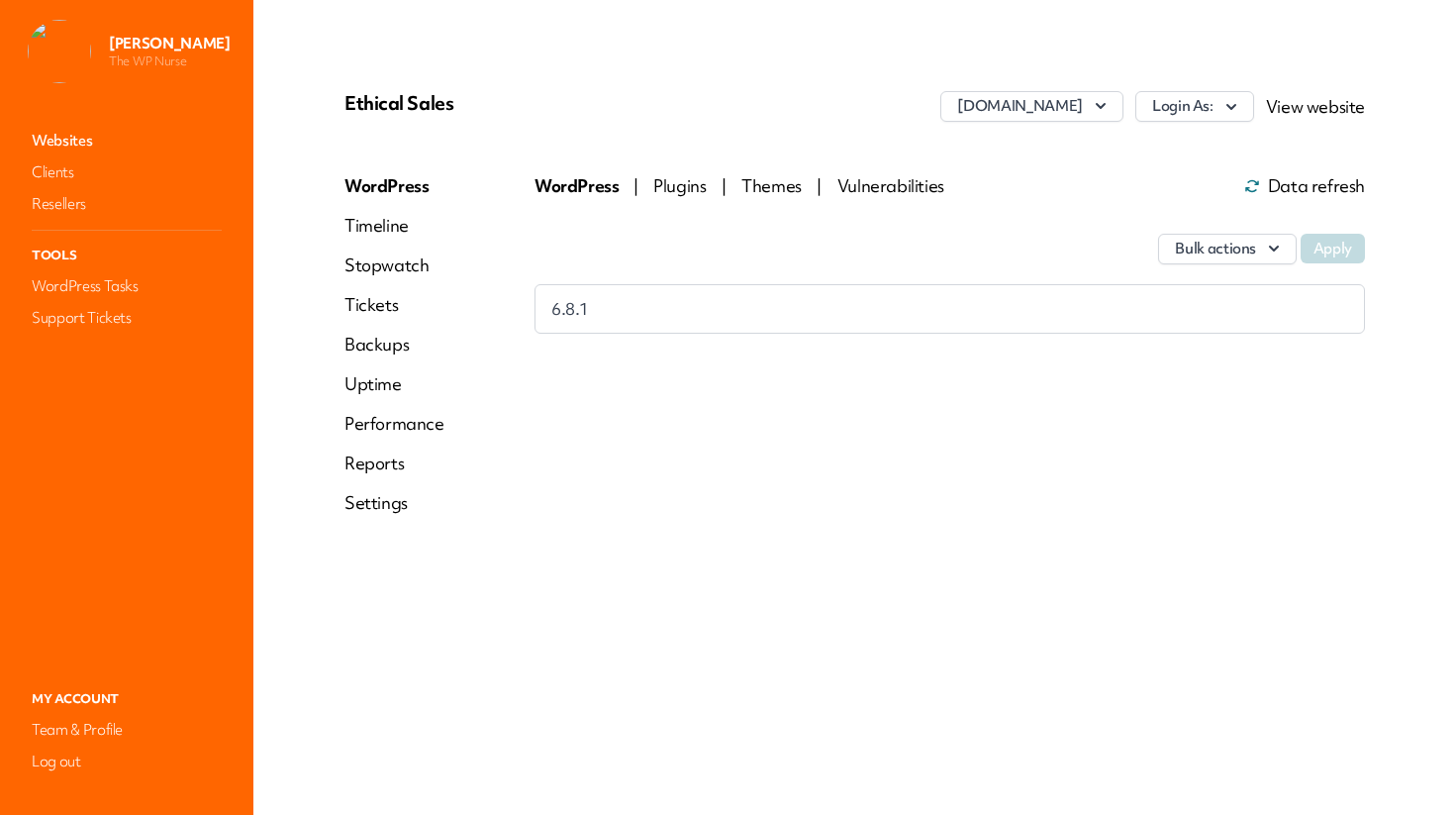 scroll, scrollTop: 0, scrollLeft: 0, axis: both 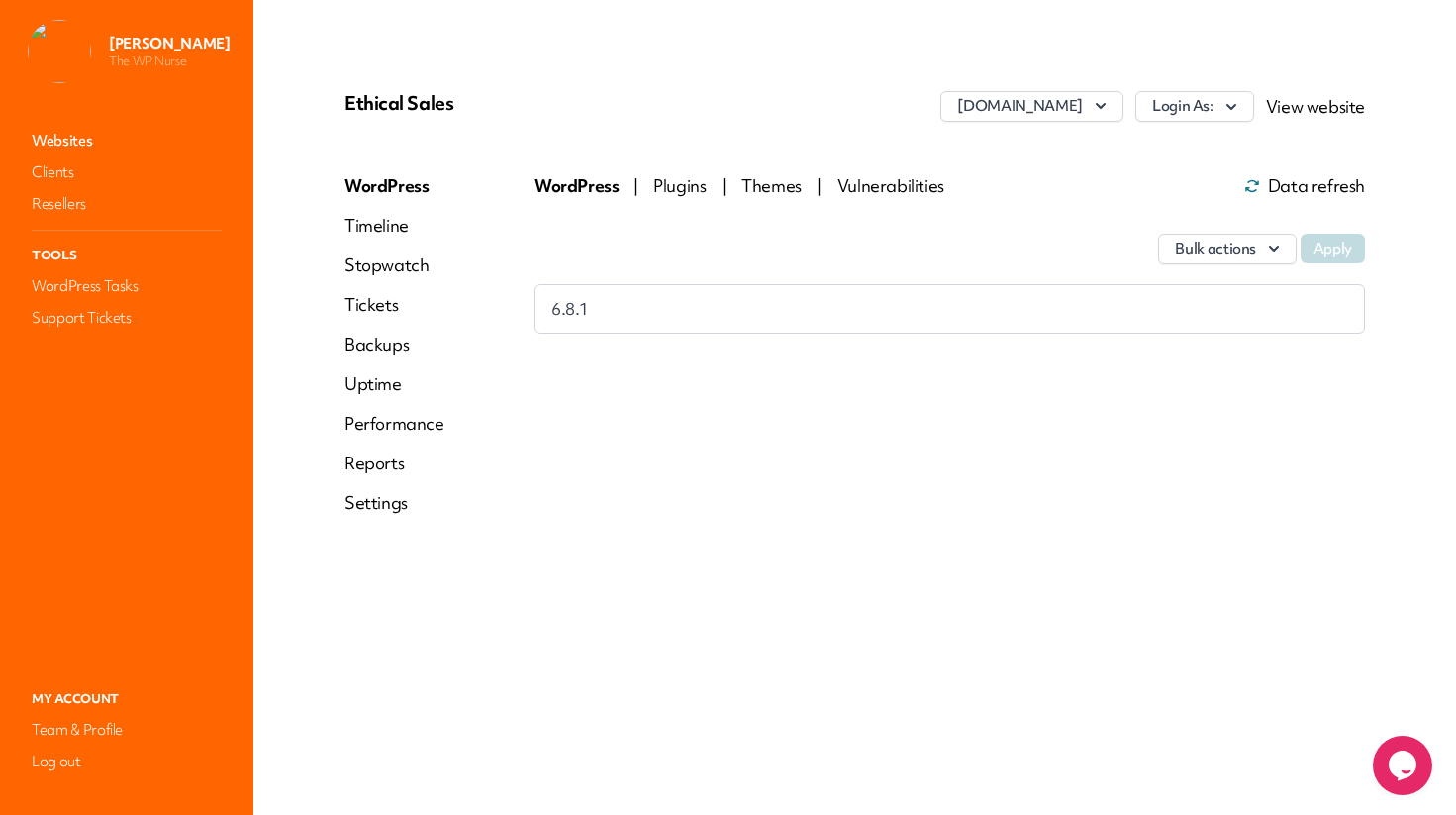 click on "Performance" at bounding box center [394, 424] 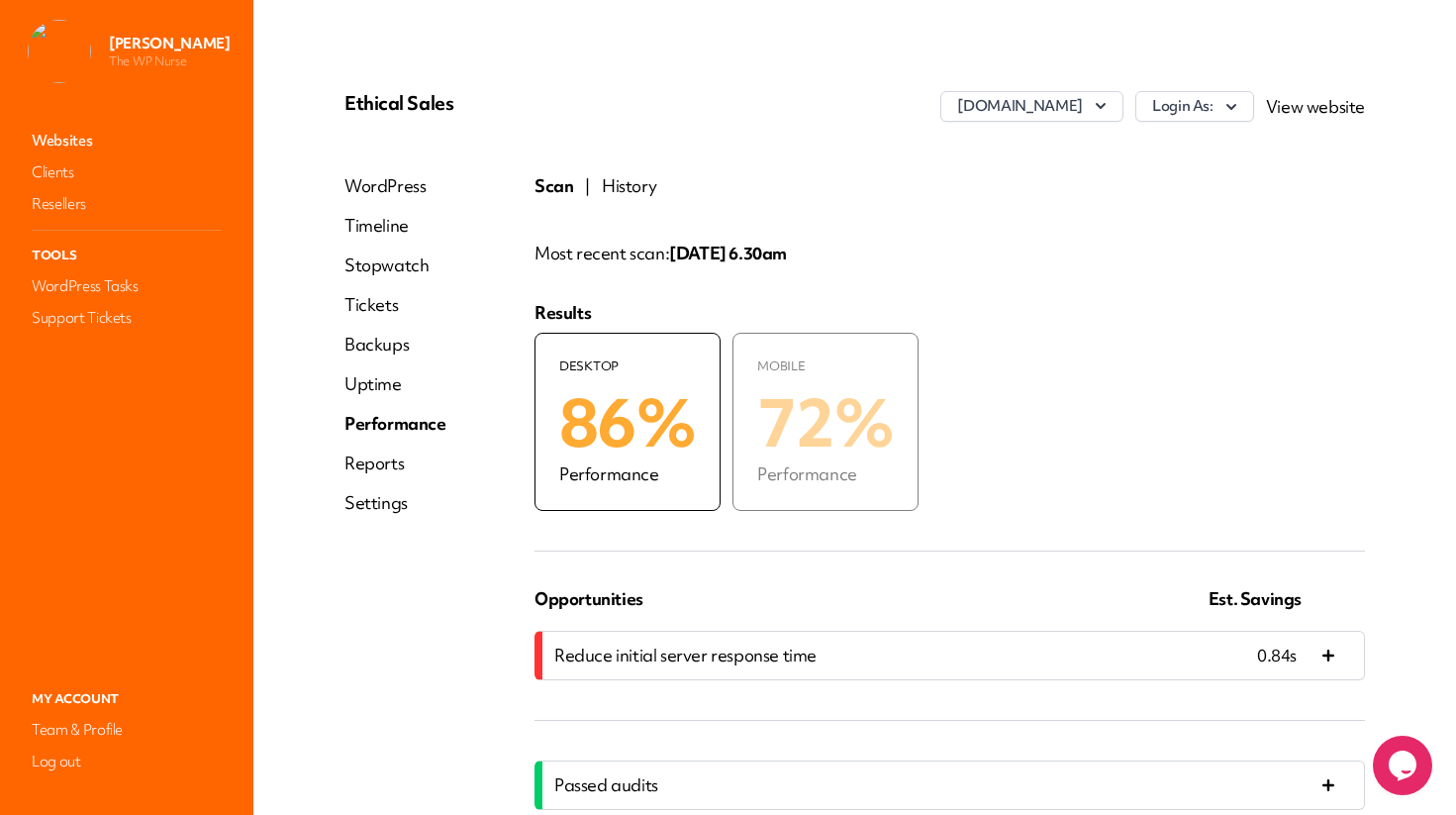 click on "History" at bounding box center (629, 186) 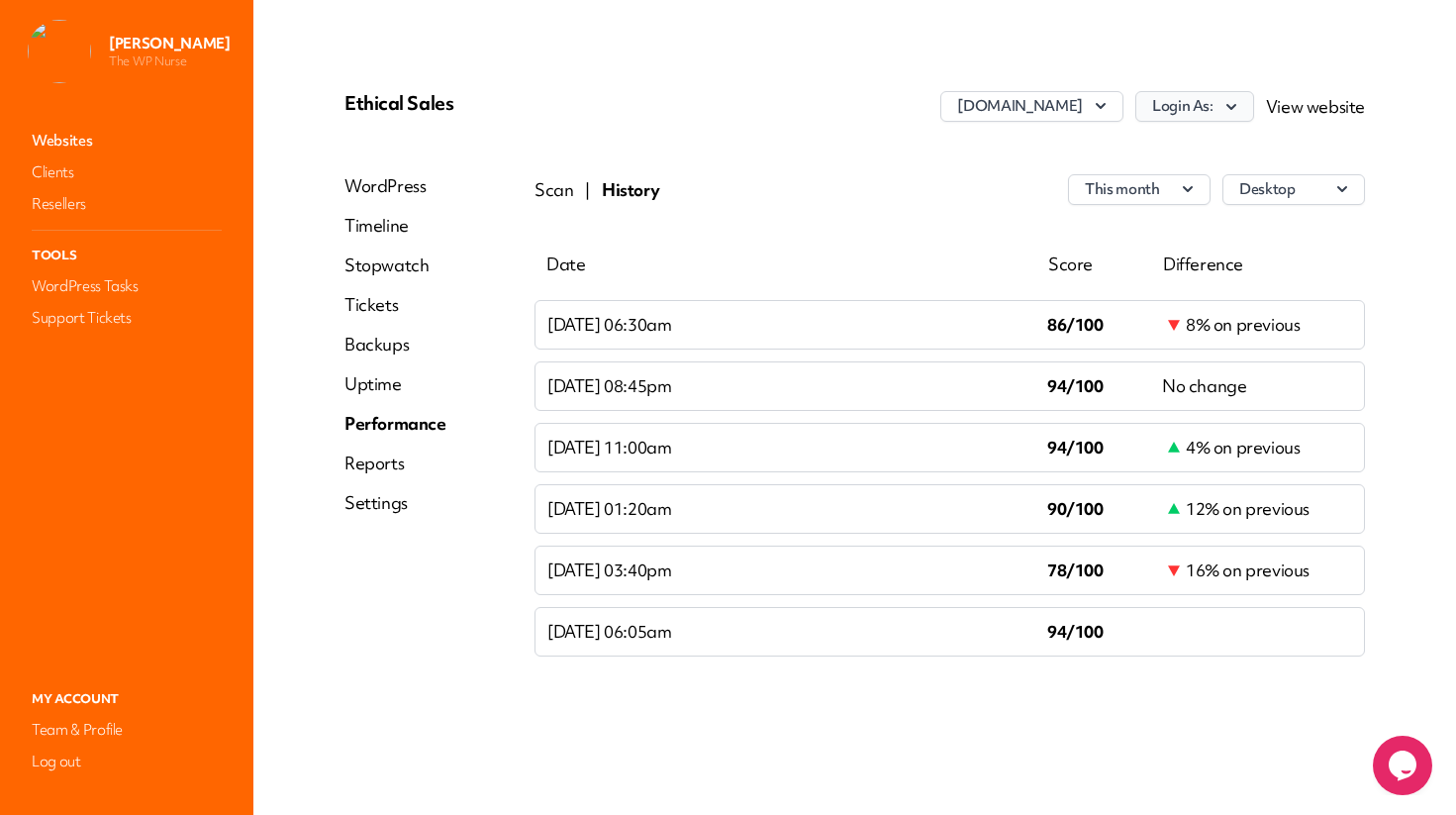click on "Login As:" at bounding box center (1195, 106) 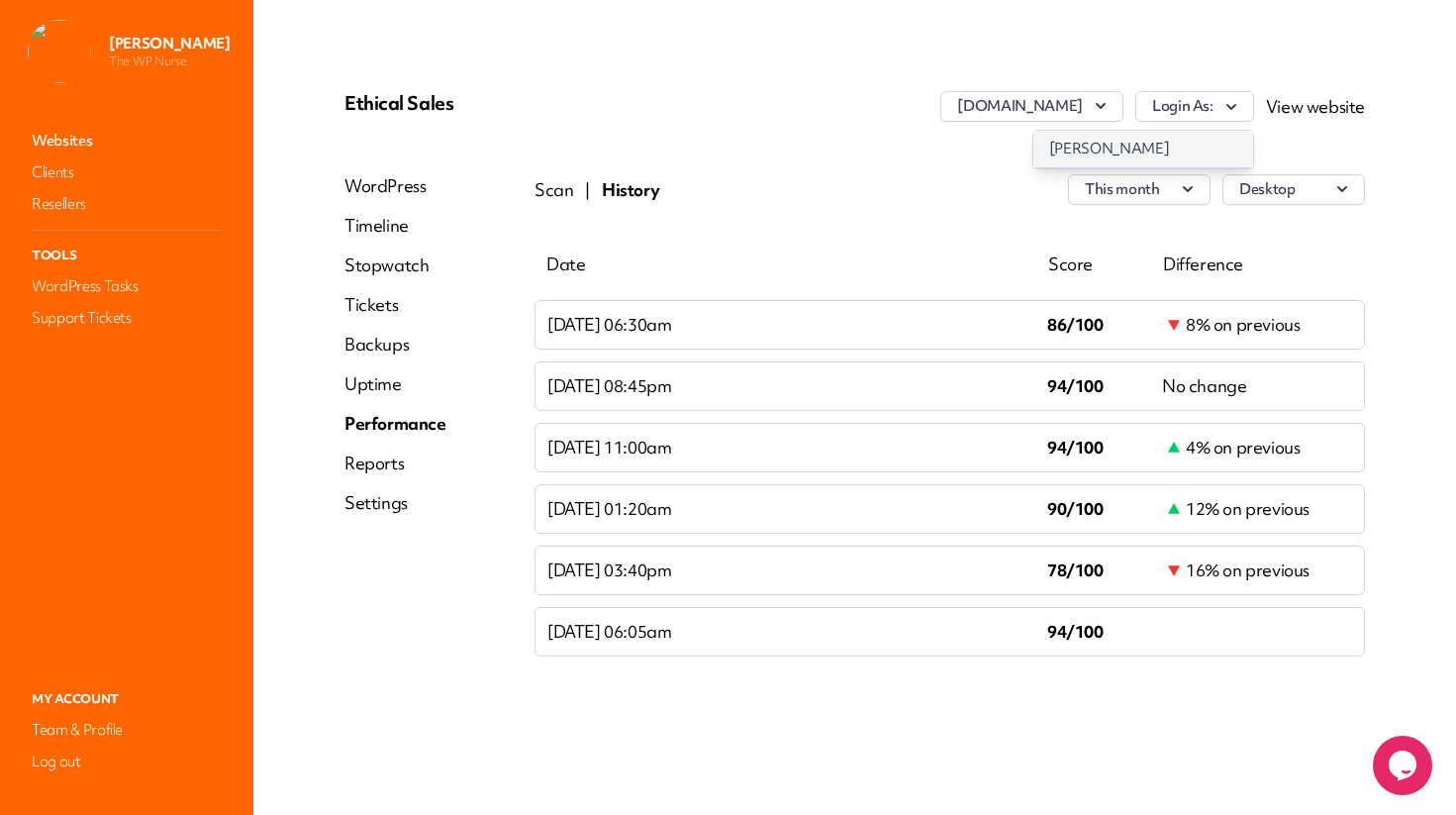 click on "[PERSON_NAME]" at bounding box center [1143, 149] 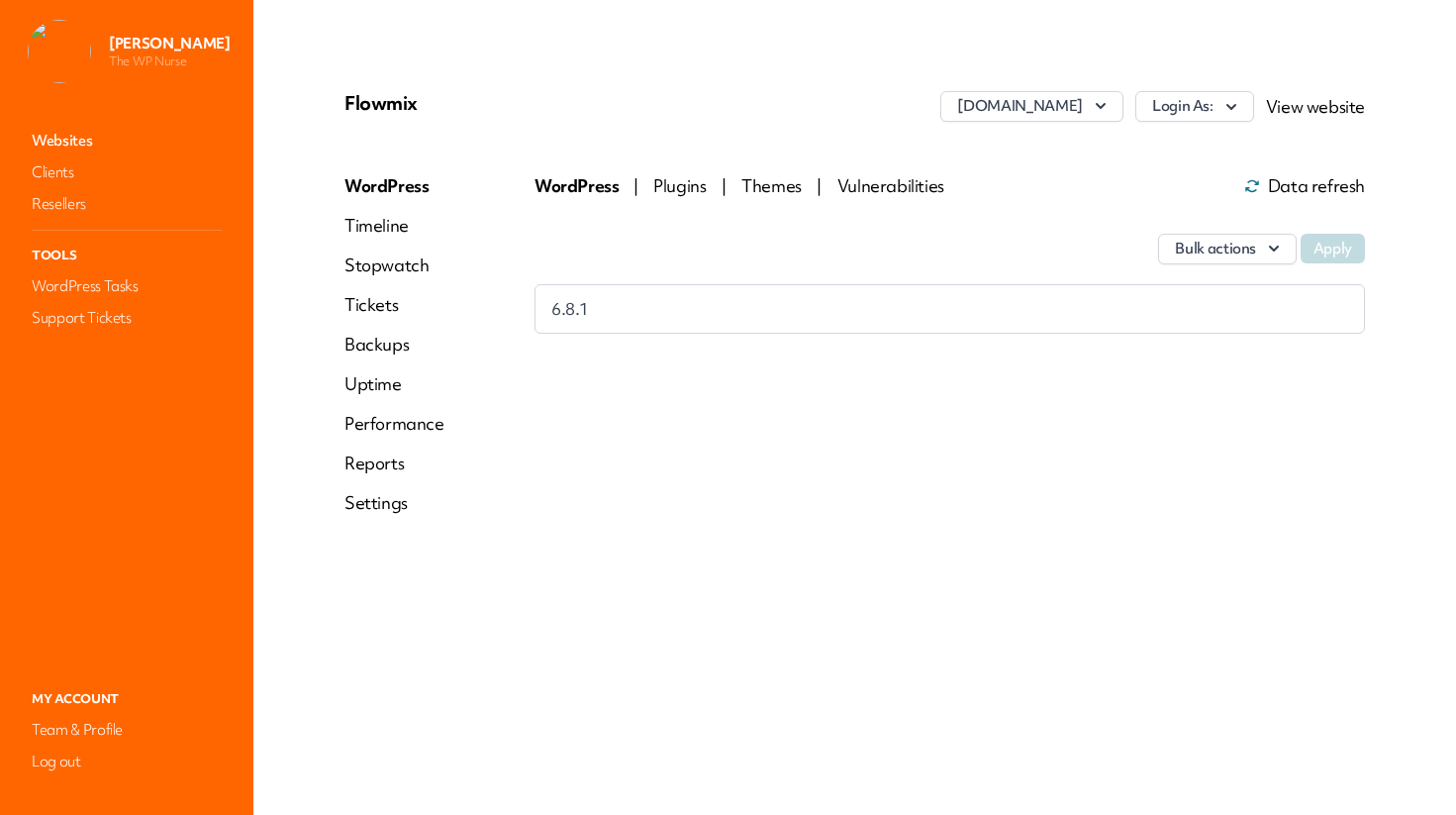 scroll, scrollTop: 0, scrollLeft: 0, axis: both 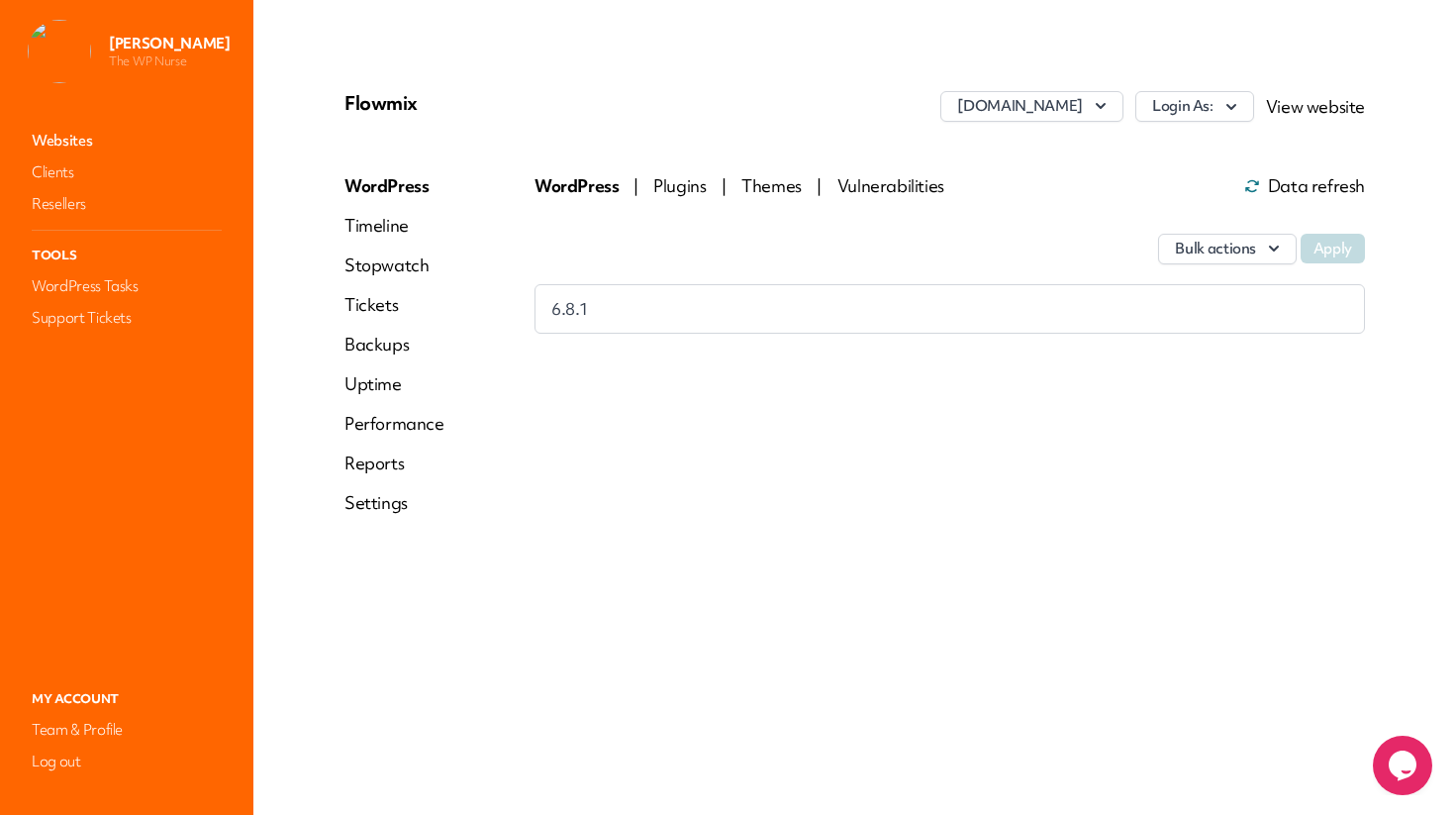 click on "Performance" at bounding box center (394, 424) 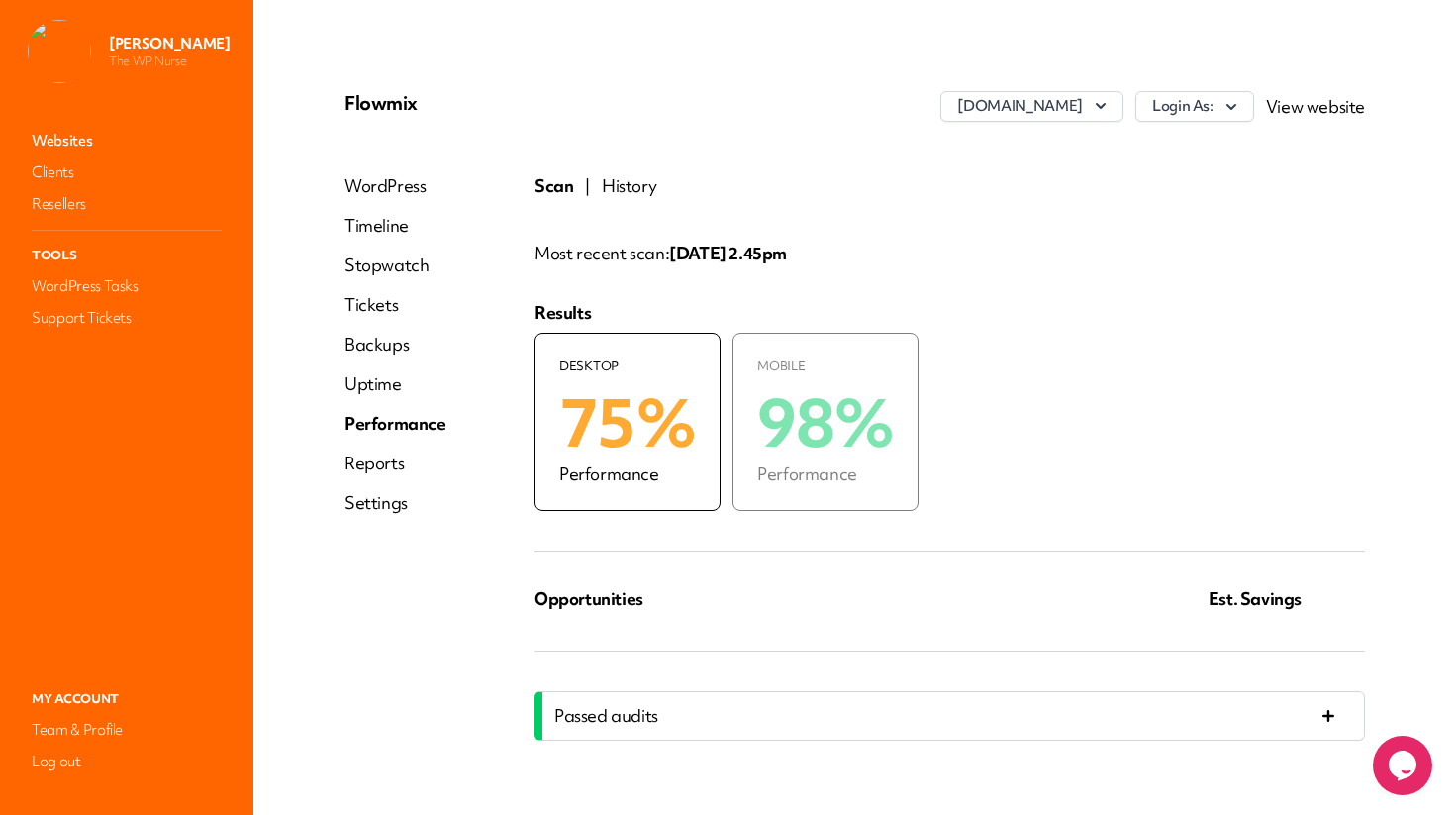 click on "History" at bounding box center [629, 186] 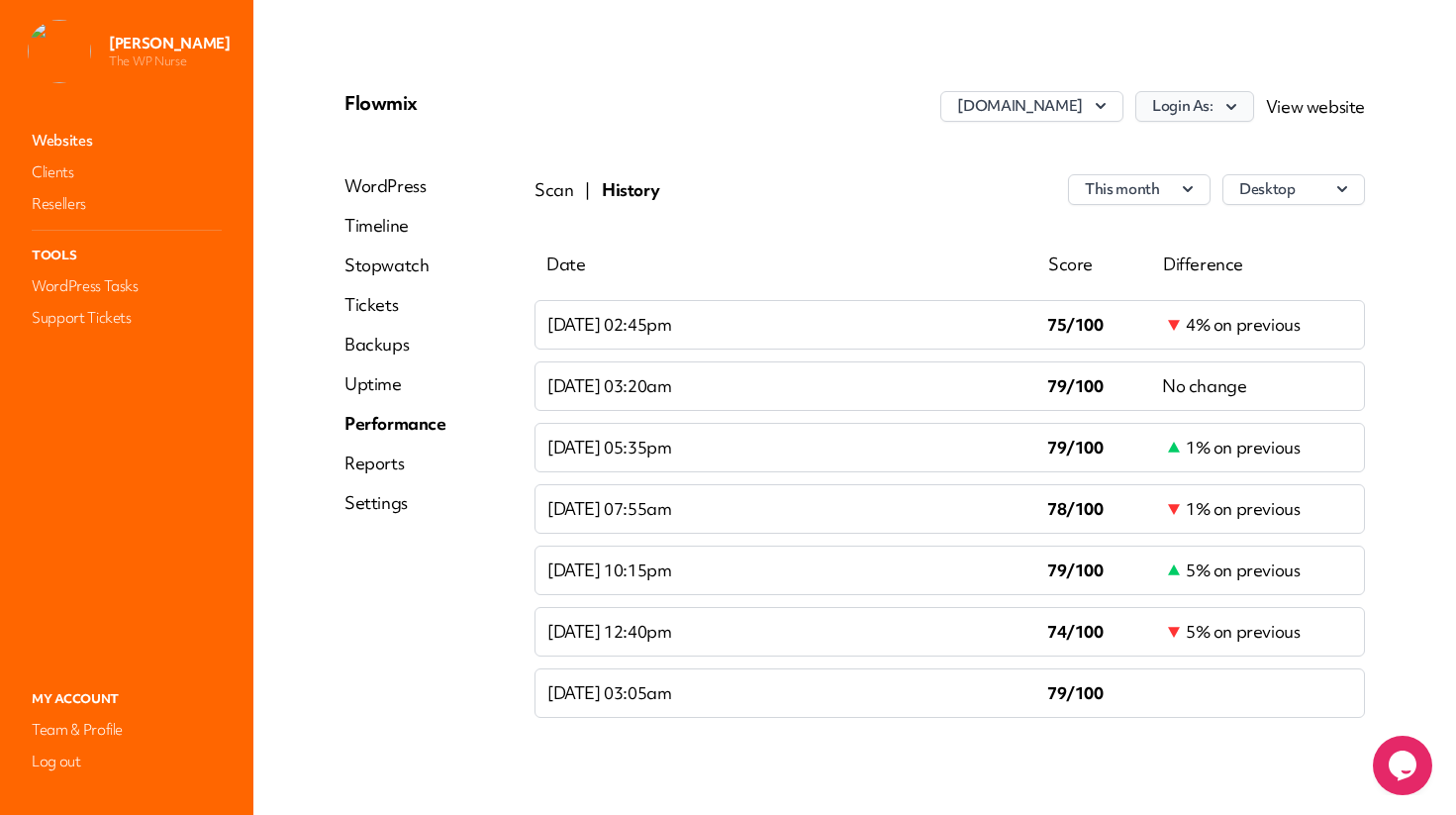 click on "Login As:" at bounding box center [1195, 106] 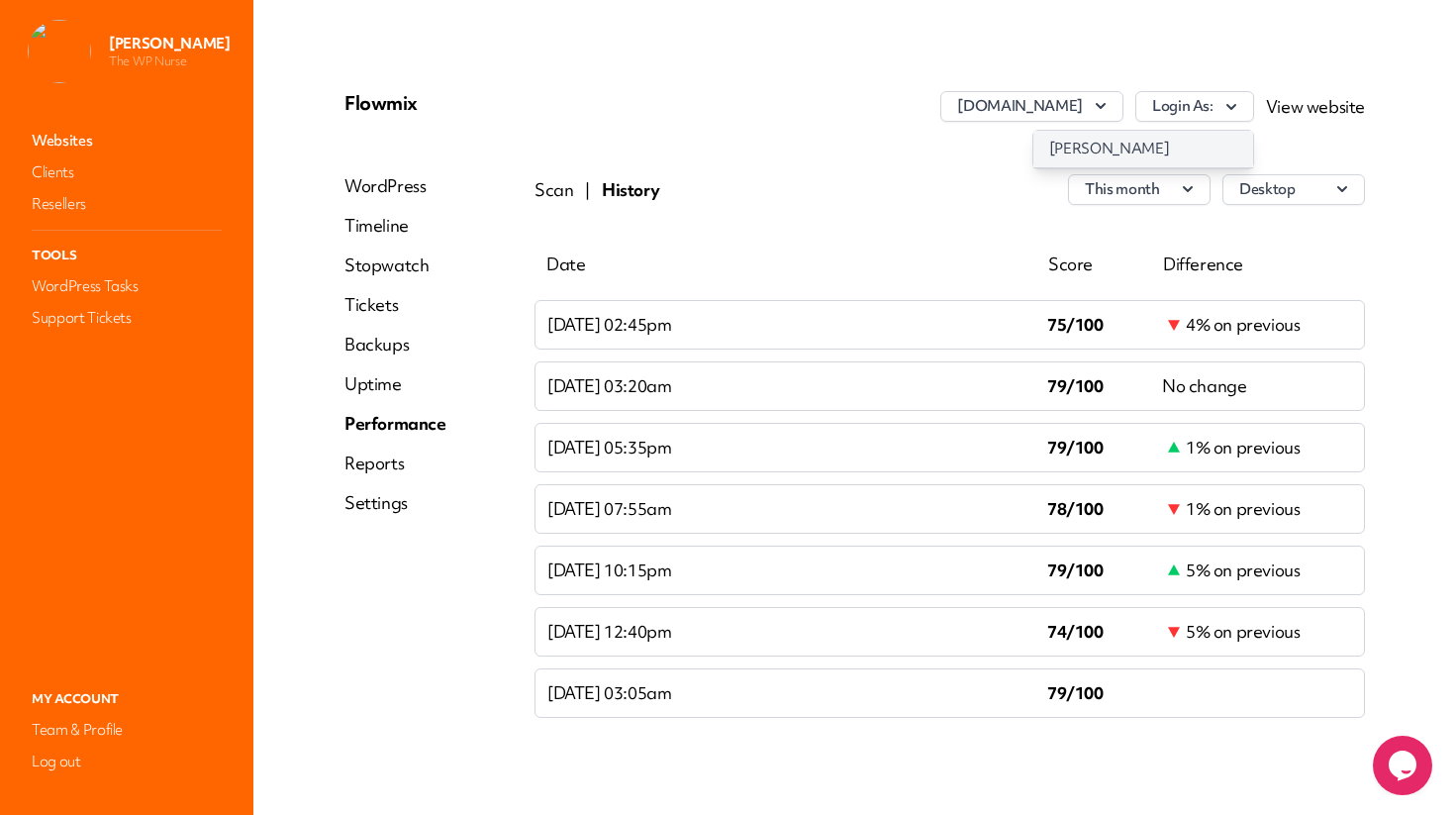 click on "Vik Martin" at bounding box center (1143, 149) 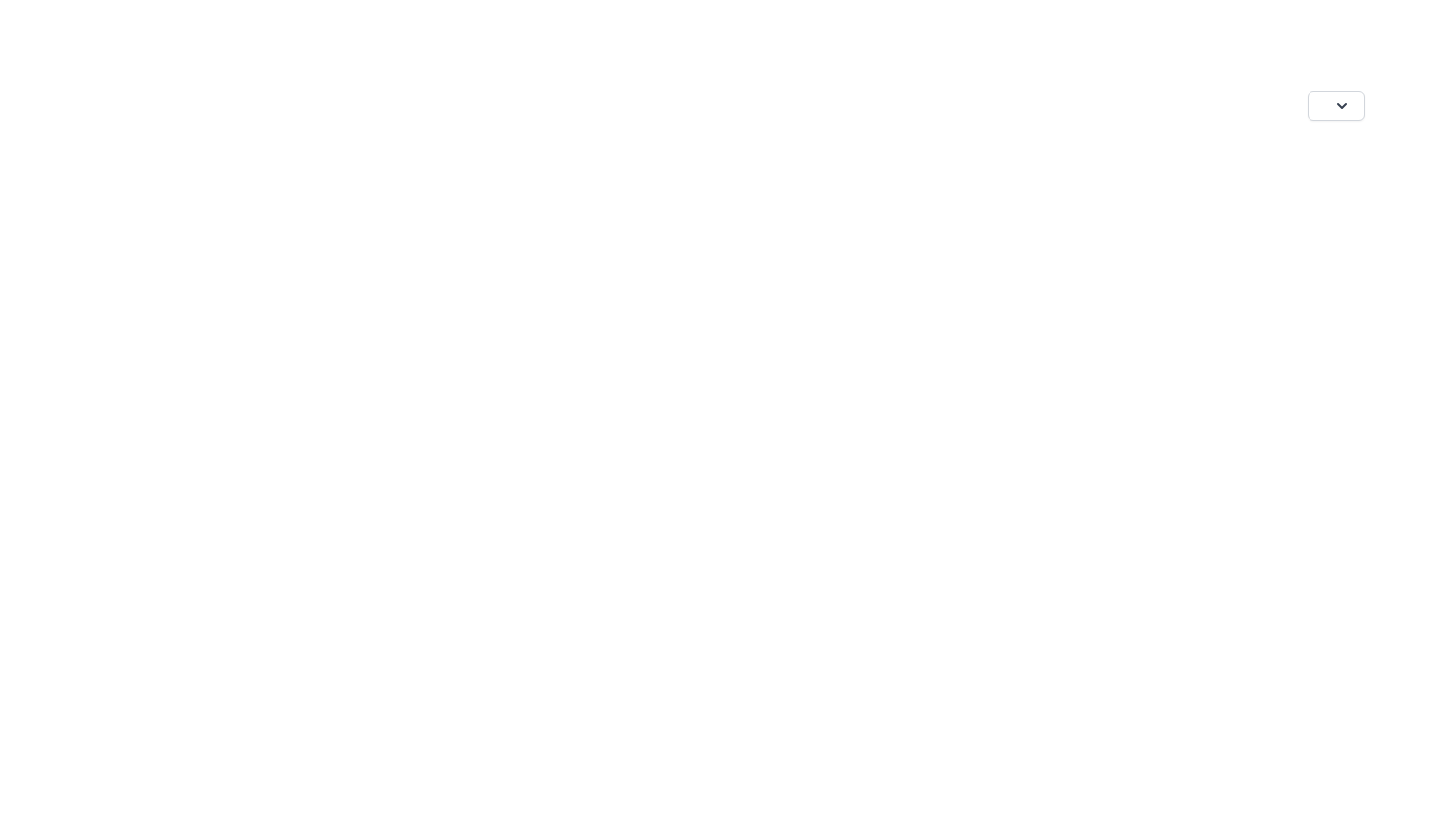 scroll, scrollTop: 0, scrollLeft: 0, axis: both 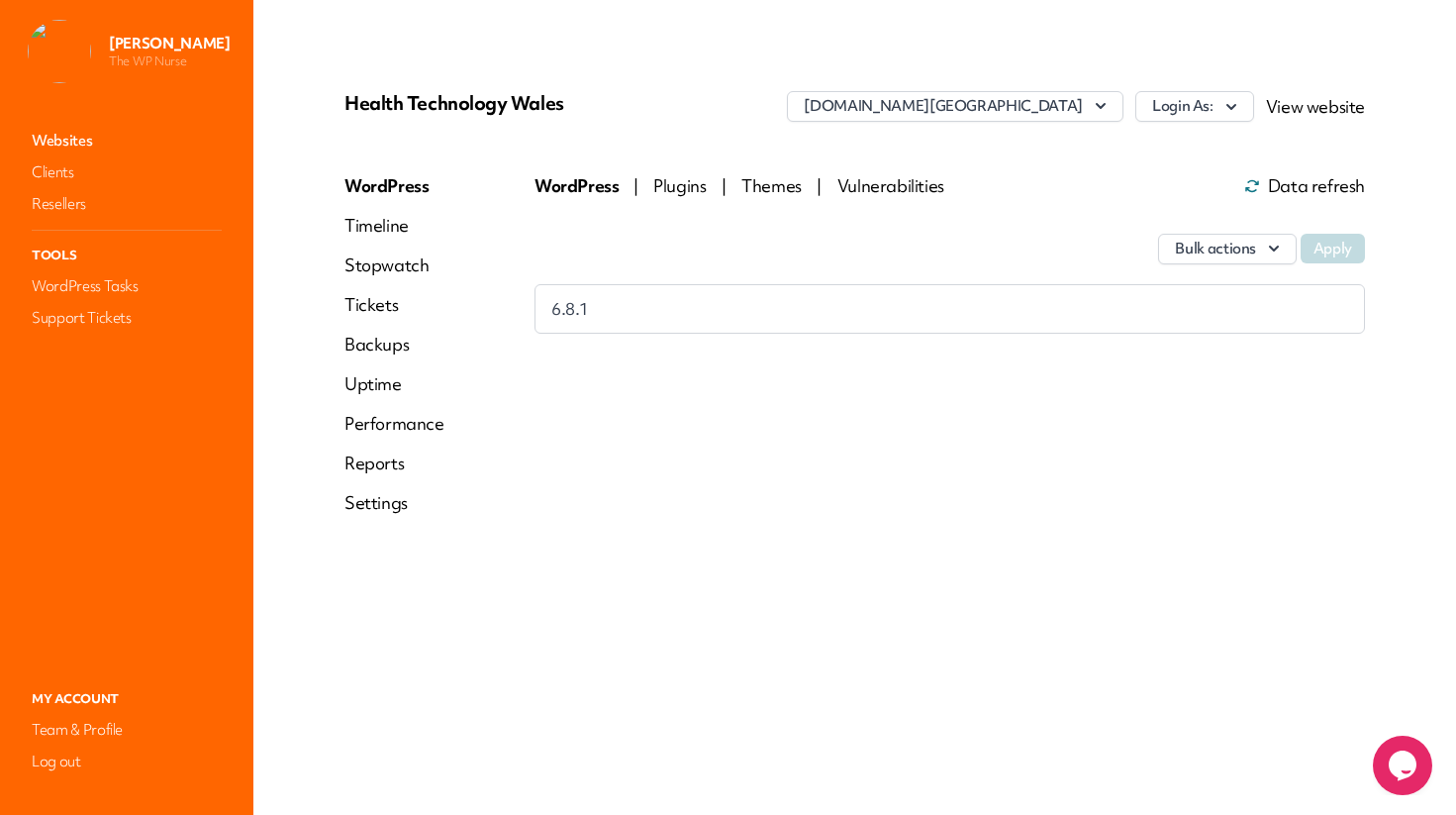 click on "Performance" at bounding box center [394, 424] 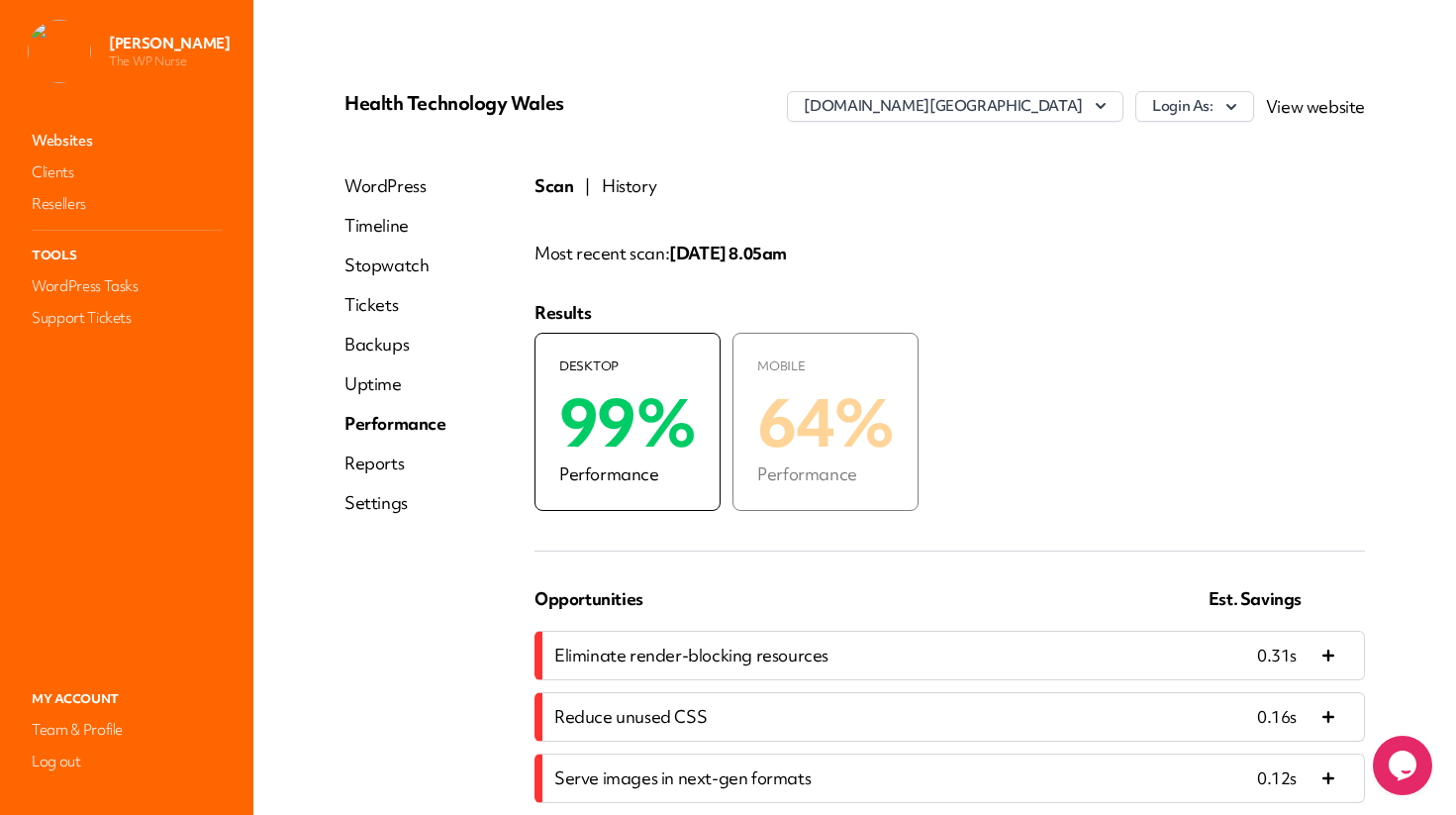 click on "History" at bounding box center (629, 186) 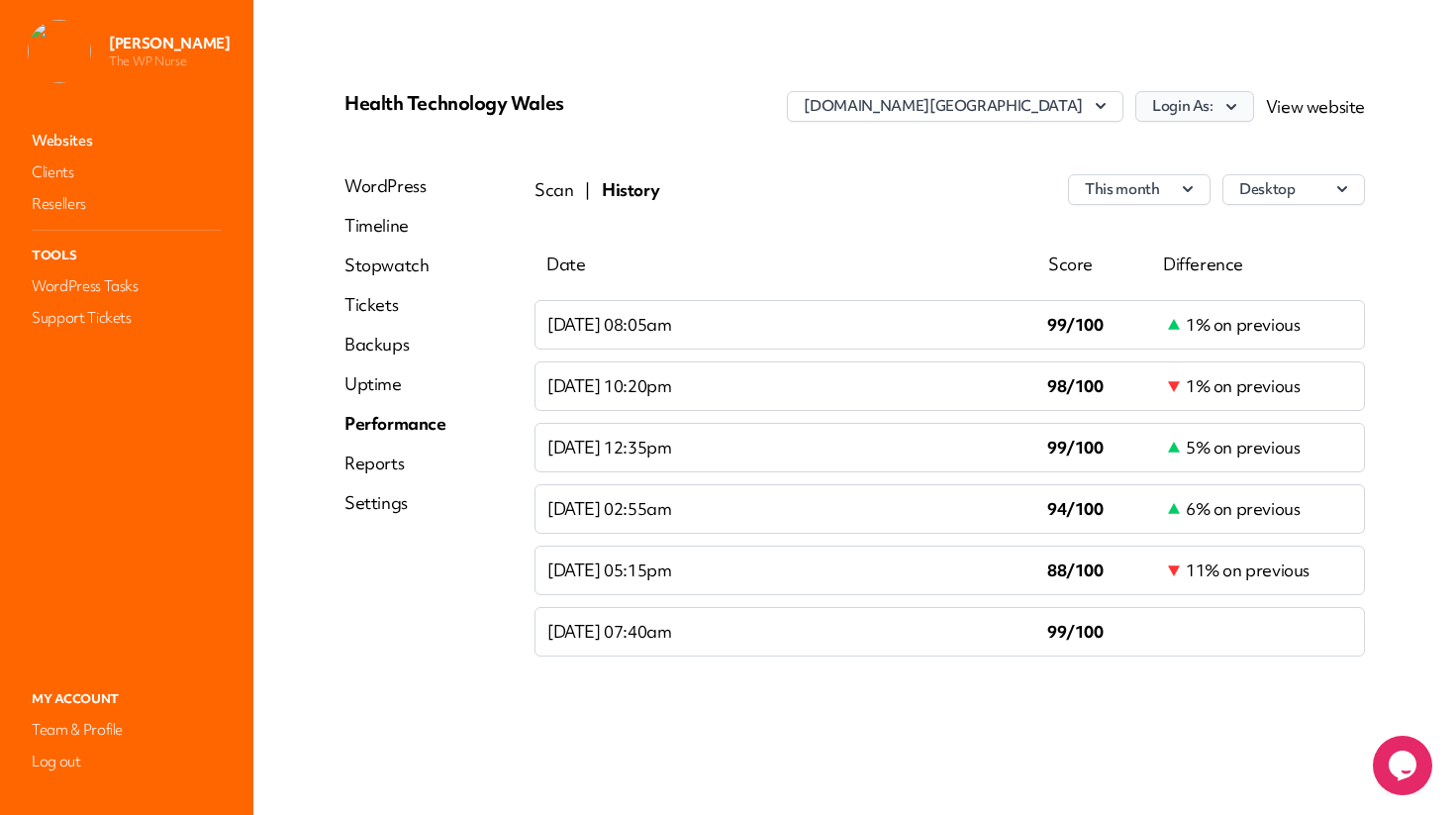 click on "Login As:" at bounding box center (1195, 106) 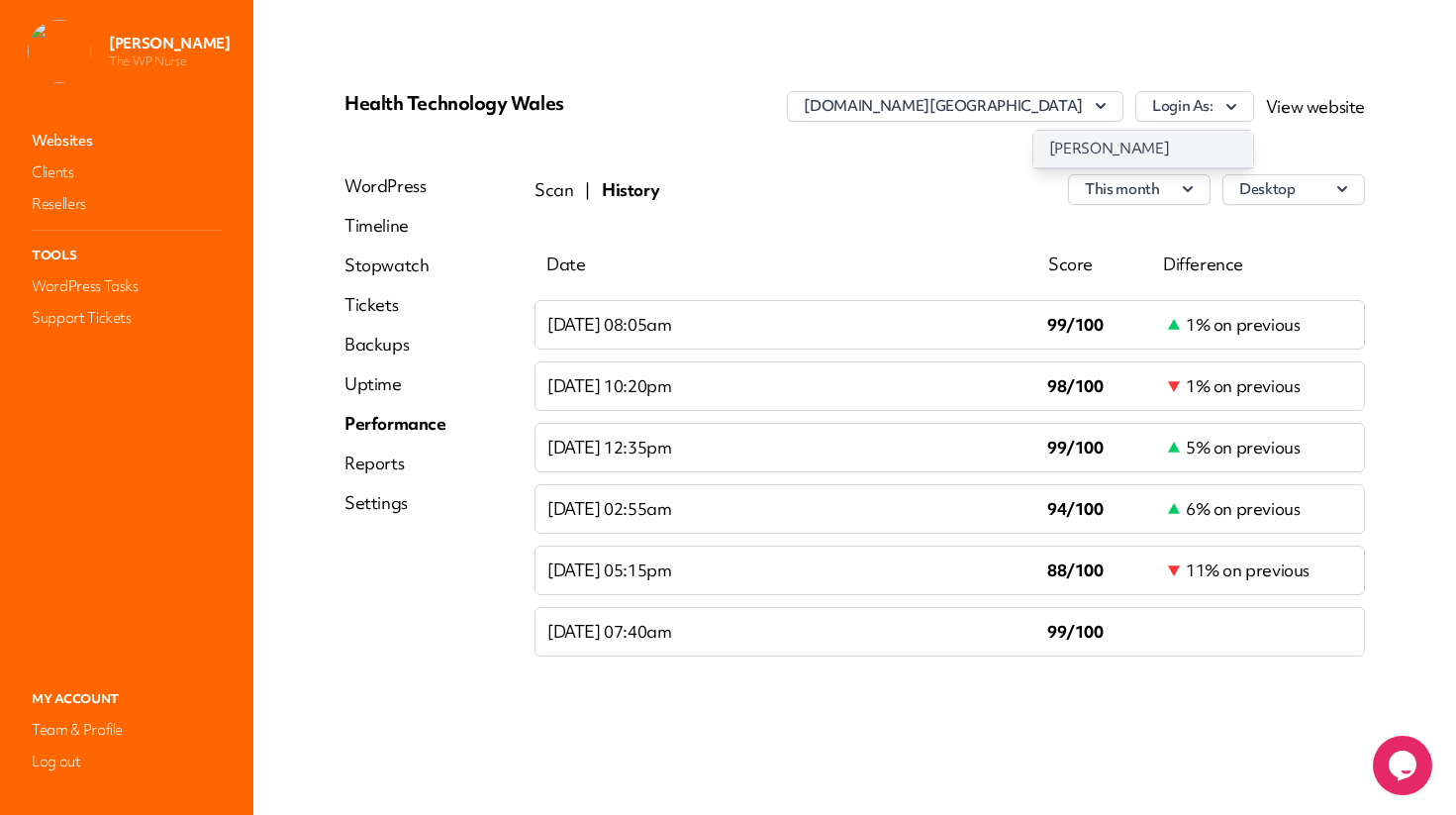 click on "[PERSON_NAME]" at bounding box center [1143, 149] 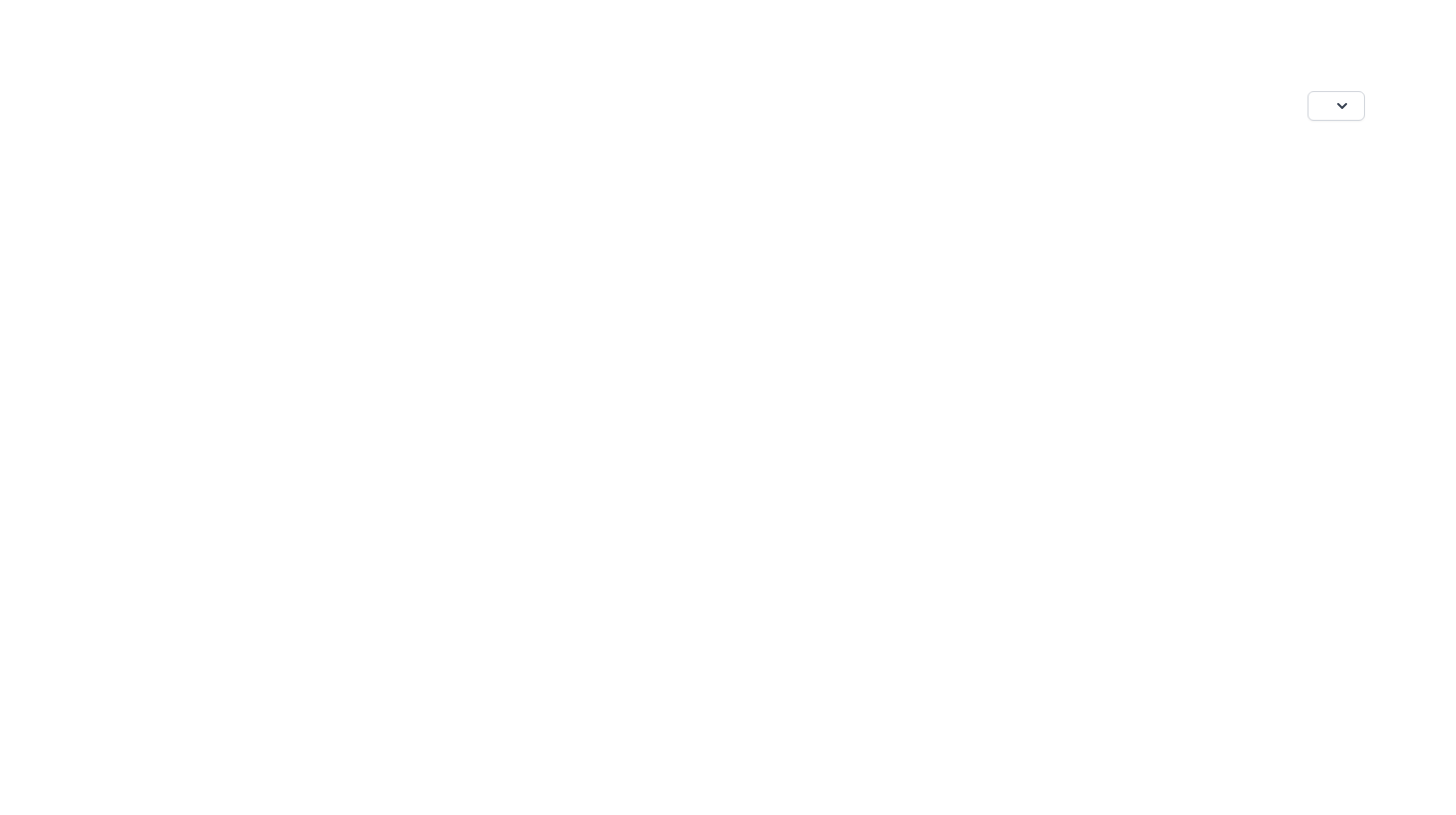 scroll, scrollTop: 0, scrollLeft: 0, axis: both 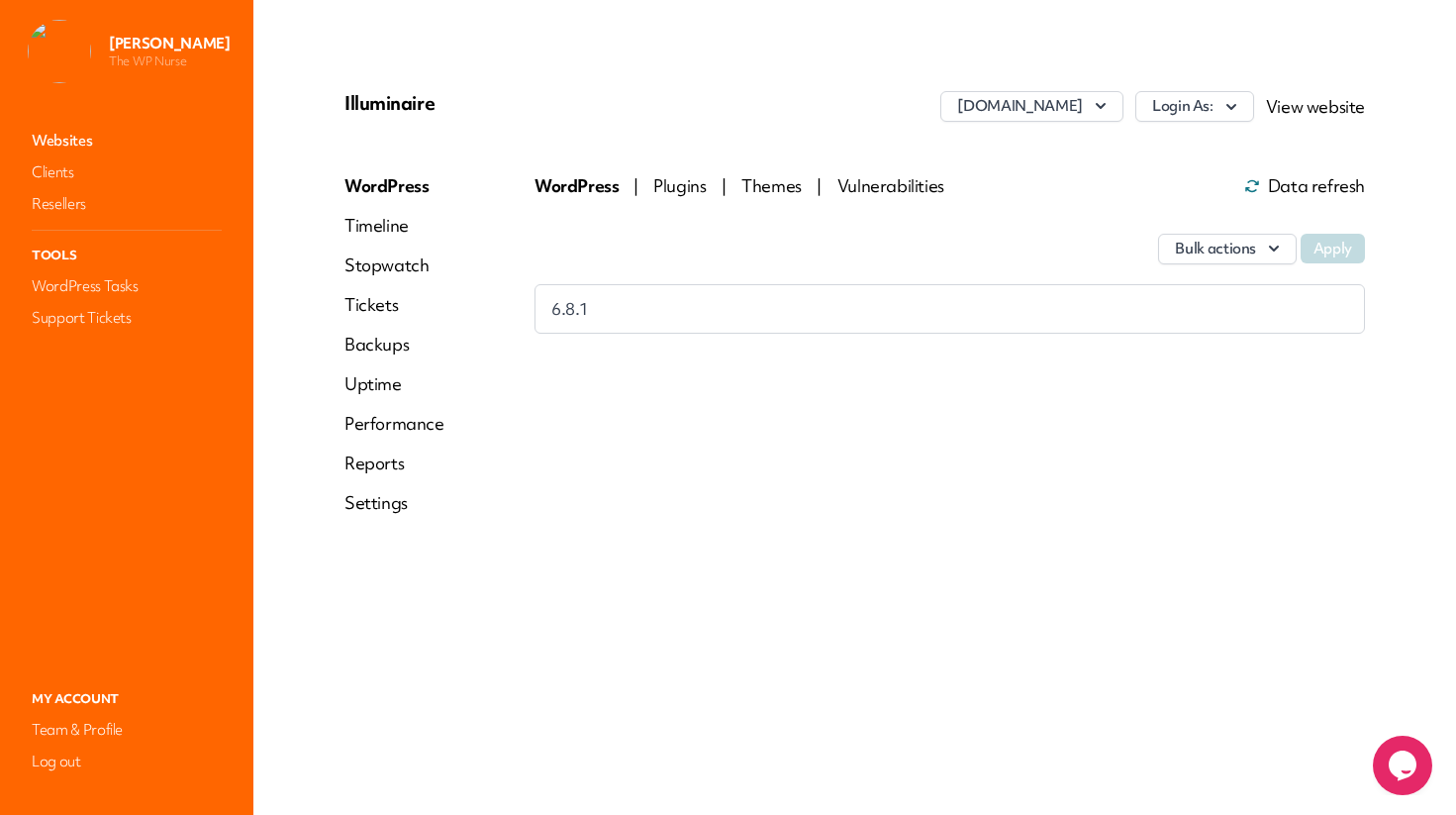 click on "Performance" at bounding box center [394, 424] 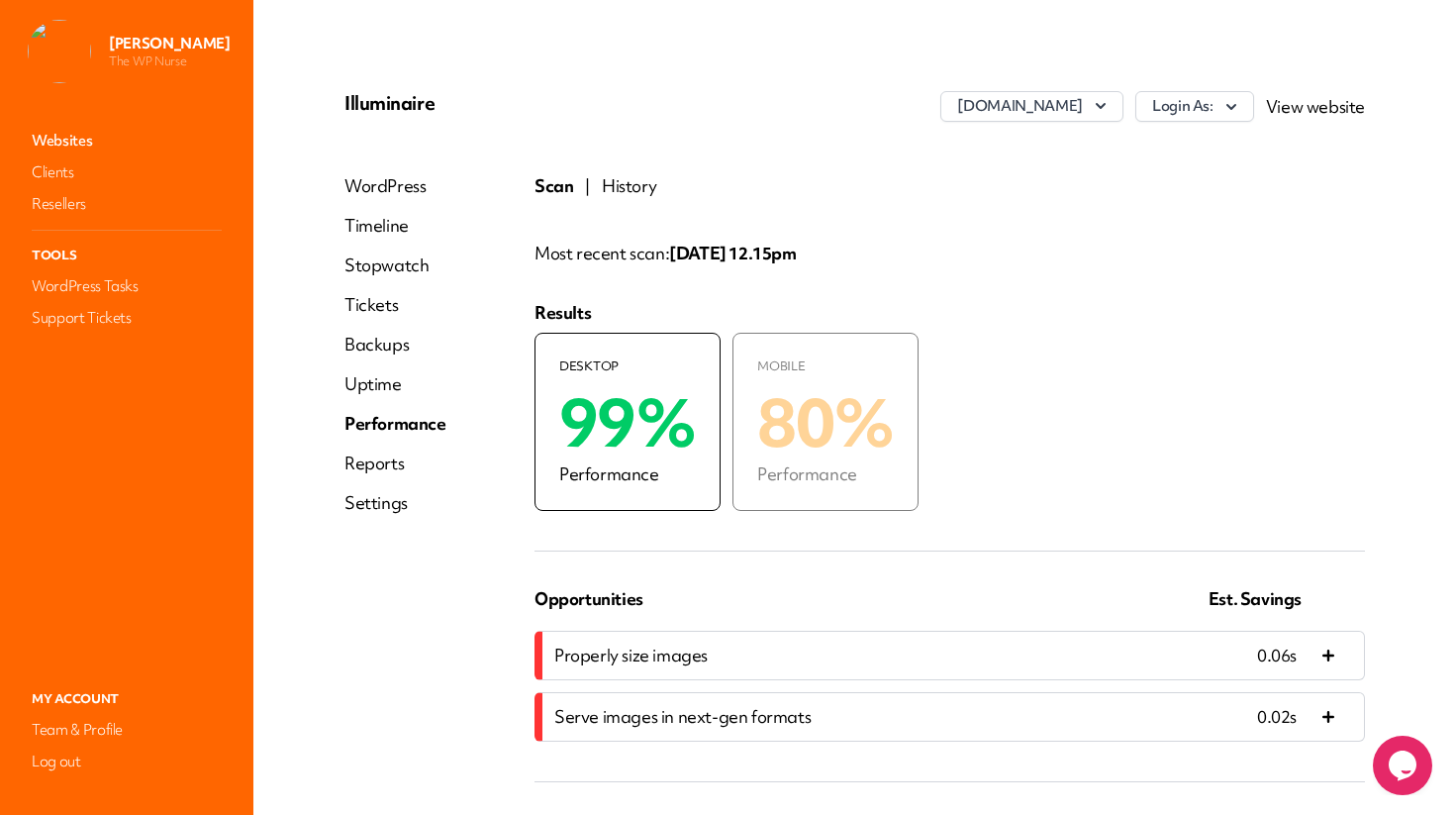 click on "History" at bounding box center [629, 186] 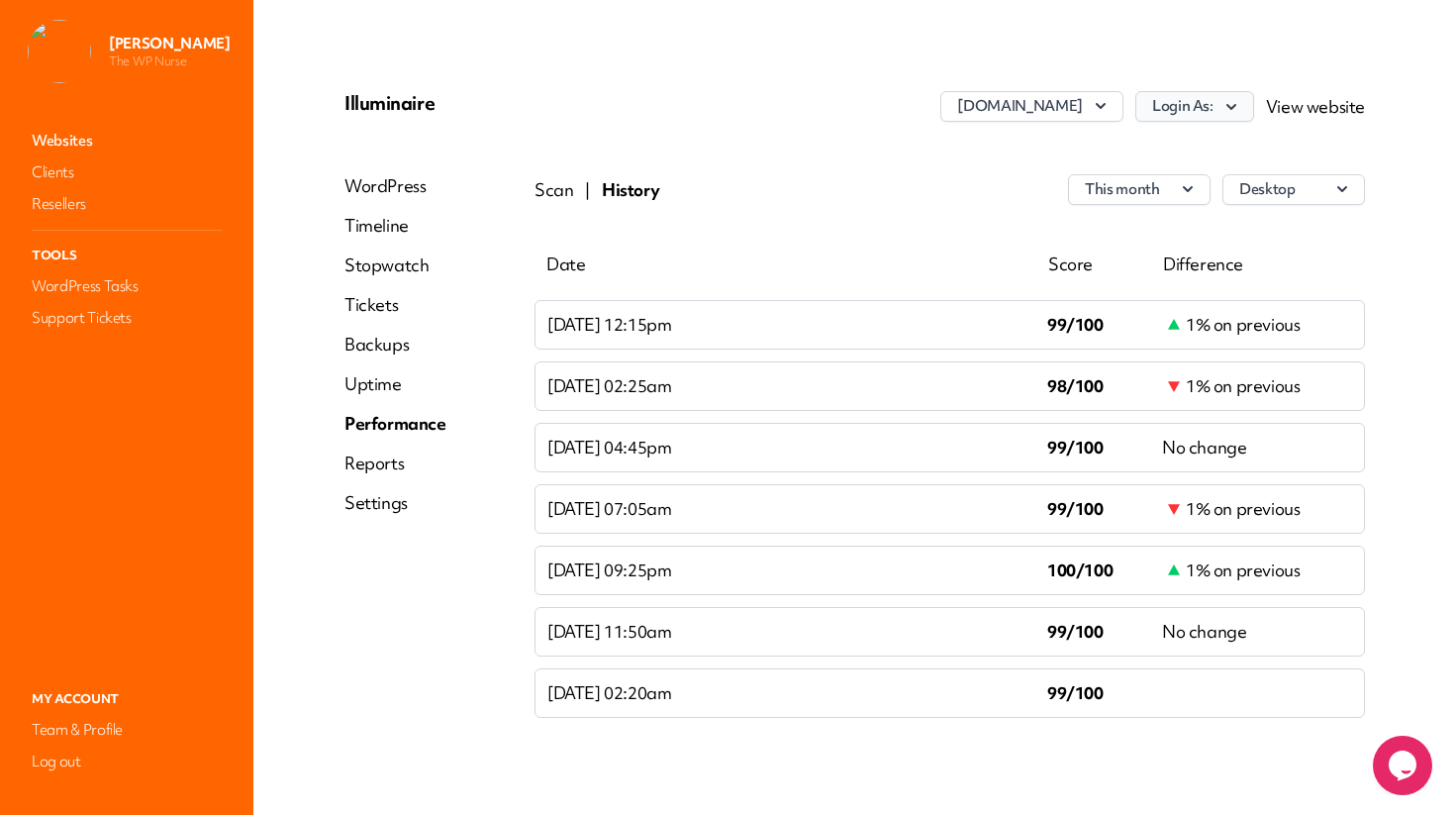 click on "Login As:" at bounding box center [1195, 106] 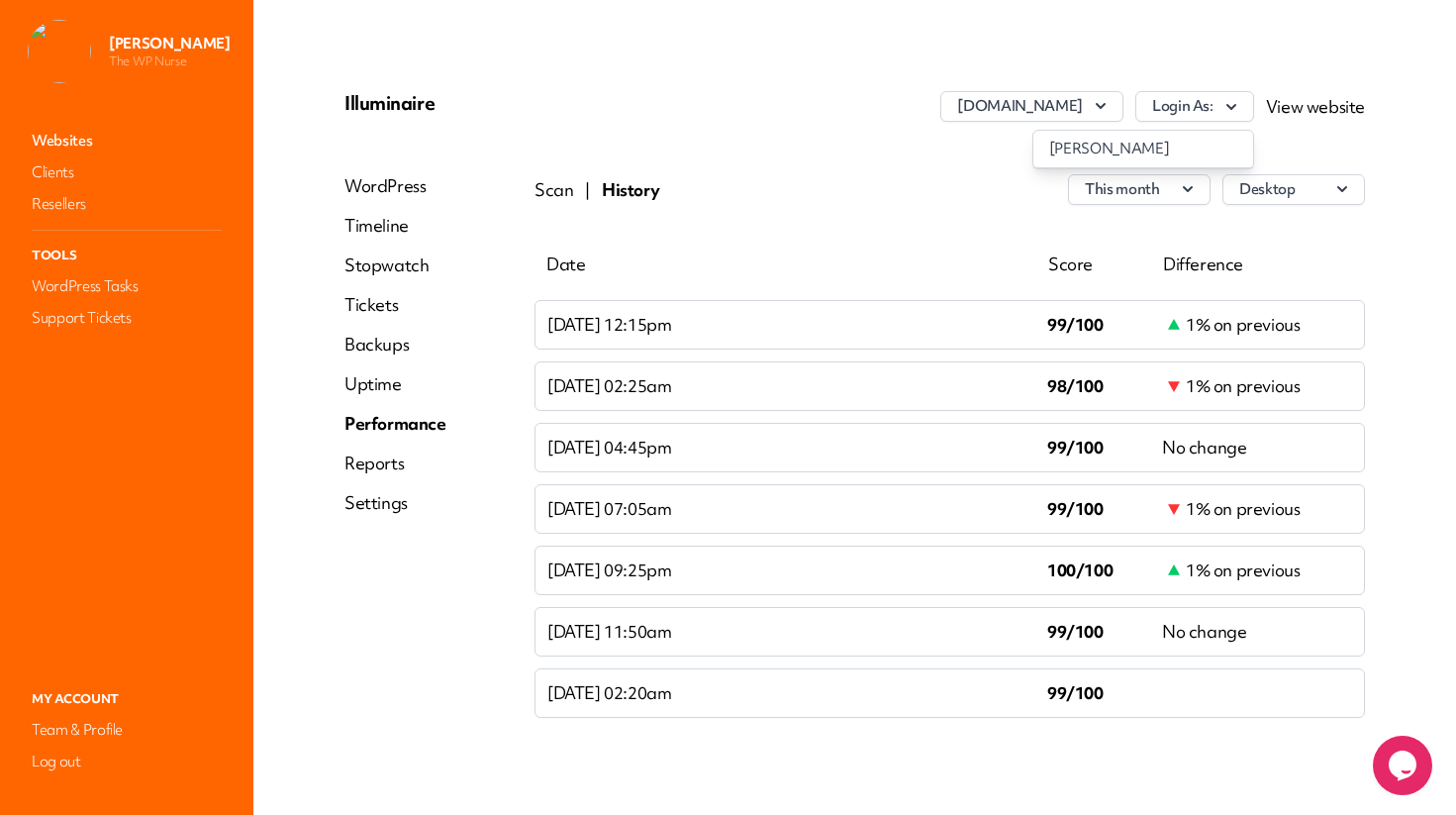click on "[PERSON_NAME]" at bounding box center (1143, 149) 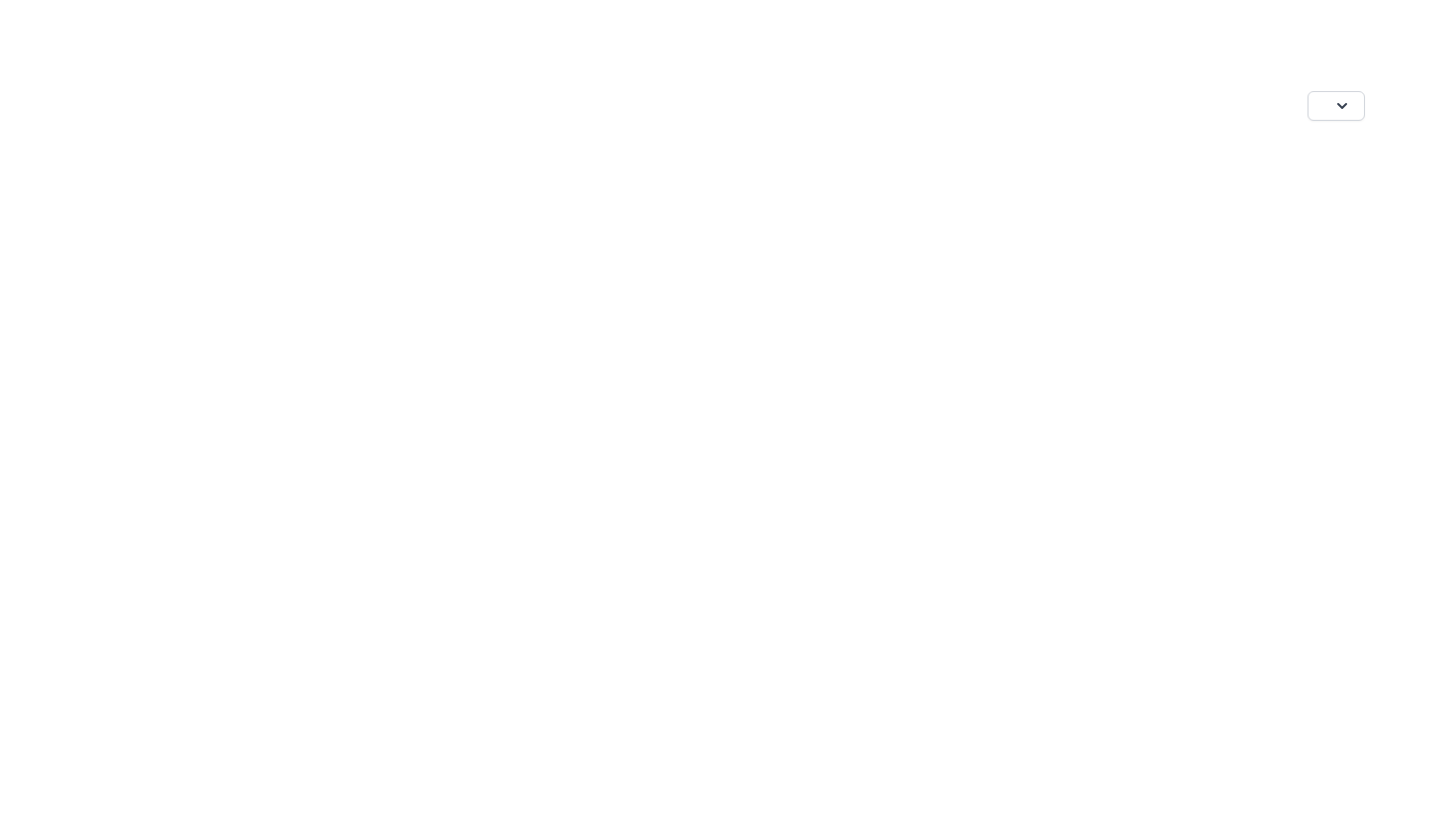 scroll, scrollTop: 0, scrollLeft: 0, axis: both 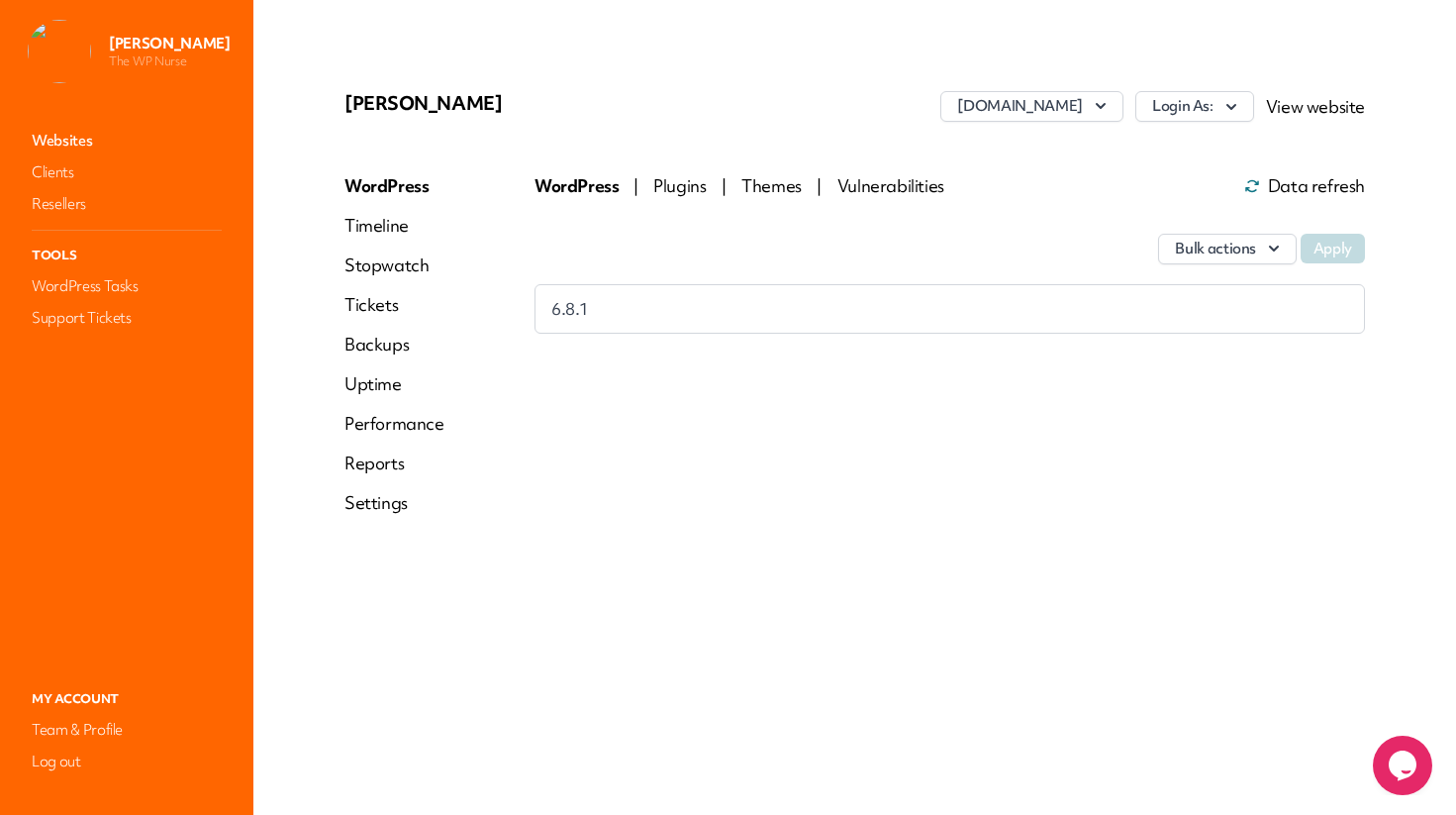 click on "Performance" at bounding box center [394, 424] 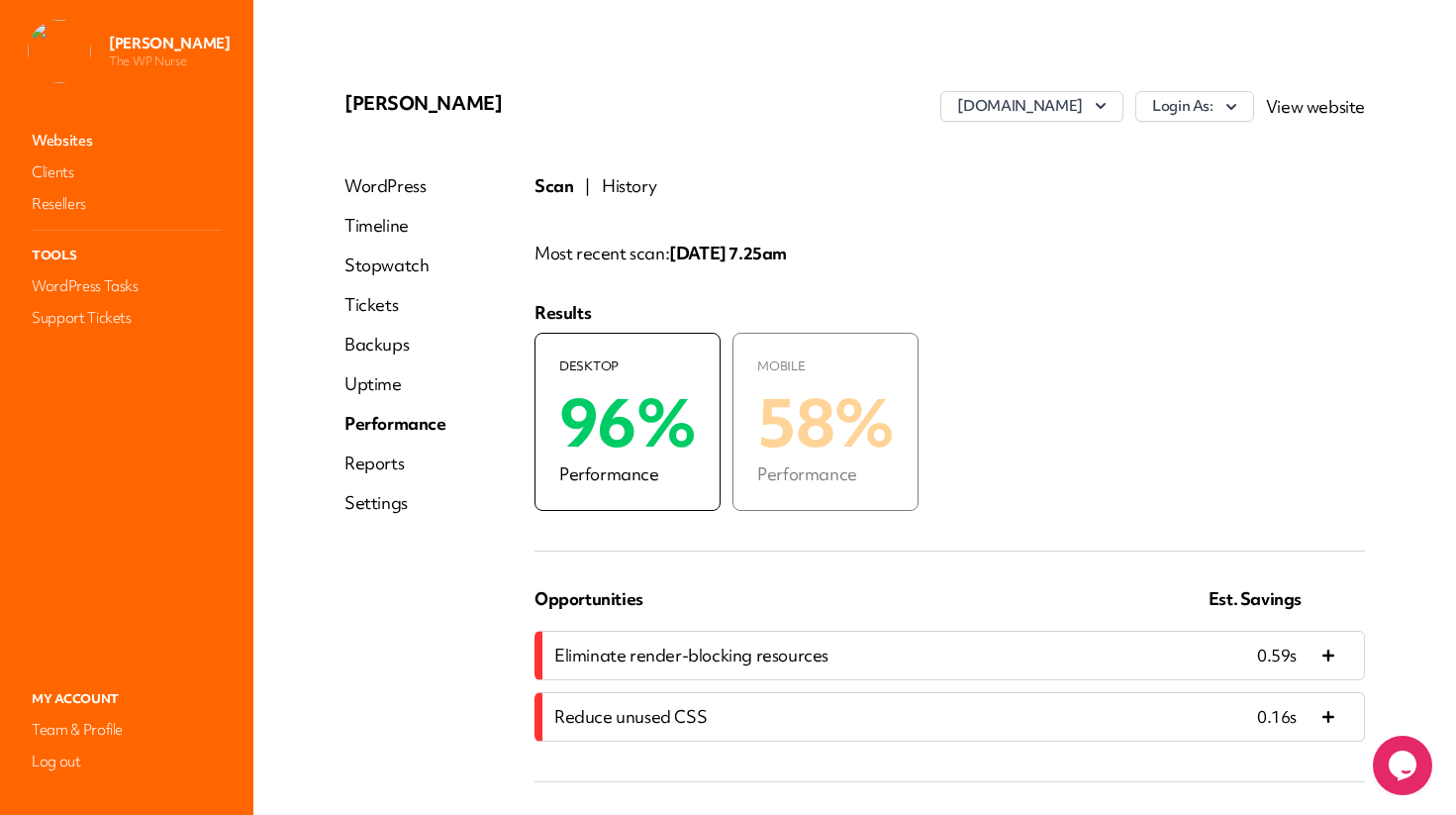 click on "Scan
|
History" at bounding box center [949, 186] 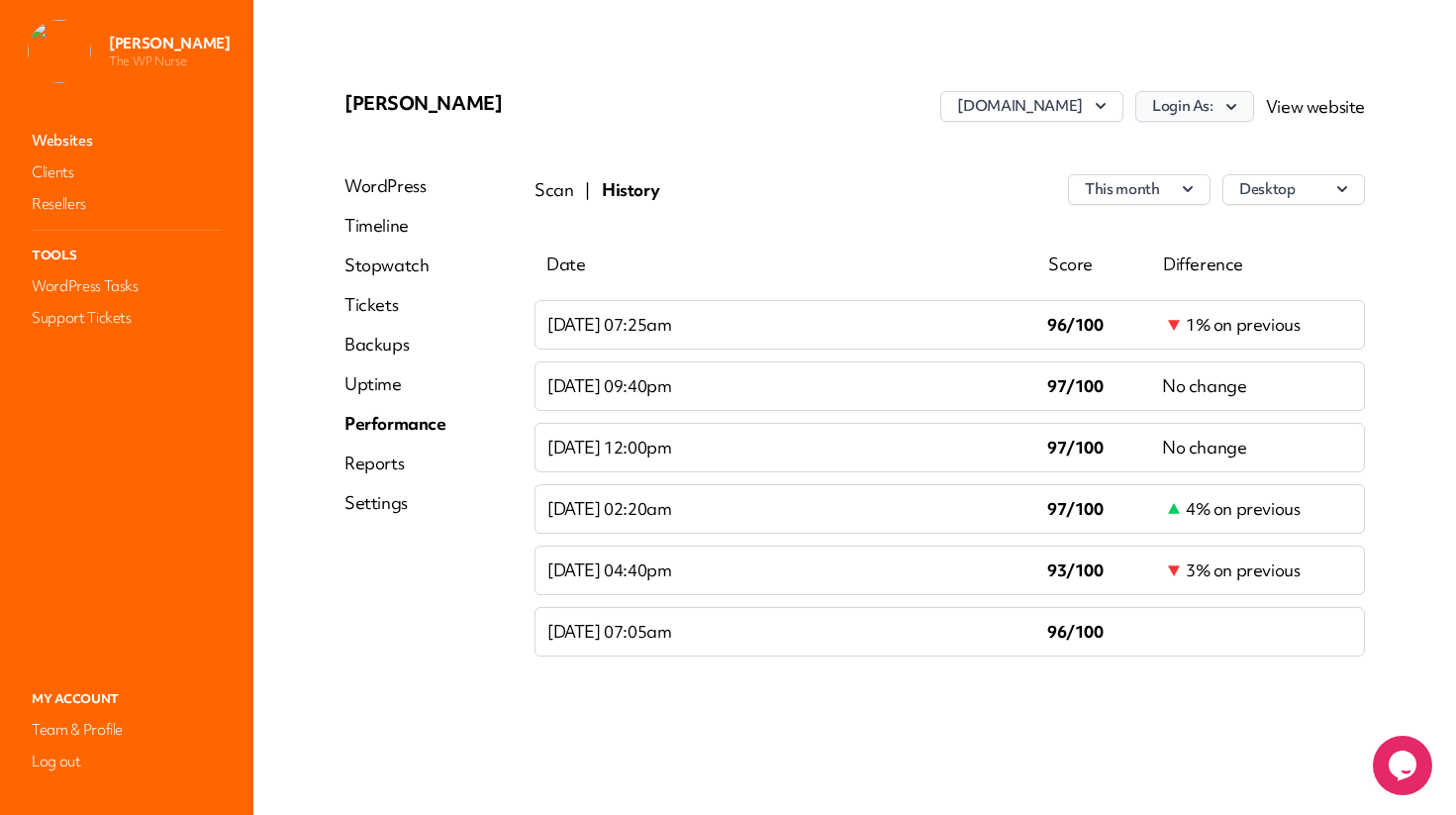click on "Login As:" at bounding box center [1195, 106] 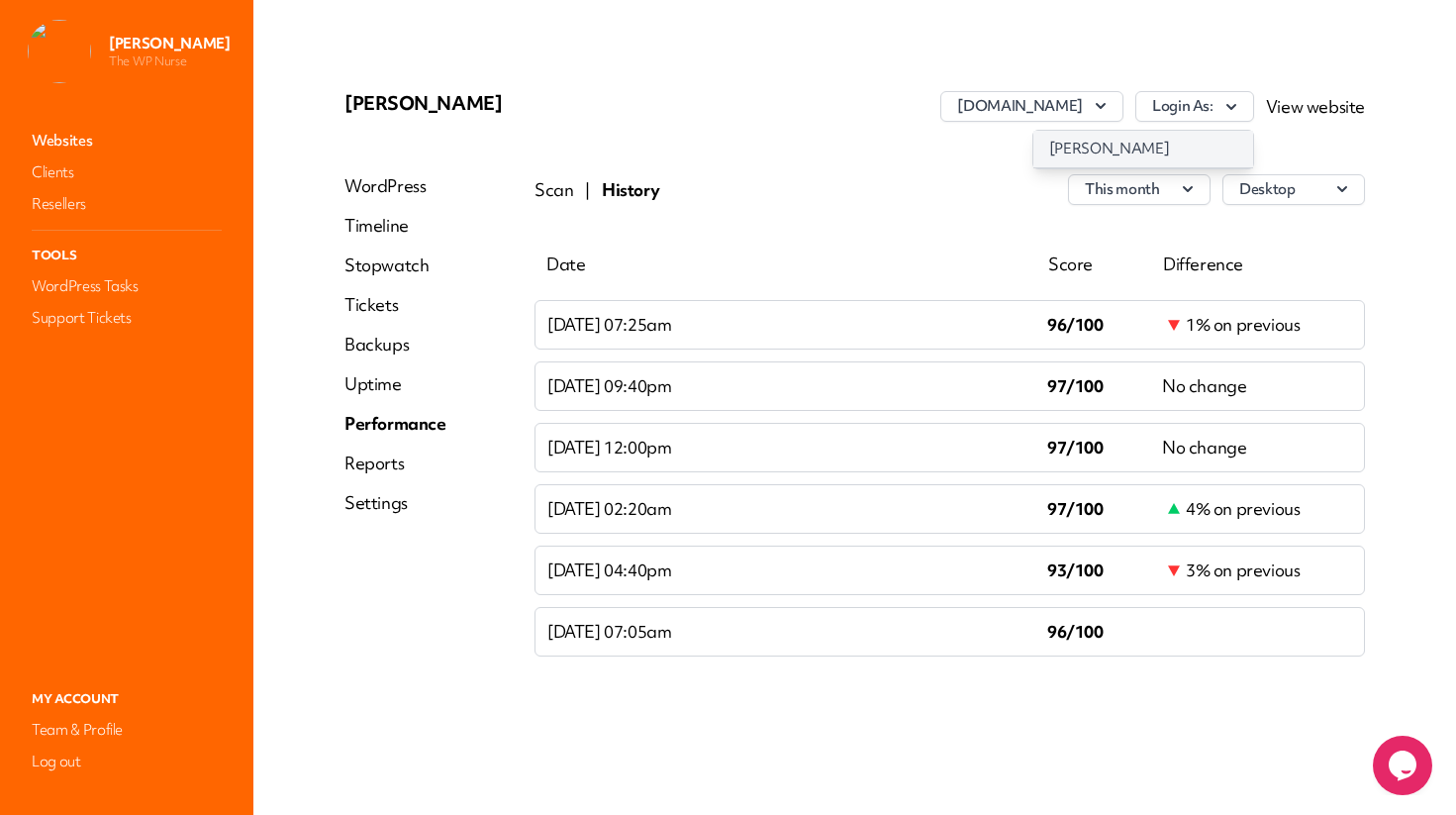 click on "[PERSON_NAME]" at bounding box center (1143, 149) 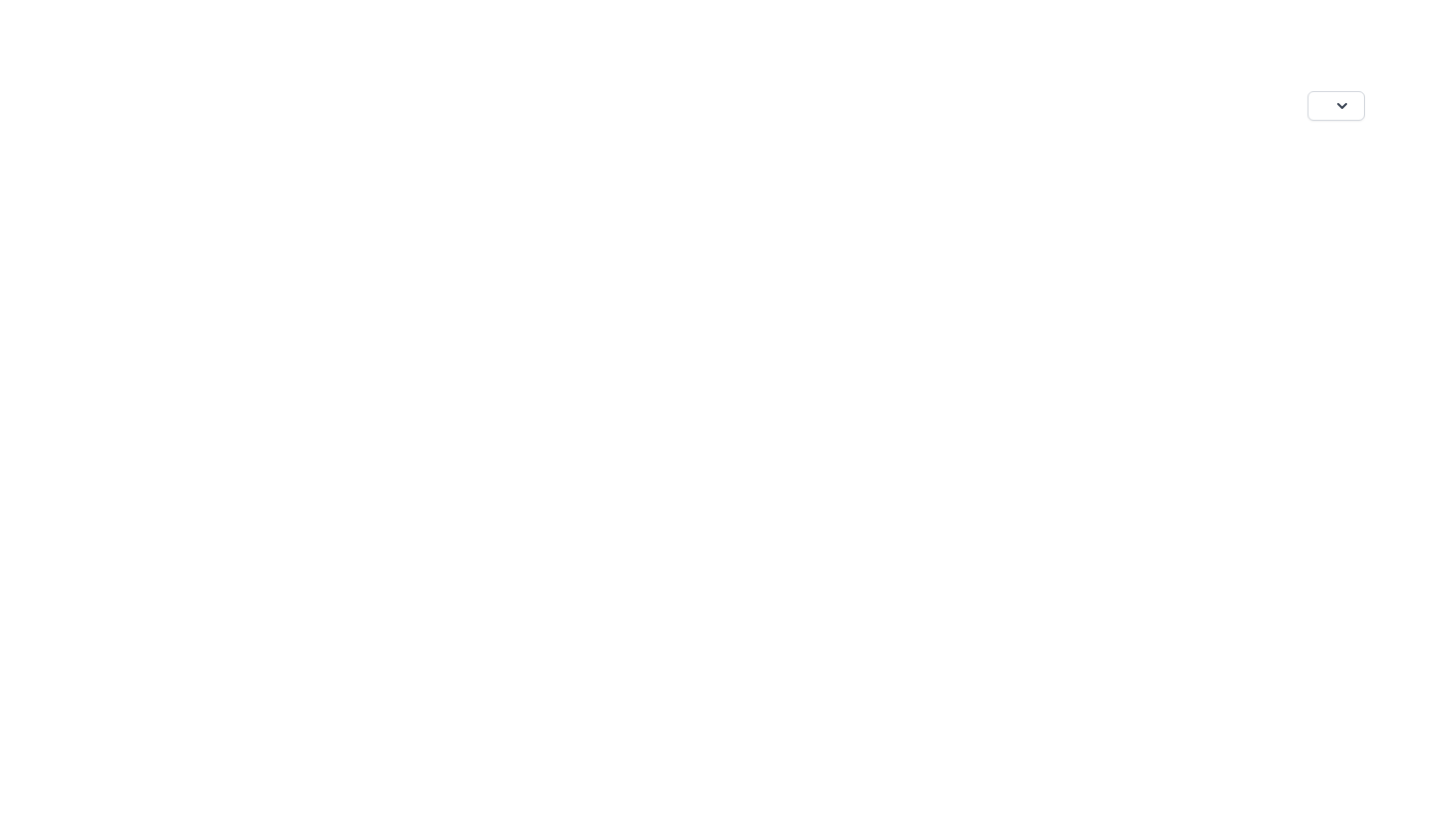 scroll, scrollTop: 0, scrollLeft: 0, axis: both 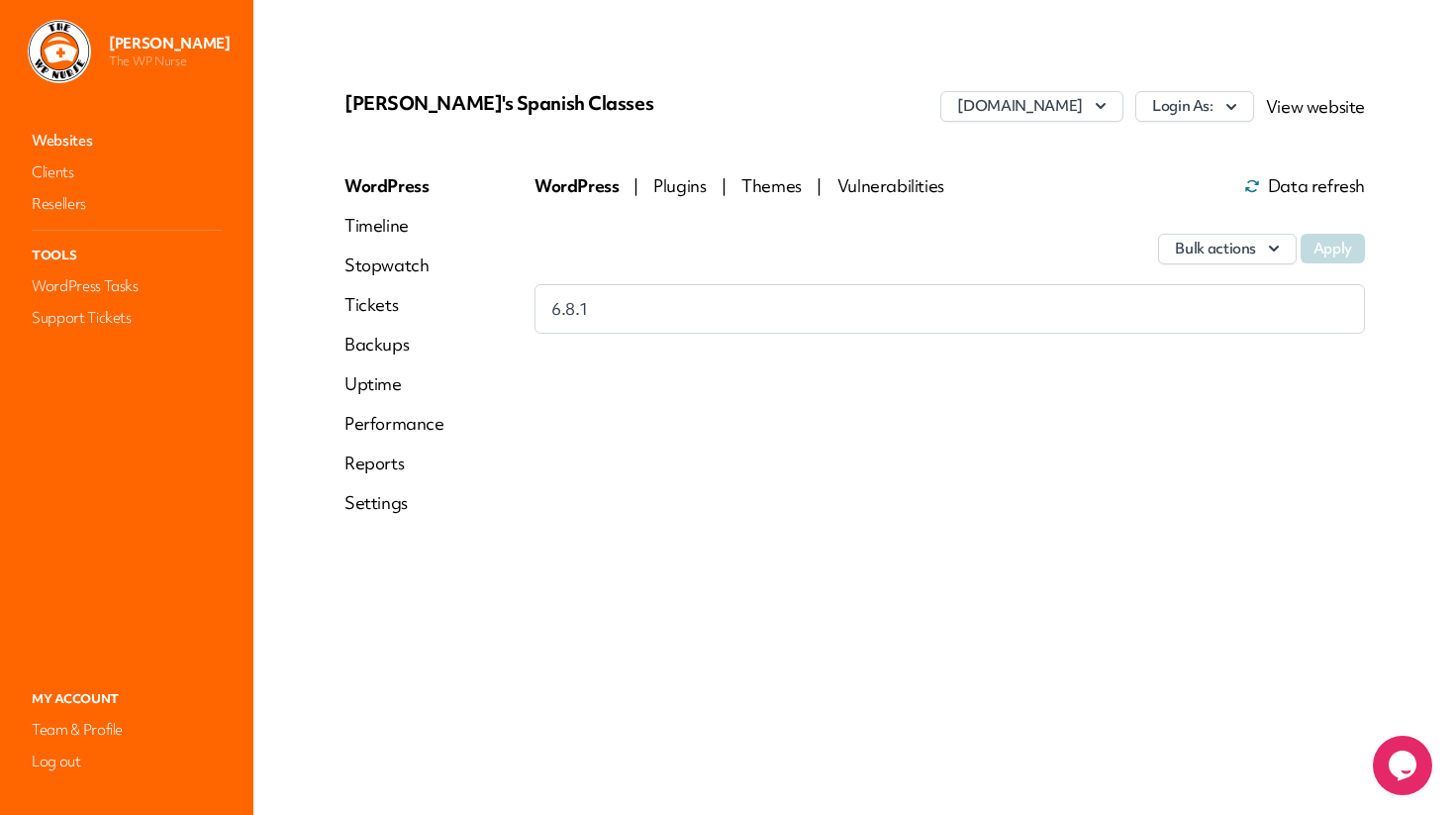 click on "Performance" at bounding box center [394, 424] 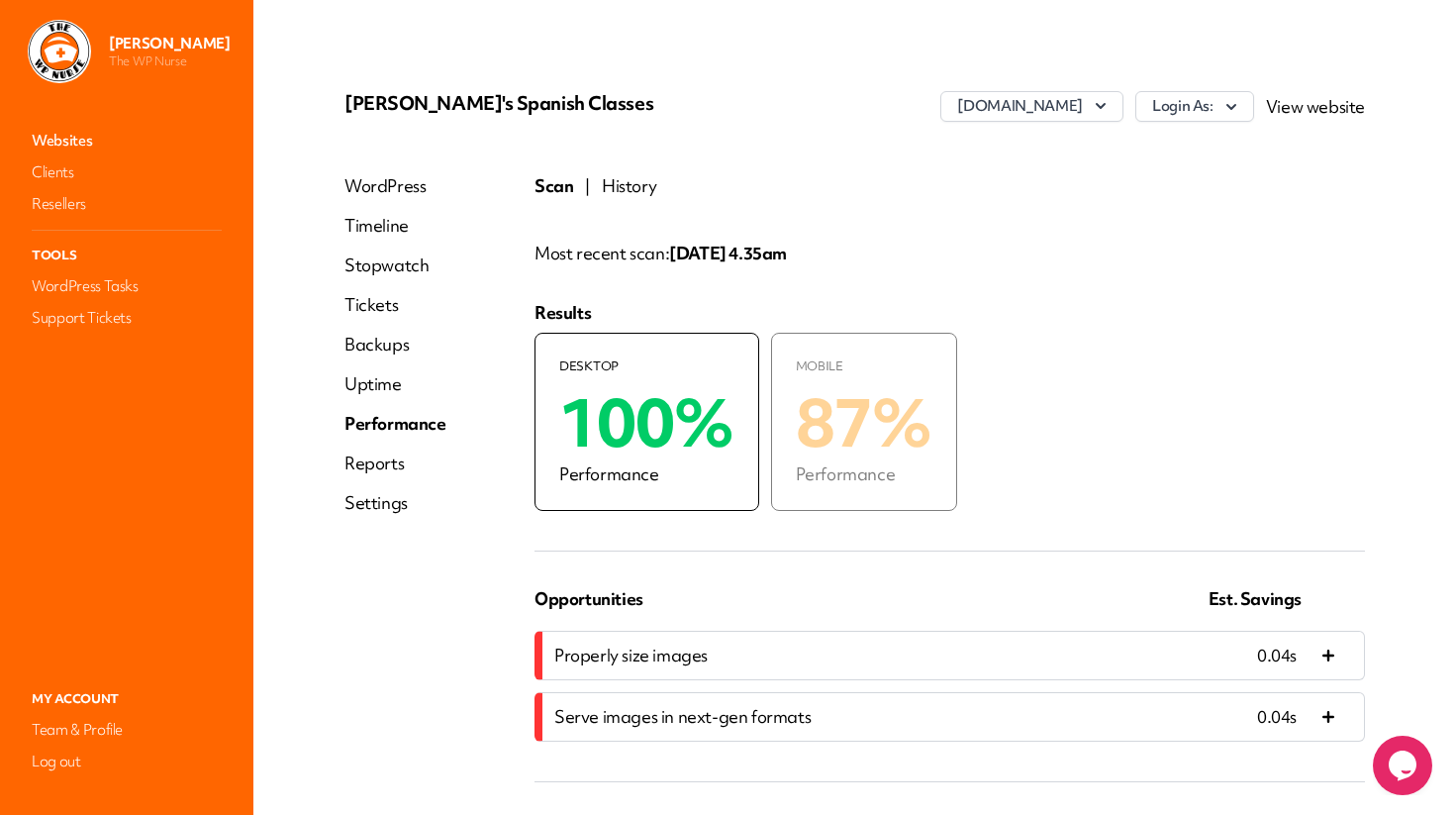 click on "History" at bounding box center (629, 186) 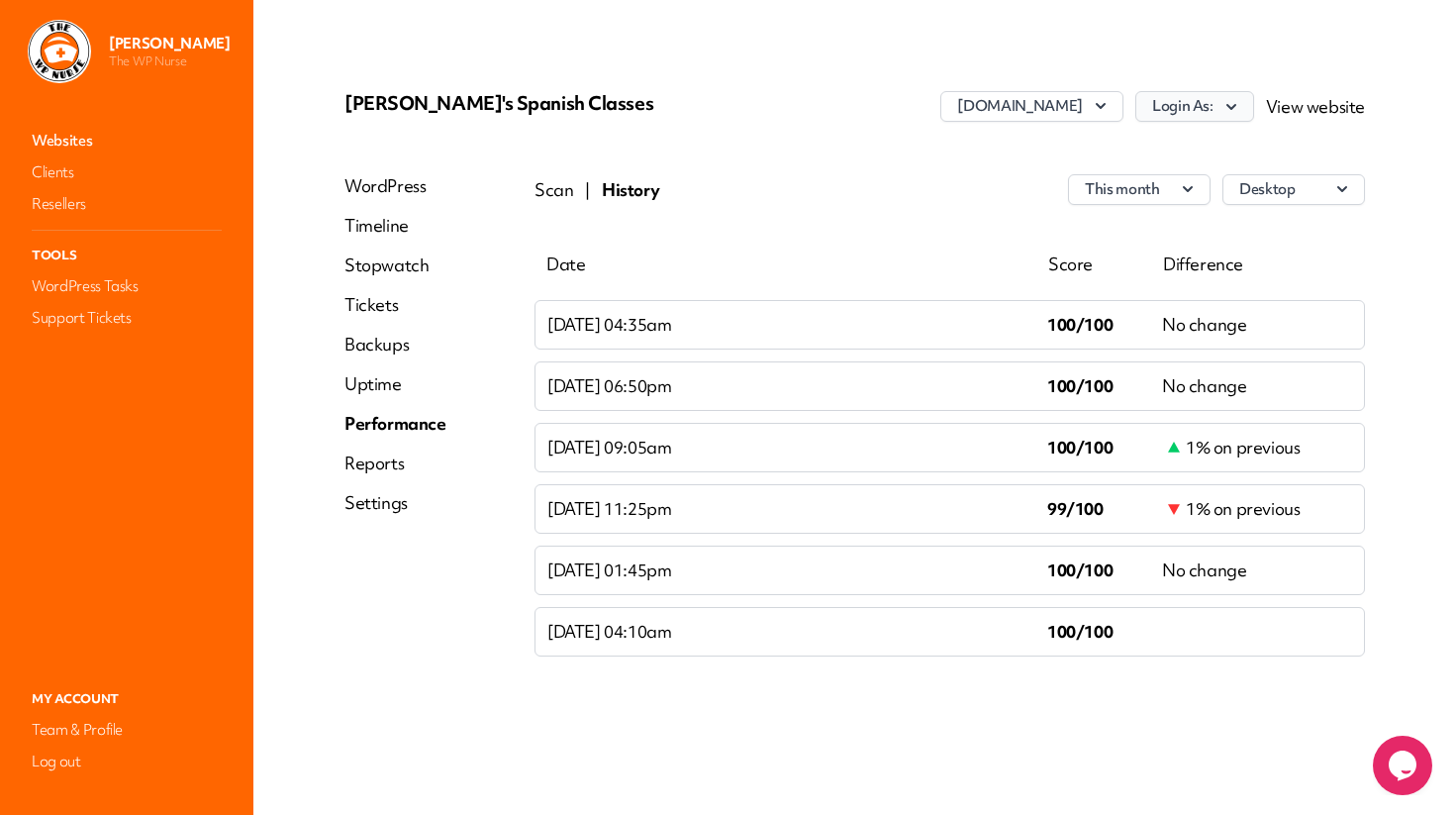 click on "Login As:" at bounding box center (1195, 106) 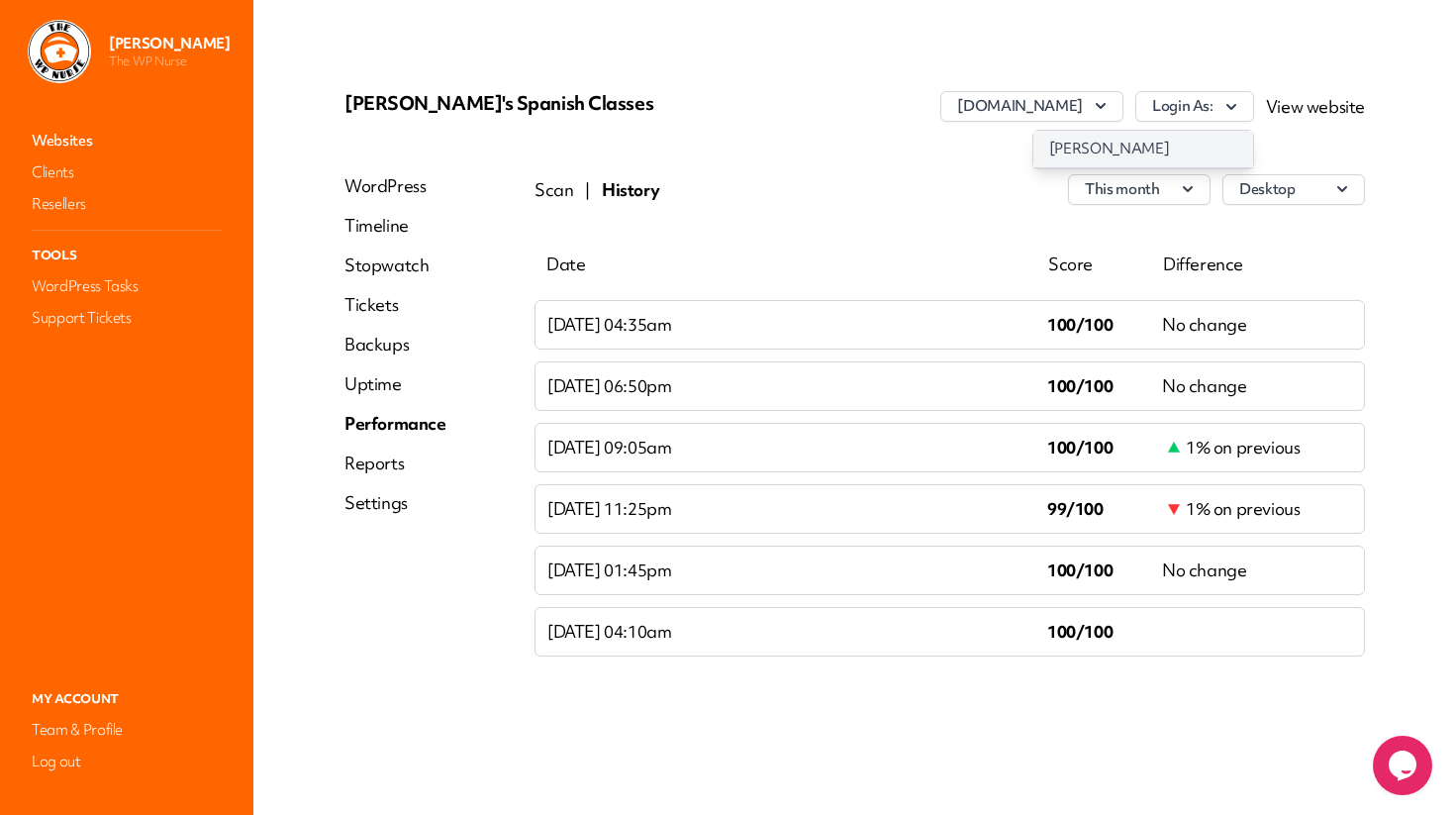 click on "[PERSON_NAME]" at bounding box center [1143, 149] 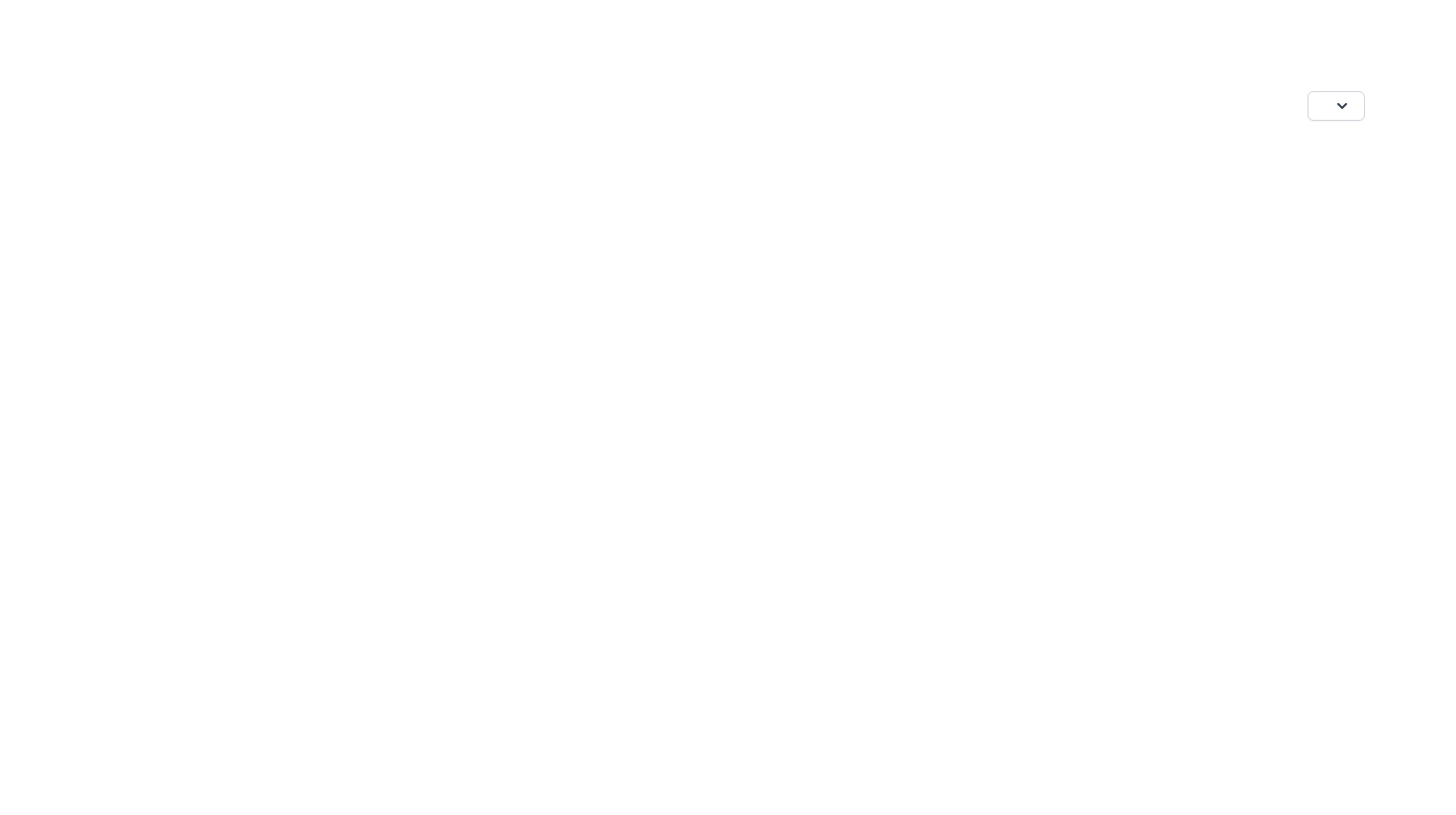 scroll, scrollTop: 0, scrollLeft: 0, axis: both 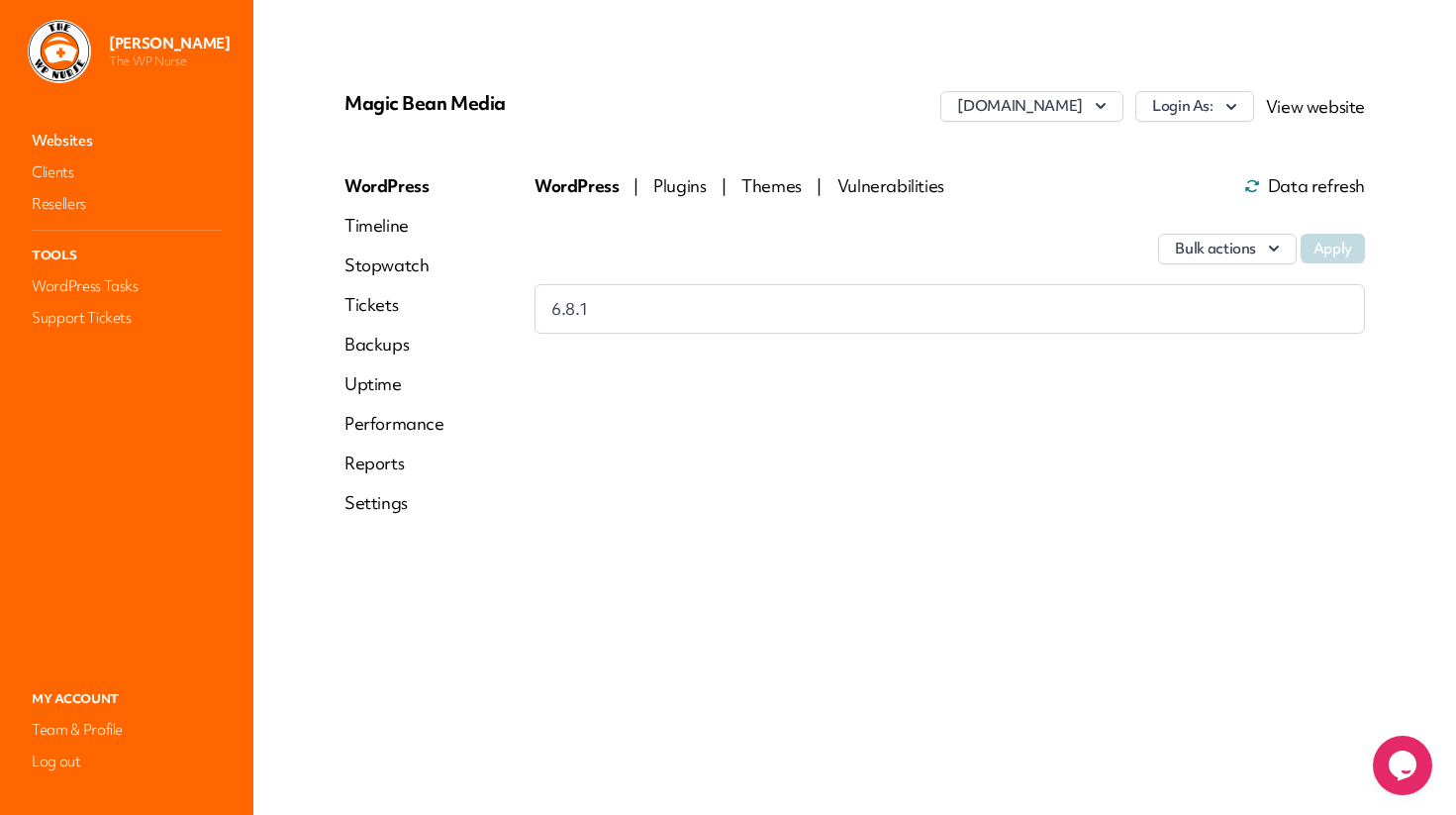 click on "Performance" at bounding box center (394, 424) 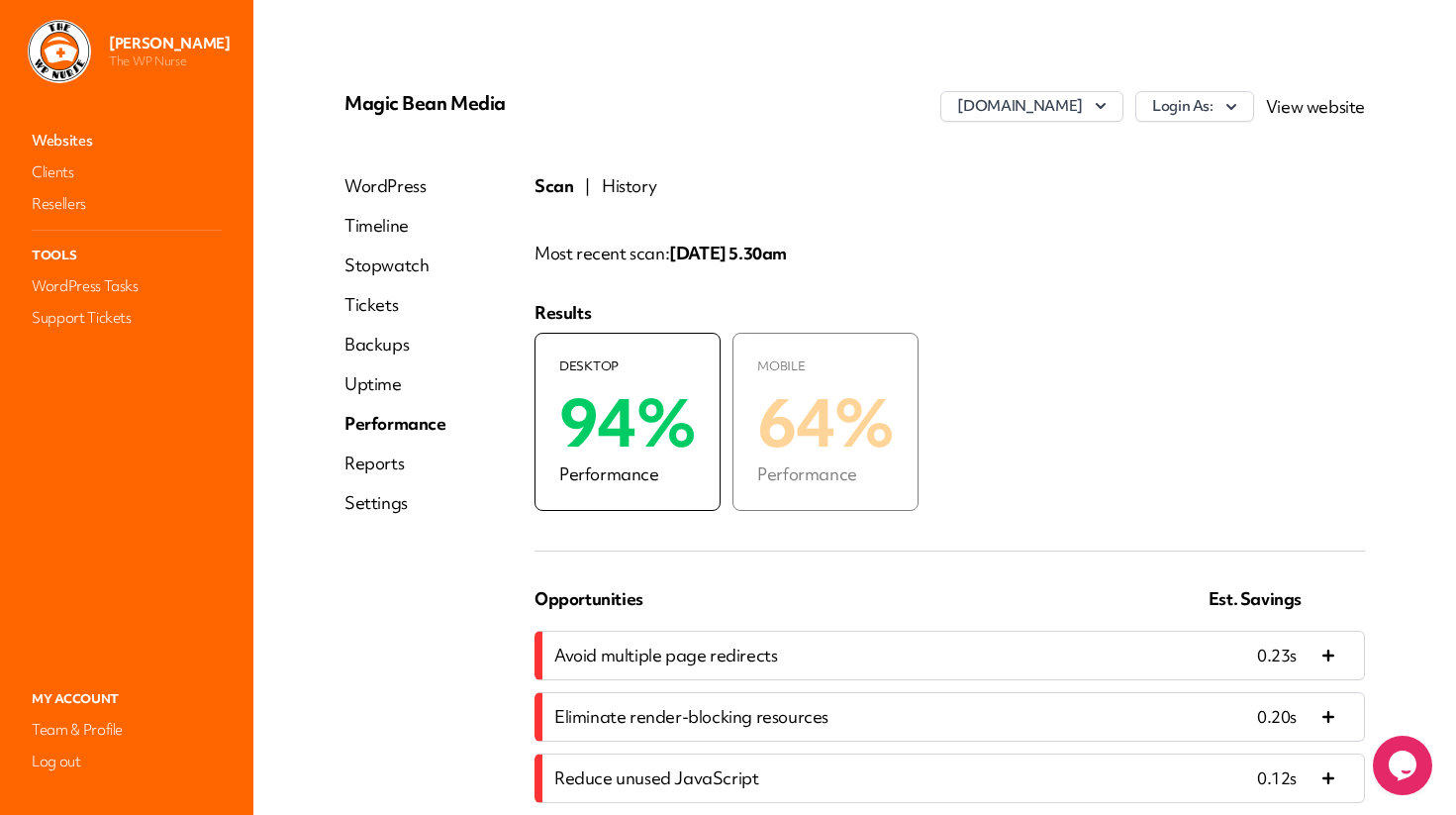 click on "History" at bounding box center (629, 186) 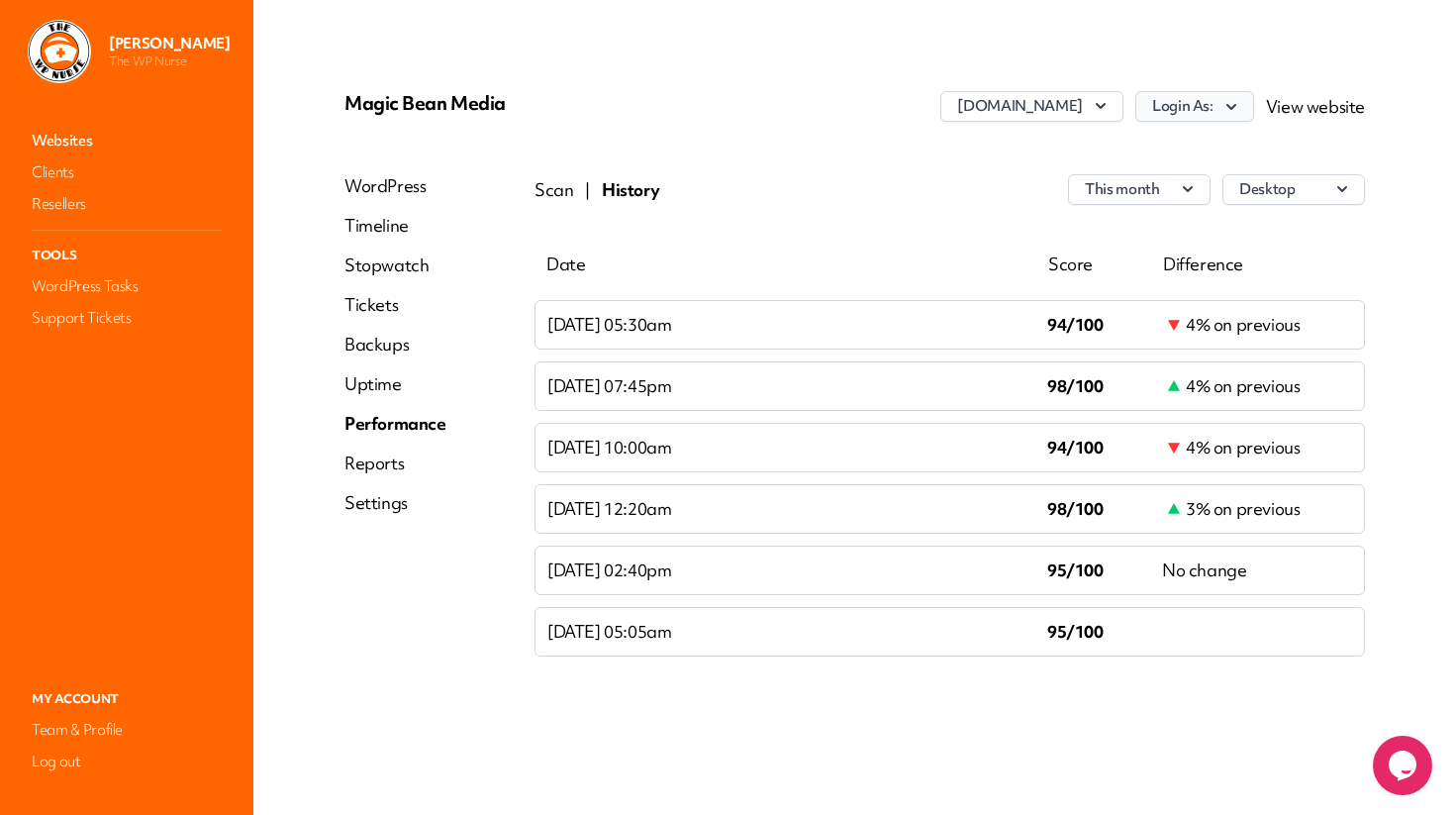 click 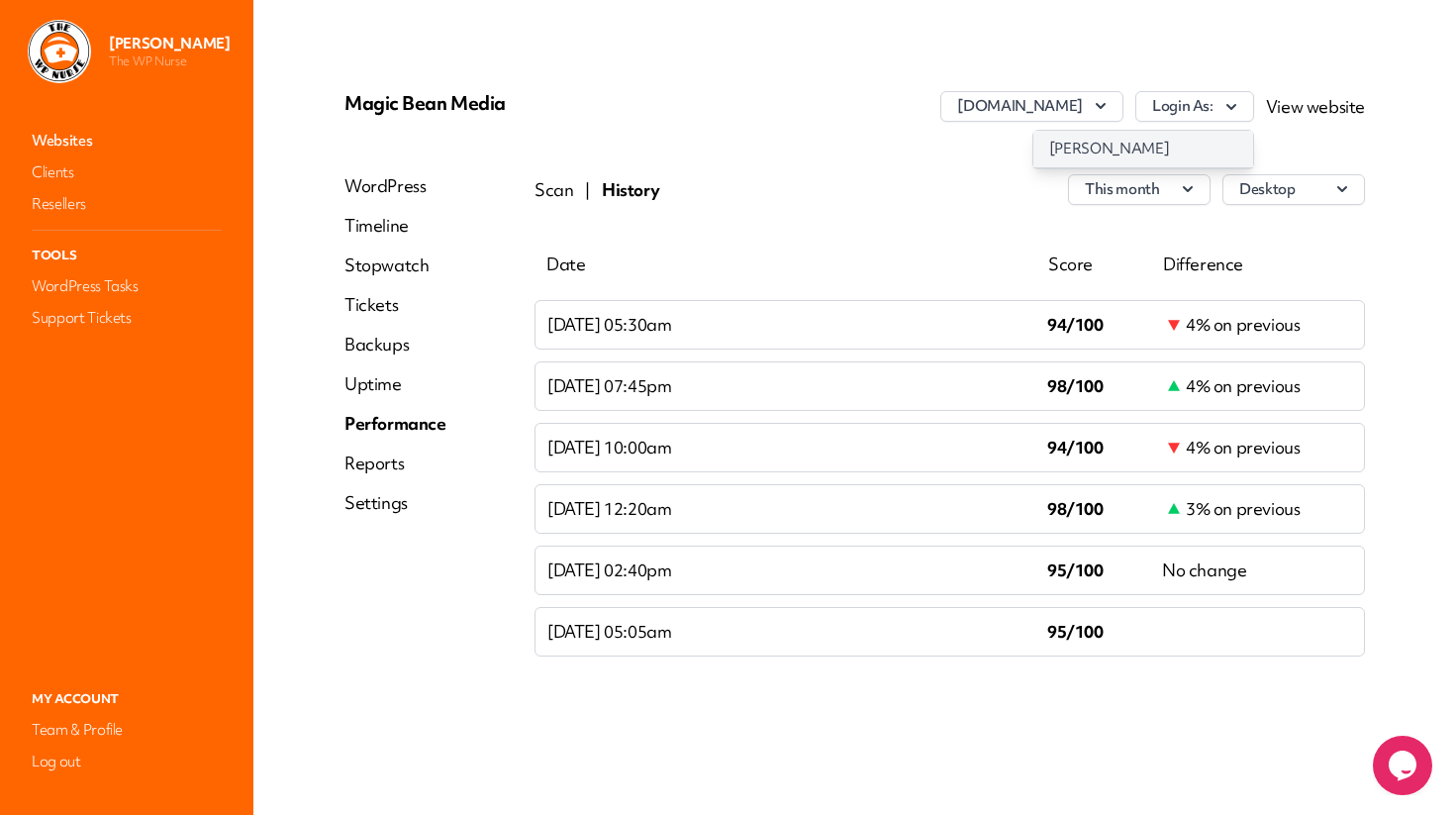 click on "[PERSON_NAME]" at bounding box center [1143, 149] 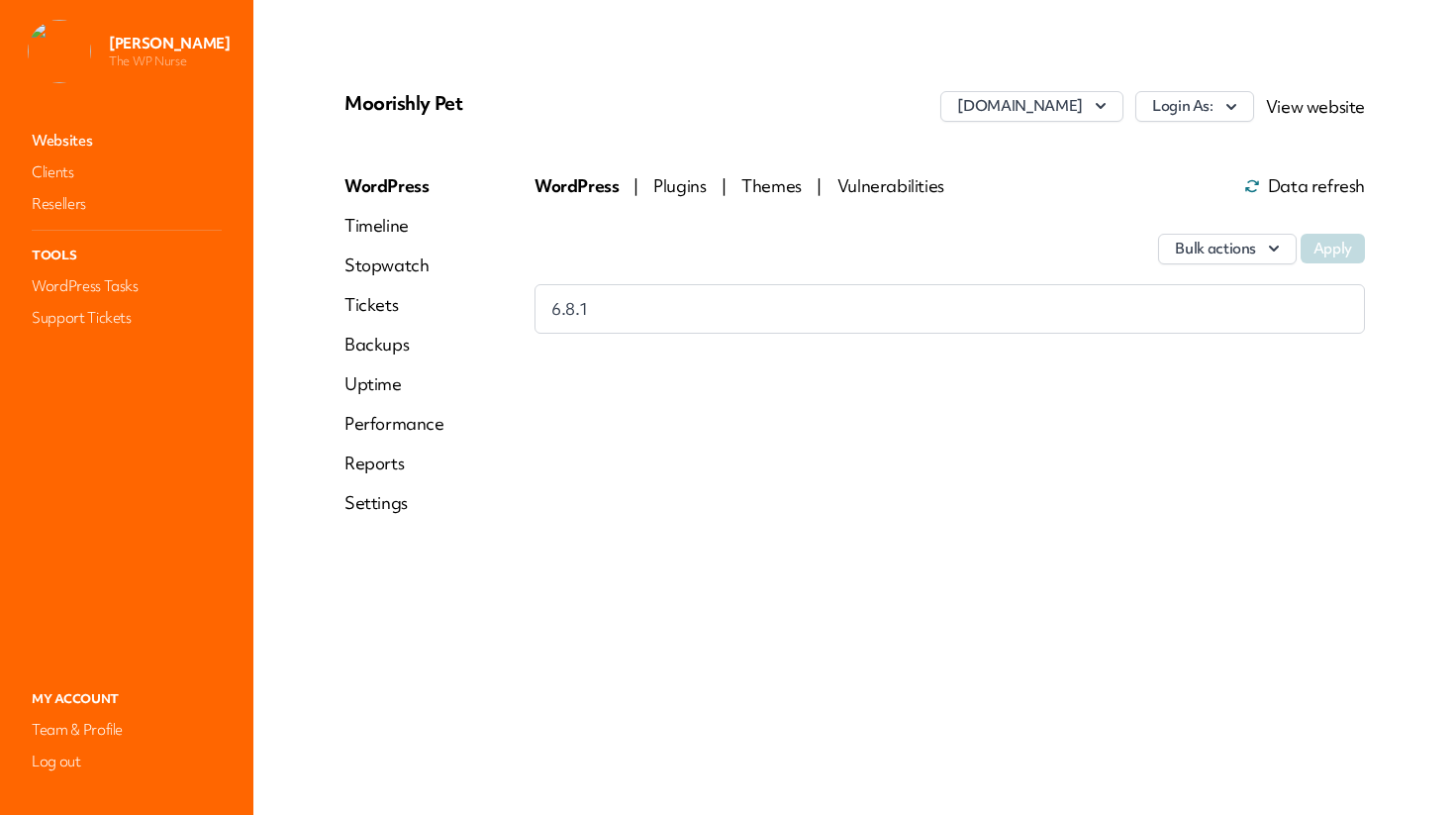 scroll, scrollTop: 0, scrollLeft: 0, axis: both 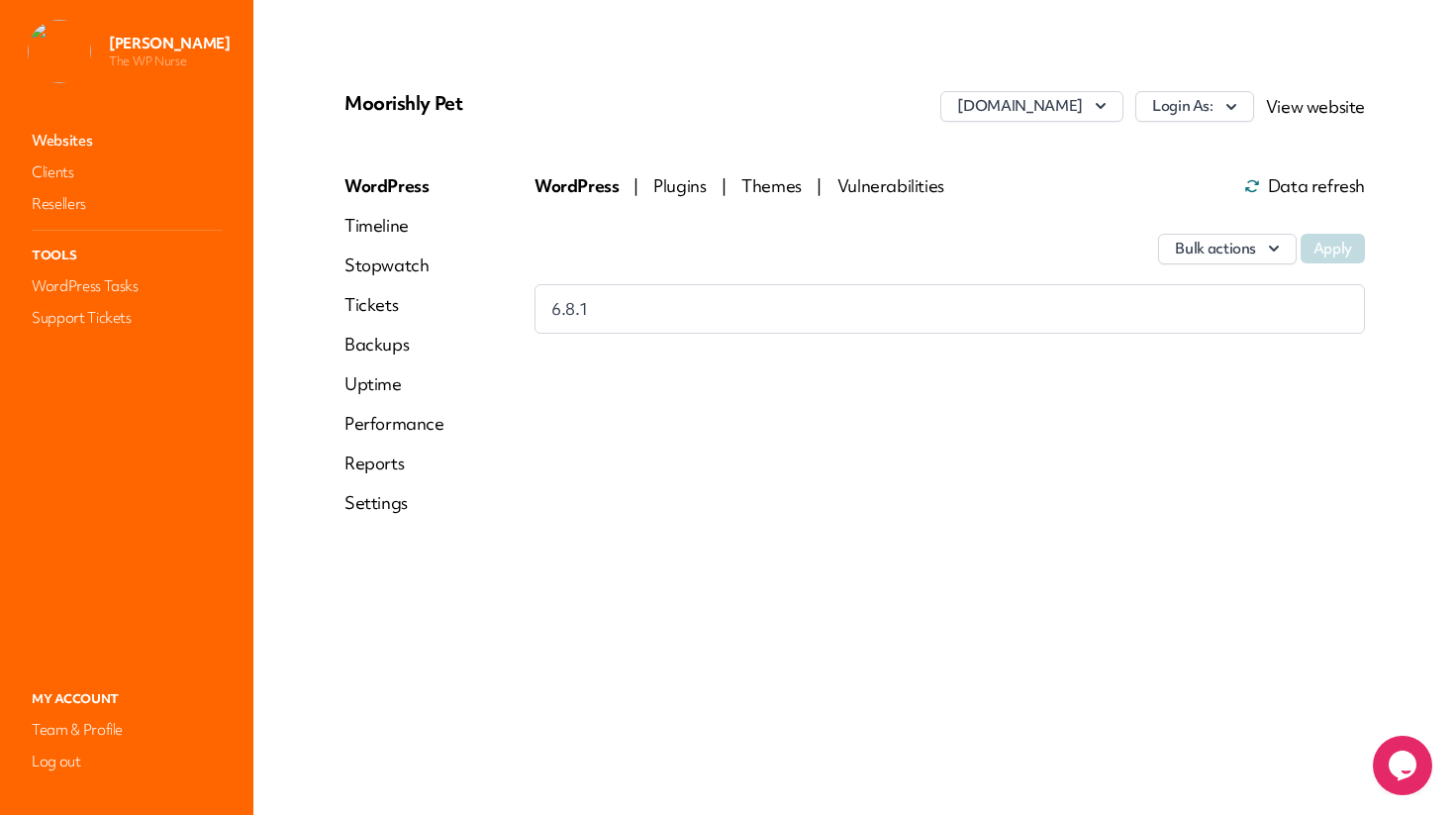 click on "Performance" at bounding box center [394, 424] 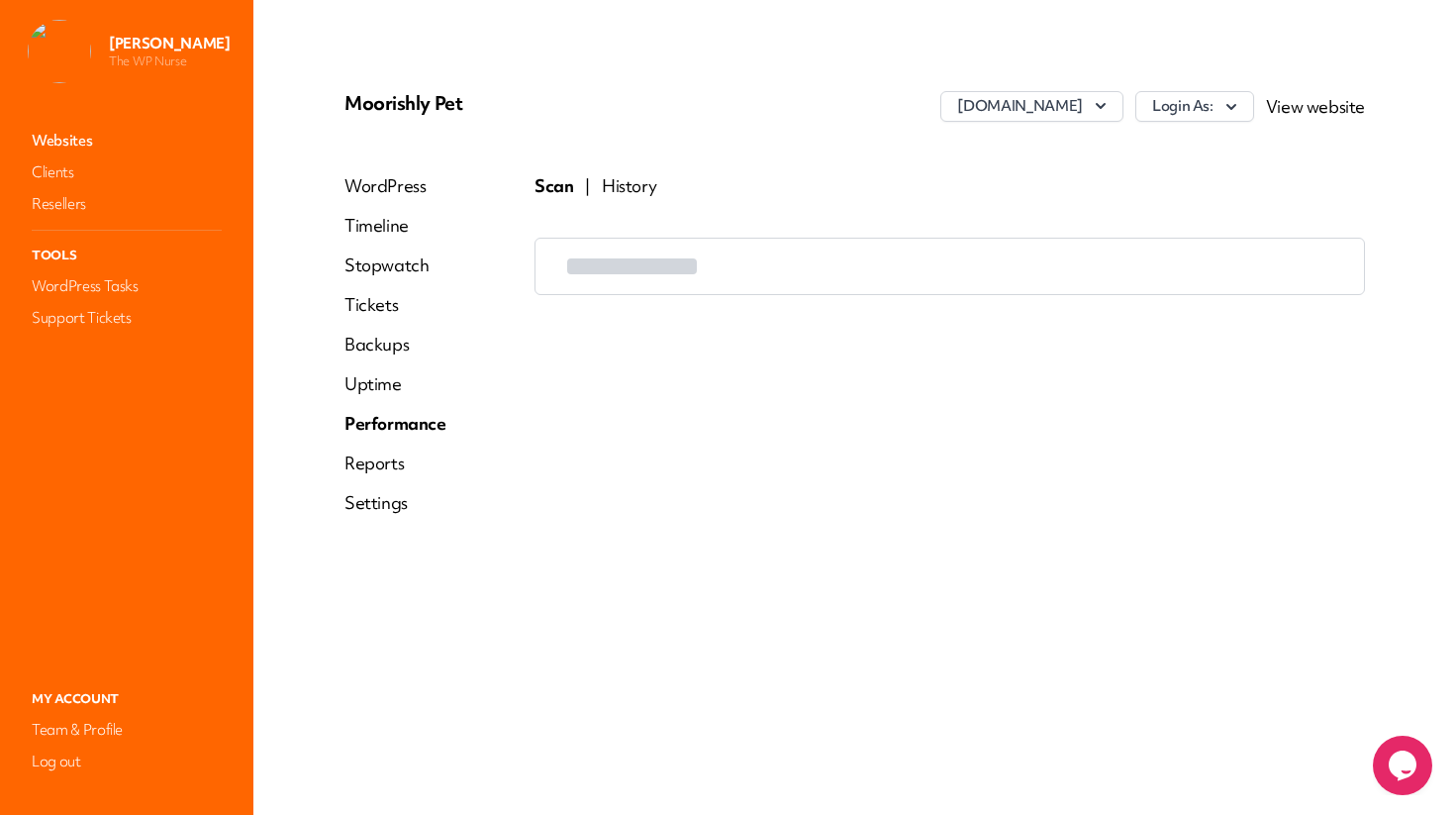 click on "Moorishly Pet
moorishlypet.co.uk
Login As:
View website
WordPress
Timeline
Stopwatch
Tickets
Backups
Uptime
Performance
Reports
Settings
Scan
|
History" at bounding box center [854, 311] 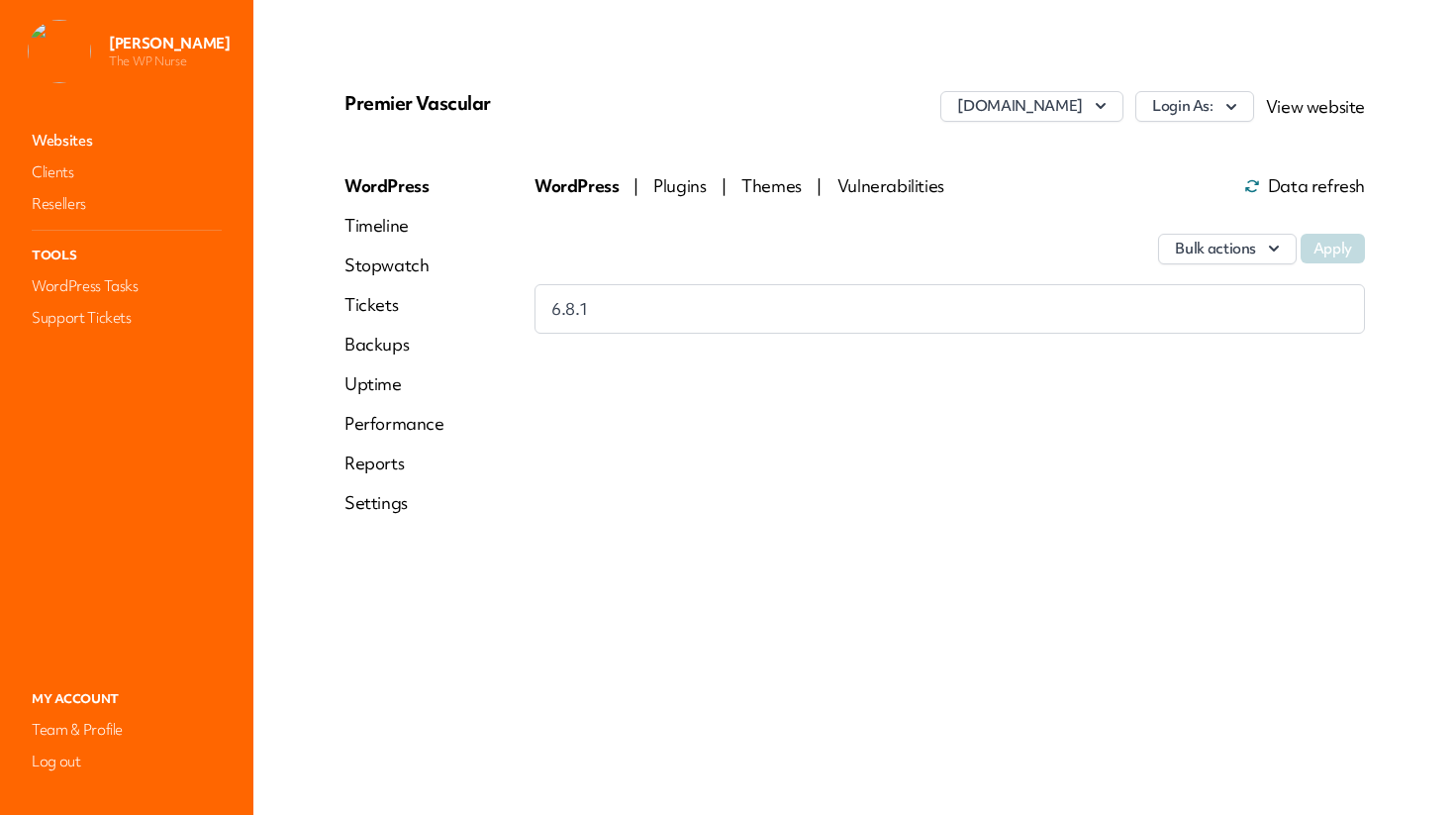 scroll, scrollTop: 0, scrollLeft: 0, axis: both 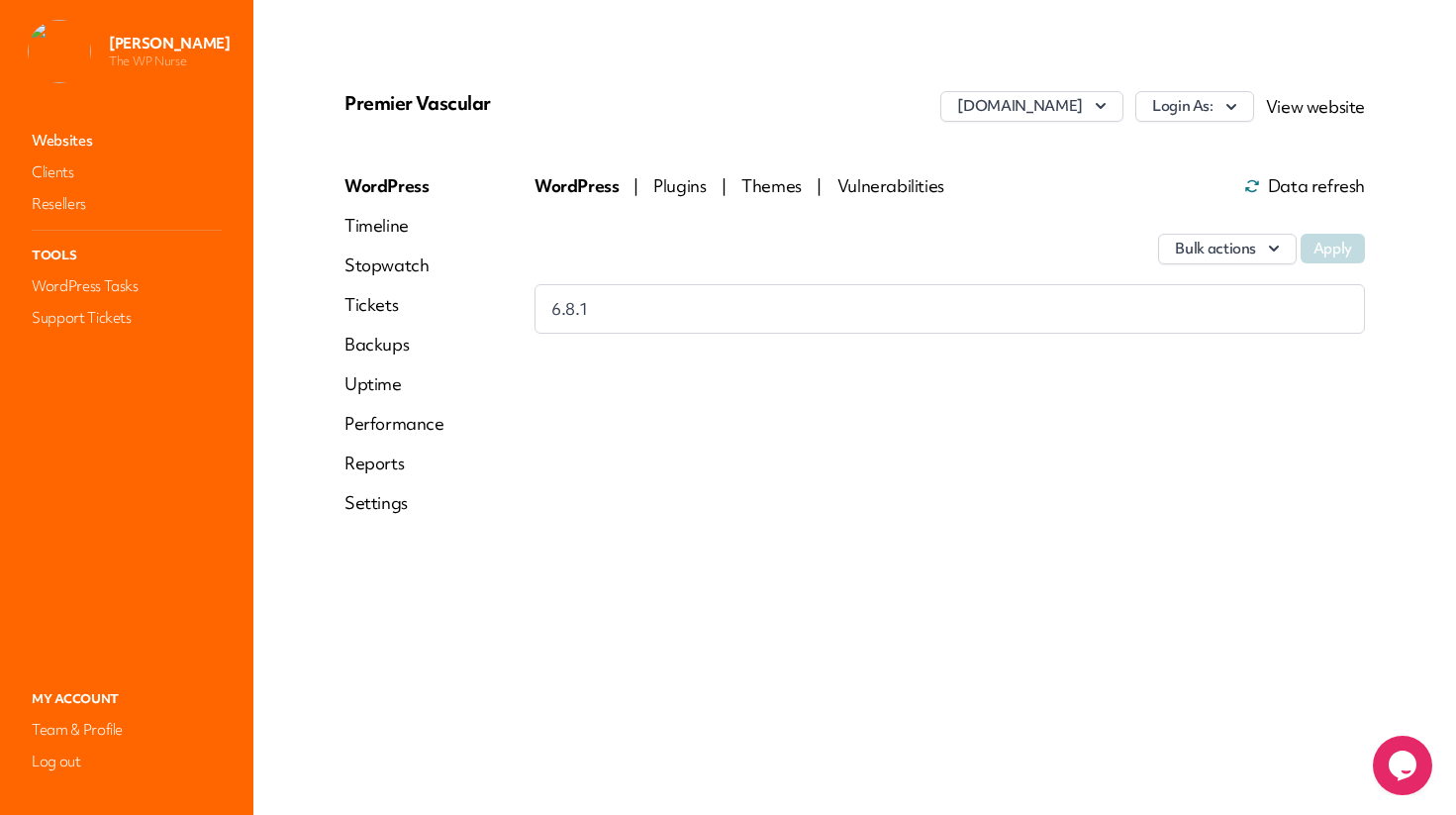 click on "Performance" at bounding box center [394, 424] 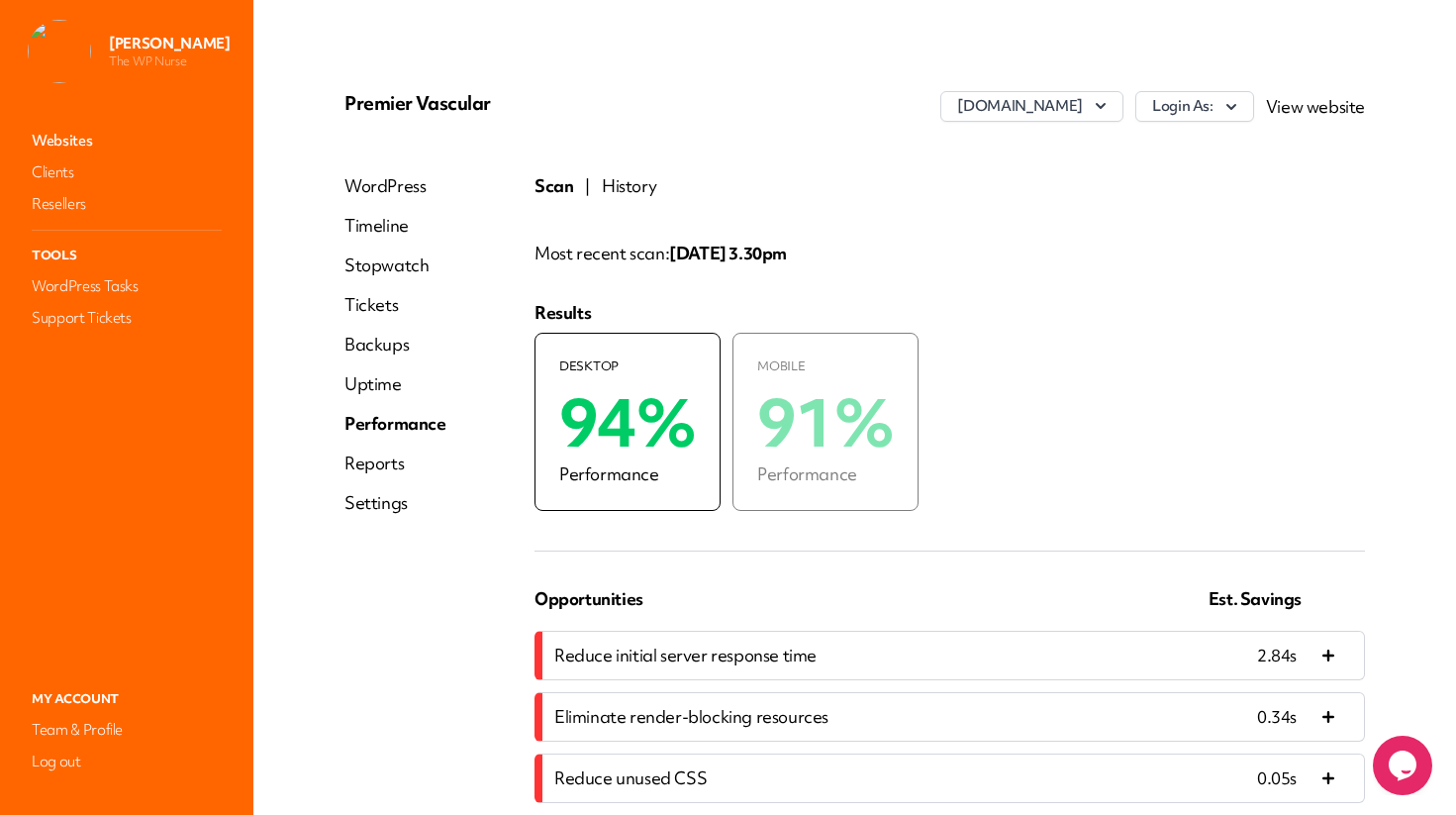 click on "Scan
|
History" at bounding box center [949, 186] 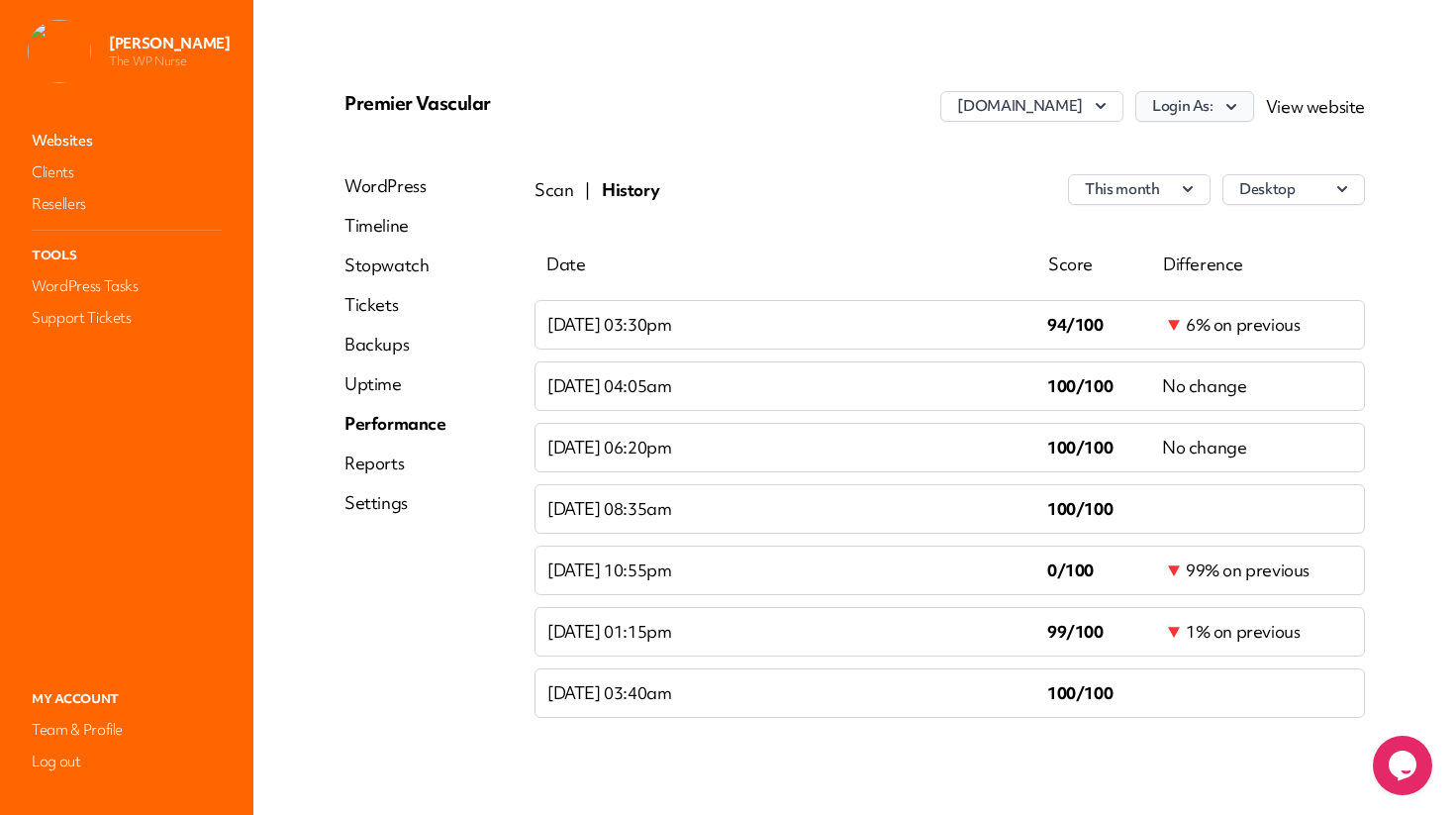 click on "Login As:" at bounding box center (1195, 106) 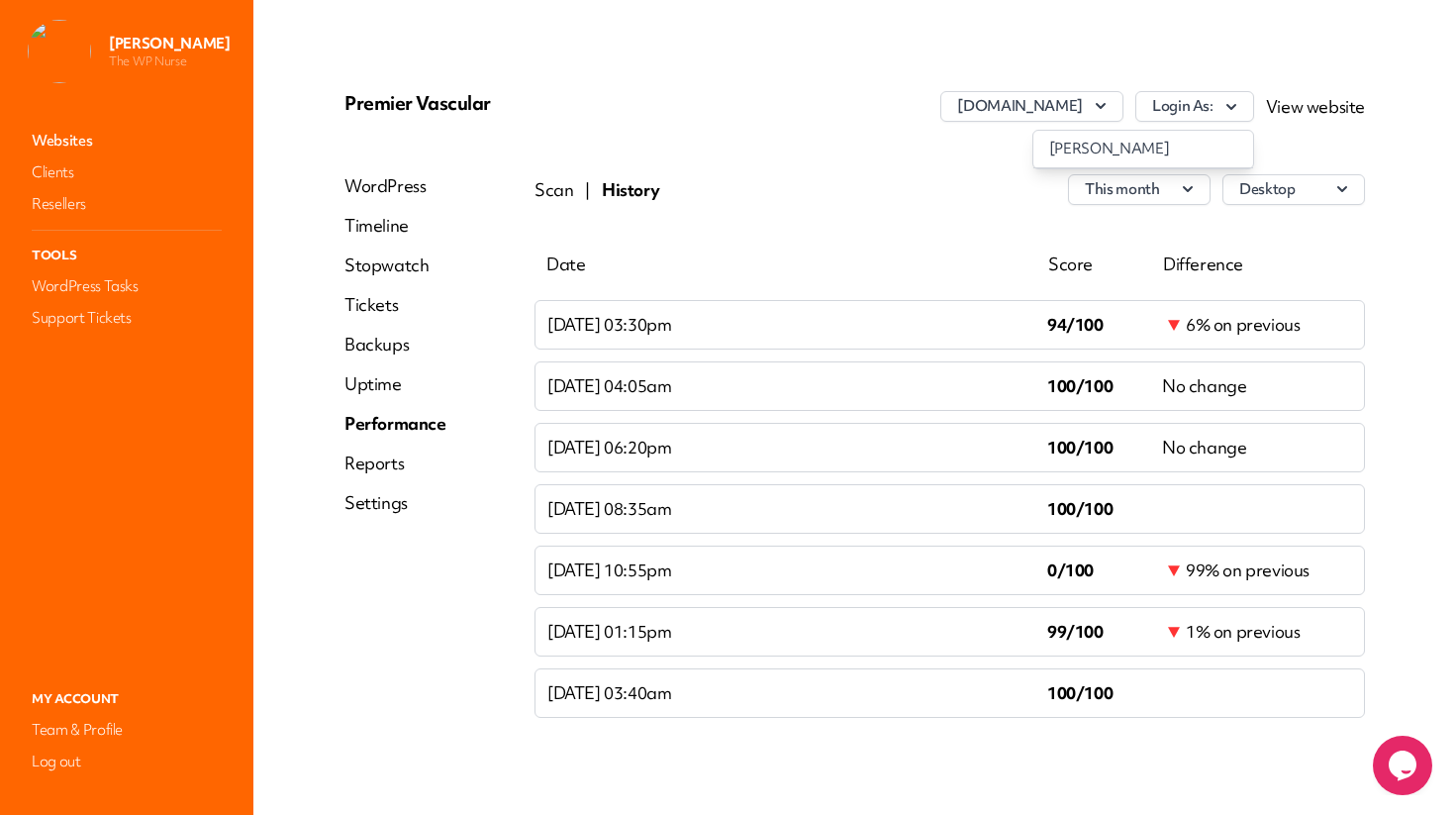 click on "[PERSON_NAME]" at bounding box center (1143, 149) 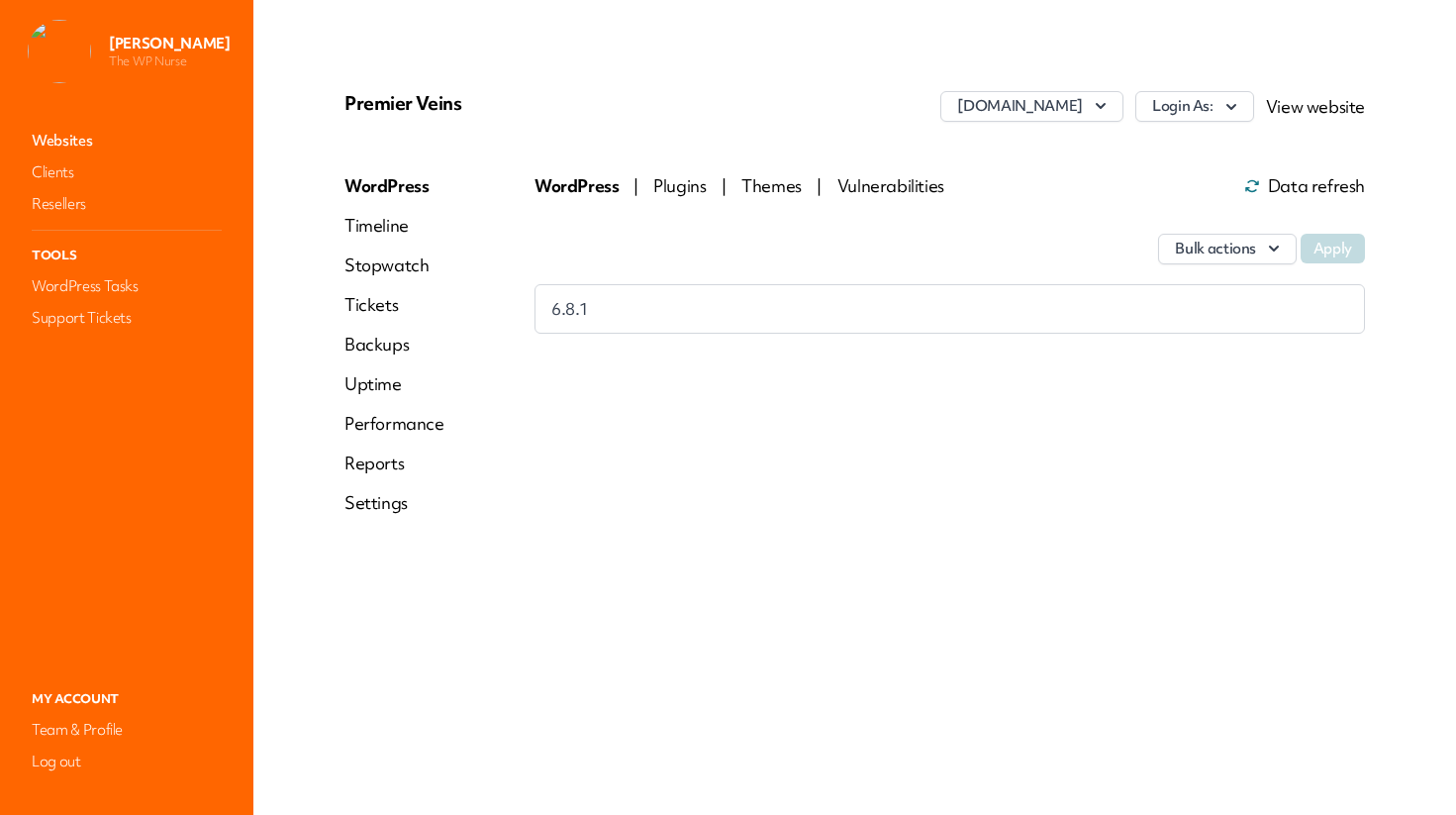 scroll, scrollTop: 0, scrollLeft: 0, axis: both 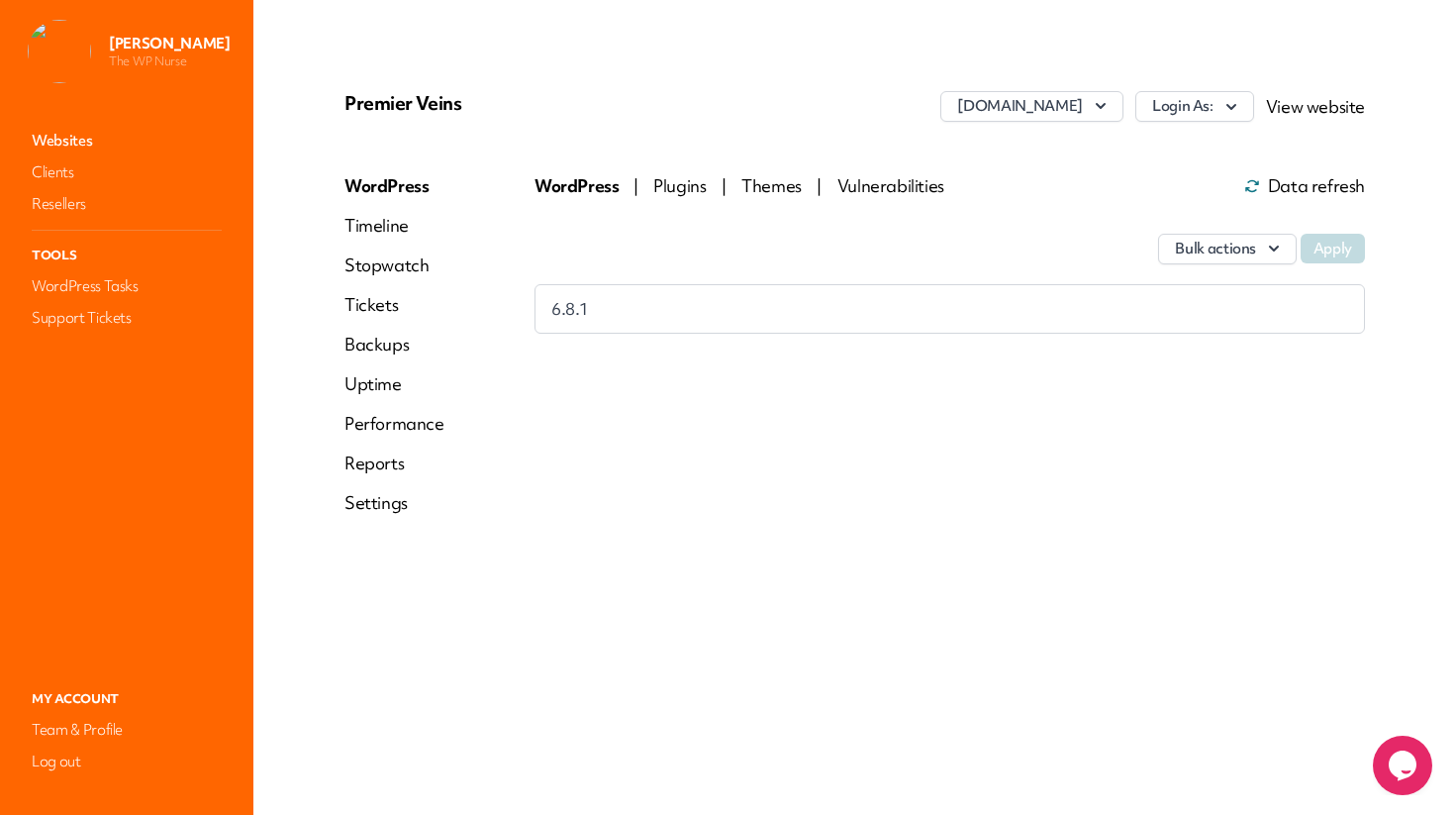 click on "Performance" at bounding box center (394, 424) 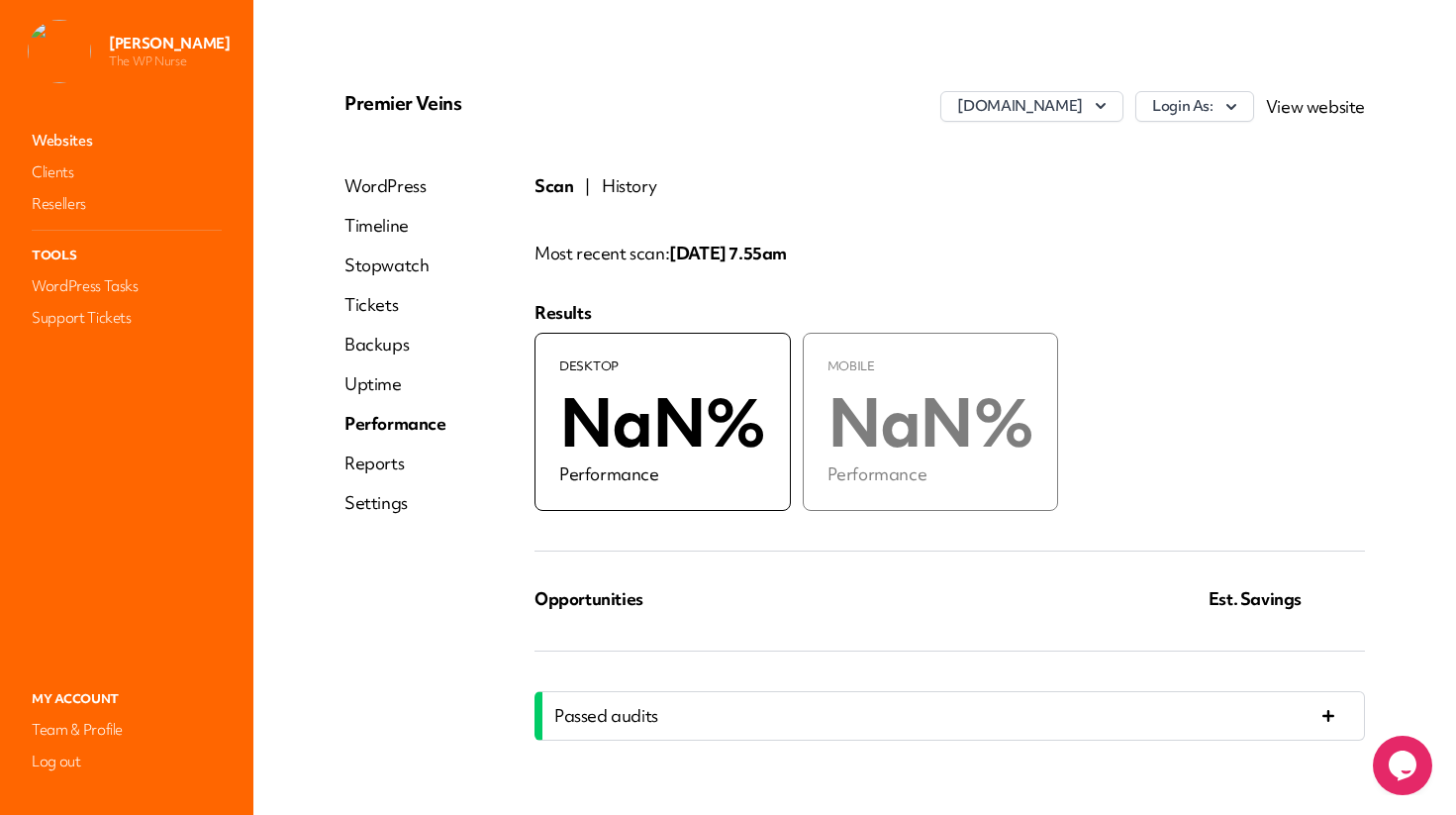 click on "History" at bounding box center (629, 186) 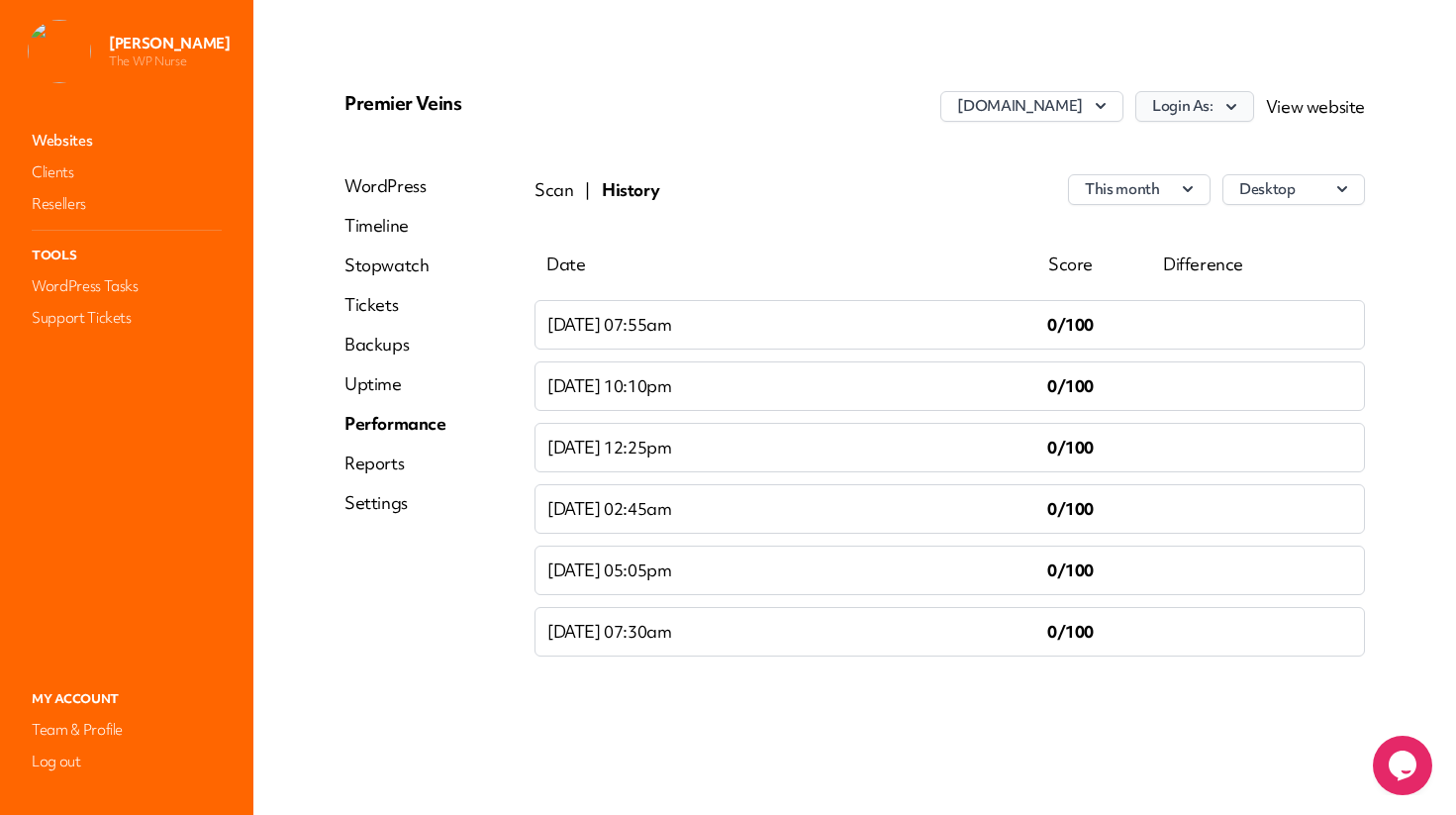 click on "Login As:" at bounding box center [1195, 106] 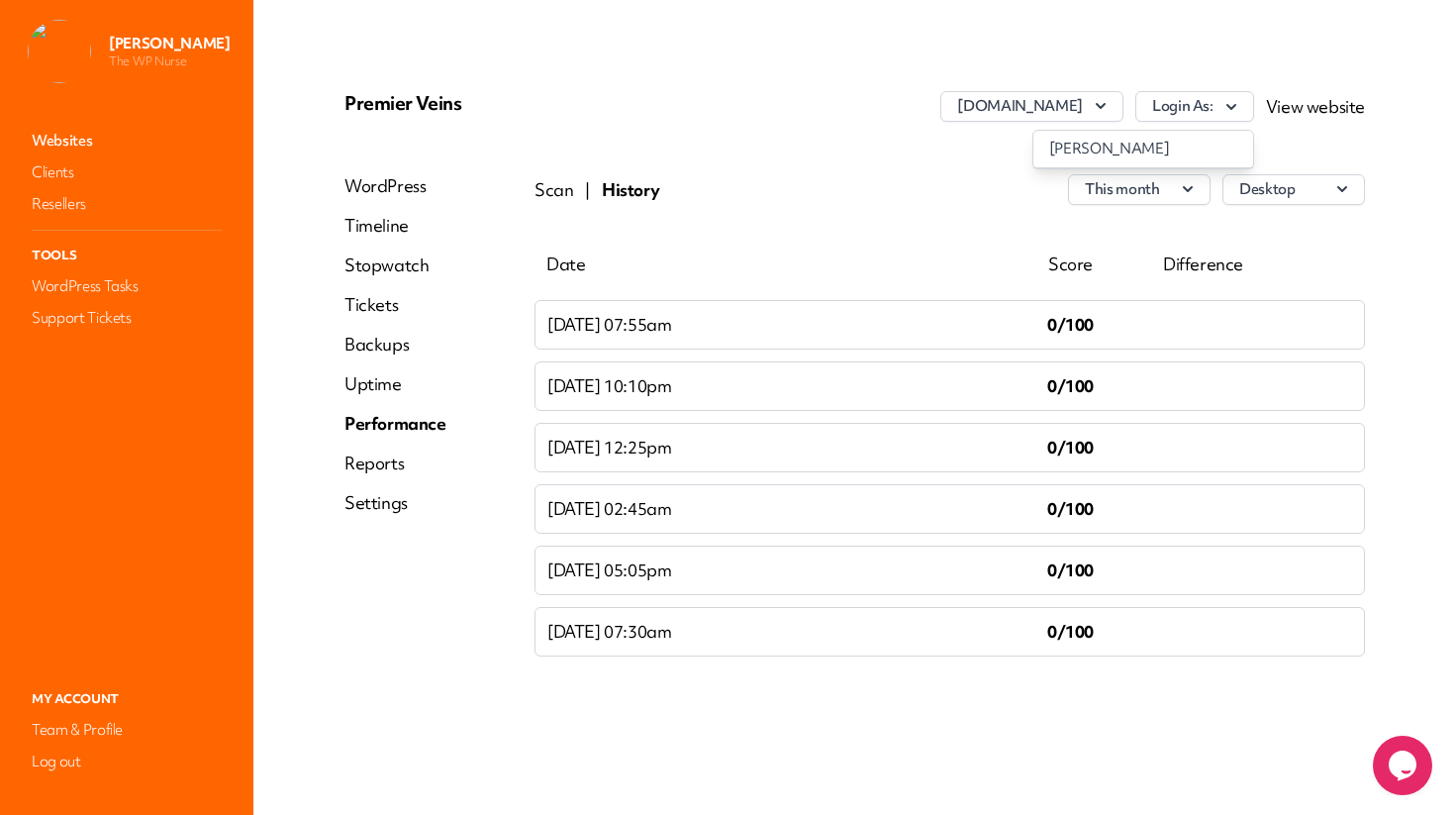 click at bounding box center [1143, 167] 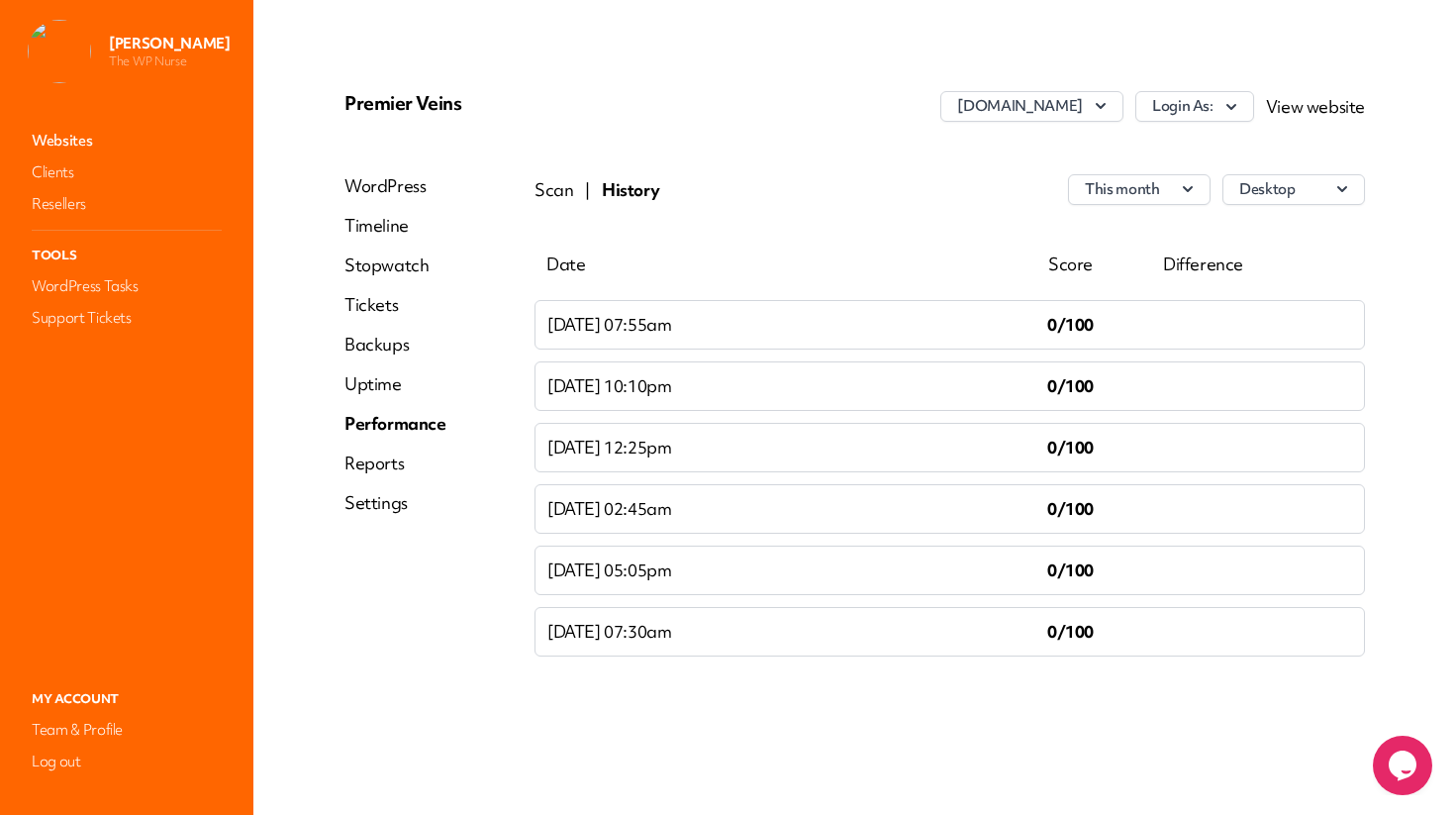 click on "Premier Veins
premierveins.uk
Login As:
View website
WordPress
Timeline
Stopwatch
Tickets
Backups
Uptime
Performance
Reports
Settings
Scan
|
History
This month
desktop
Date   Score   Difference   Jul 9th, 07:55am   0/100   Jul 7th, 10:10pm   0/100   Jul 6th, 12:25pm   0/100   Jul 5th, 02:45am   0/100   Jul 3rd, 05:05pm   0/100   Jul 2nd, 07:30am   0/100" at bounding box center [854, 379] 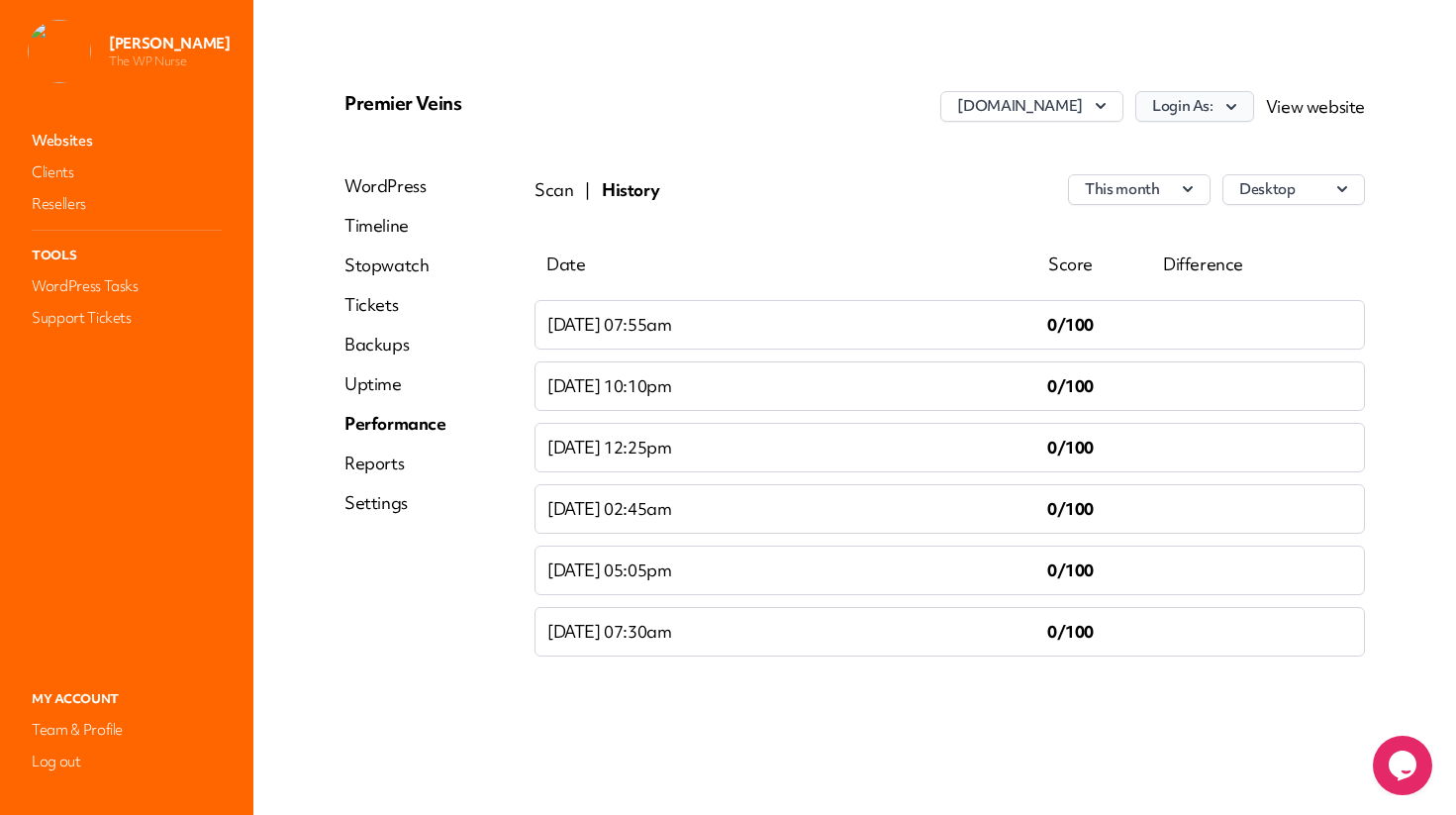 click on "Login As:" at bounding box center (1195, 106) 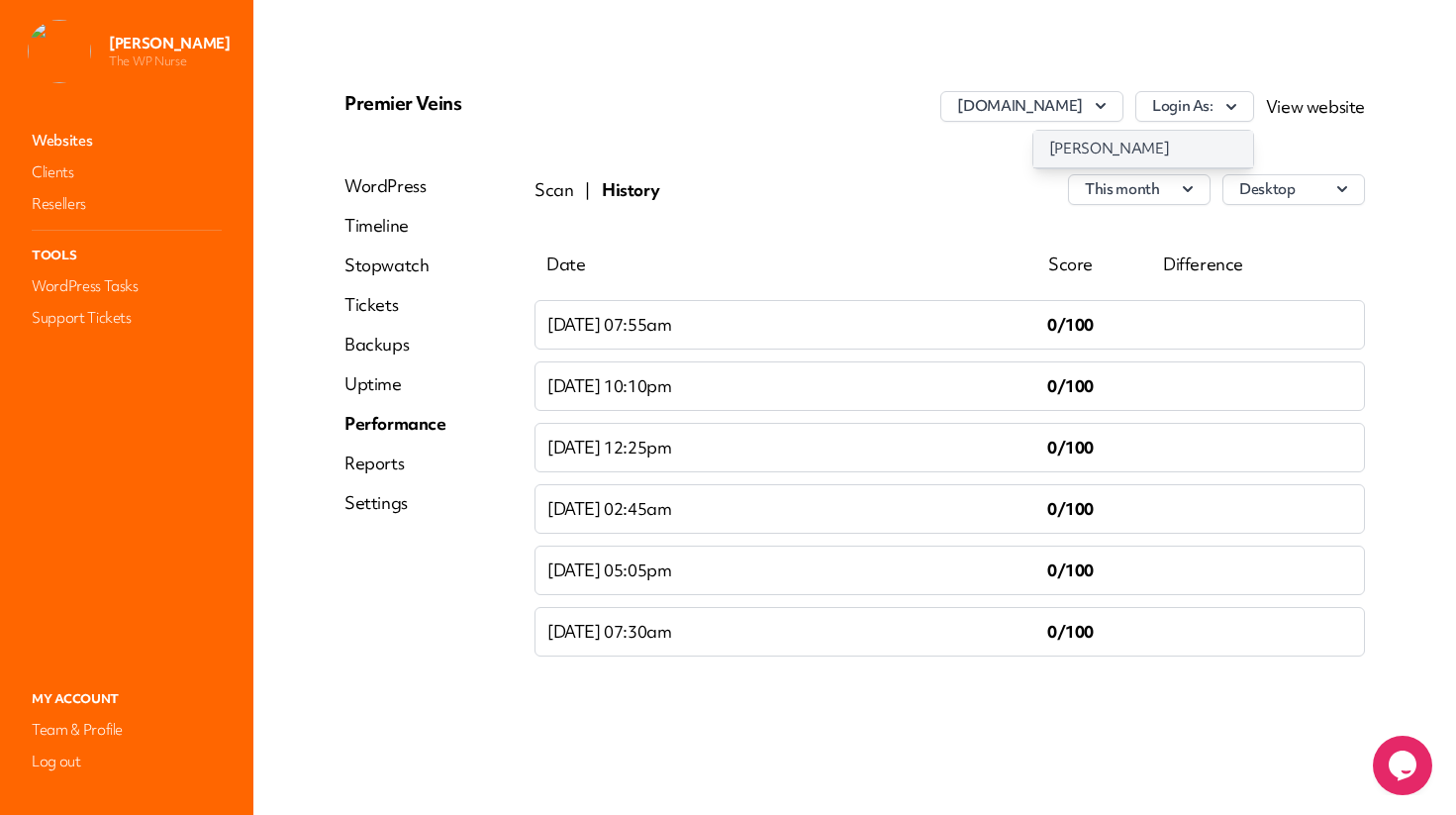 click on "[PERSON_NAME]" at bounding box center [1143, 149] 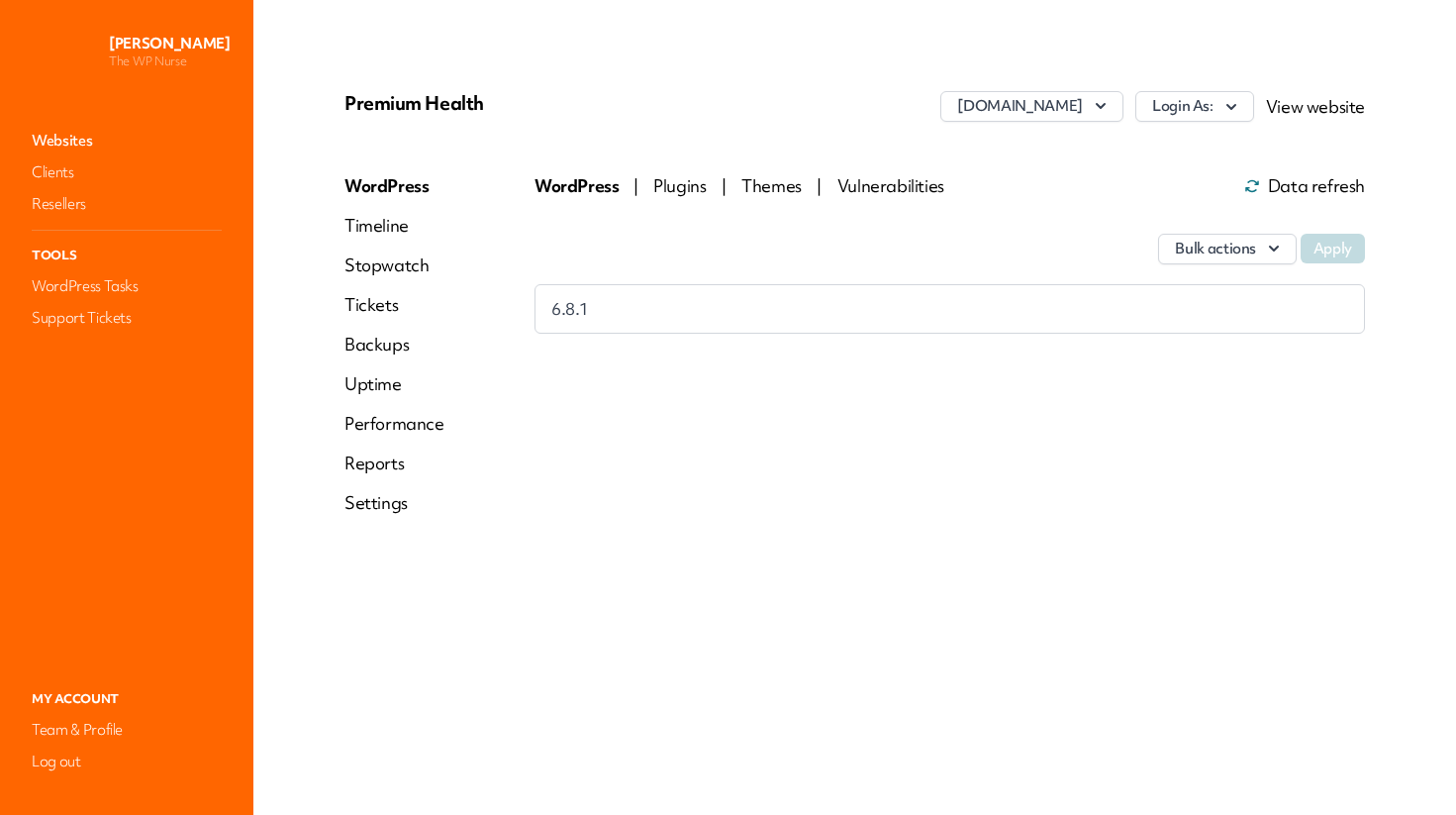scroll, scrollTop: 0, scrollLeft: 0, axis: both 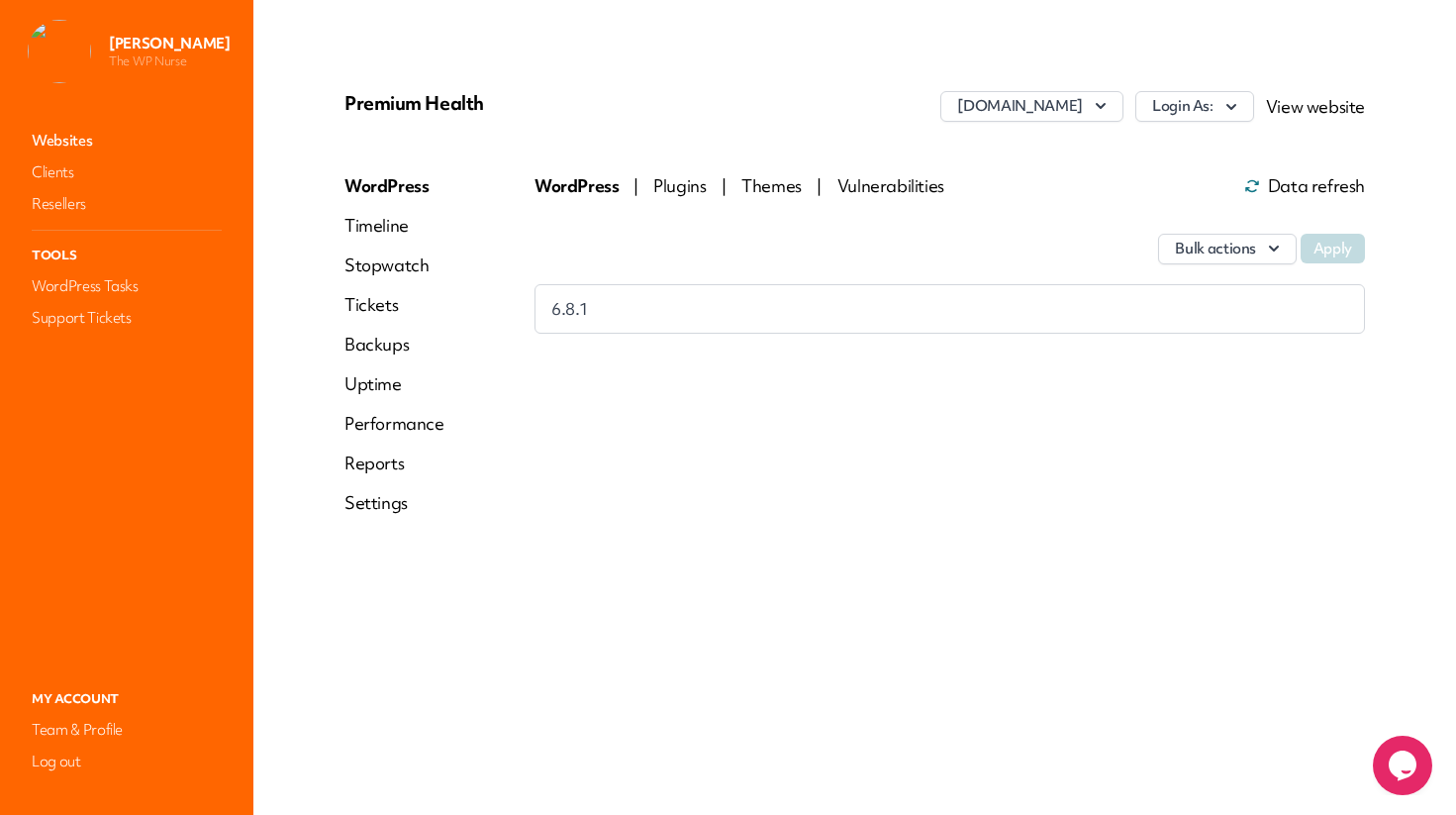 click on "Performance" at bounding box center [394, 424] 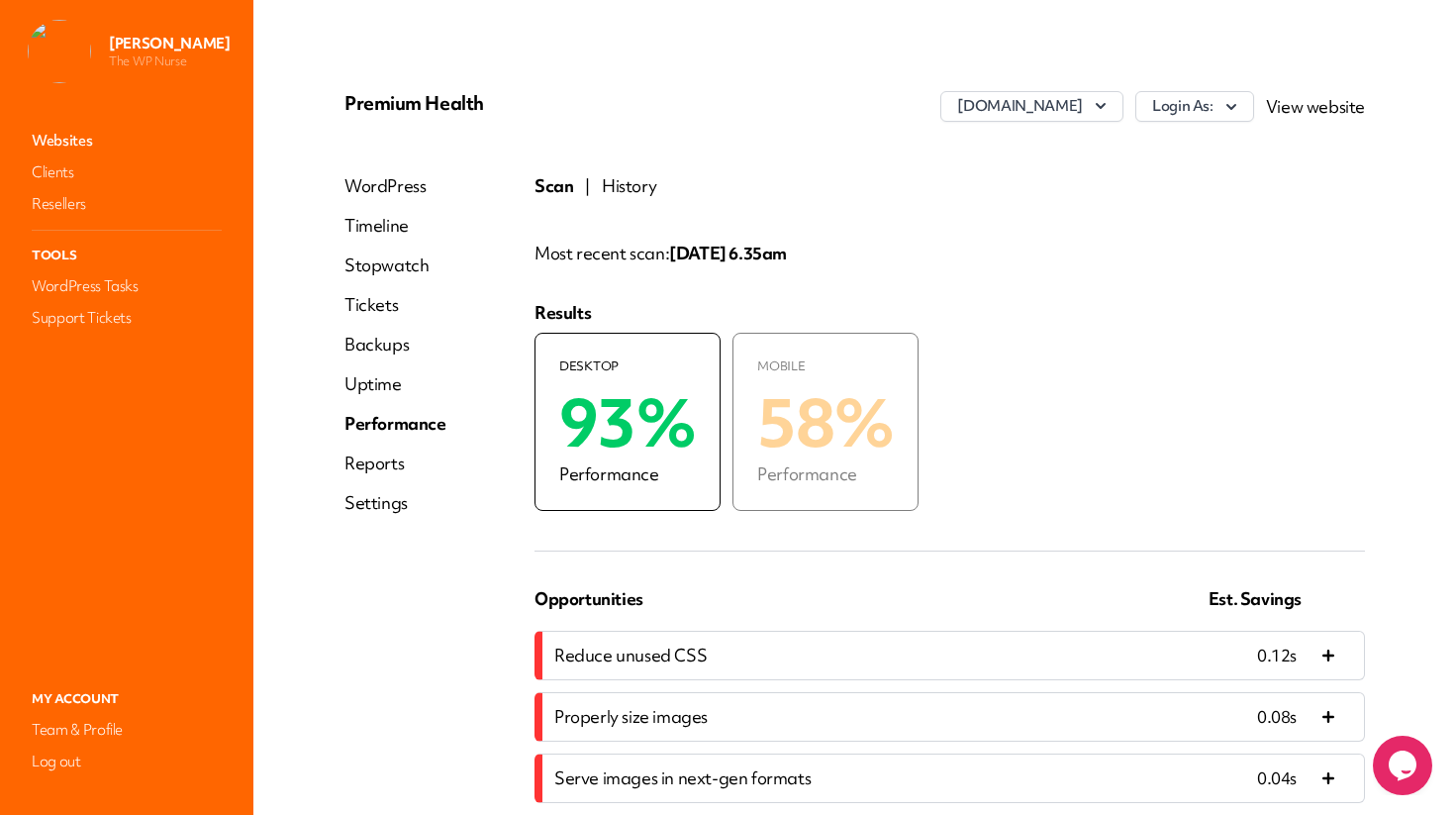 click on "History" at bounding box center [629, 186] 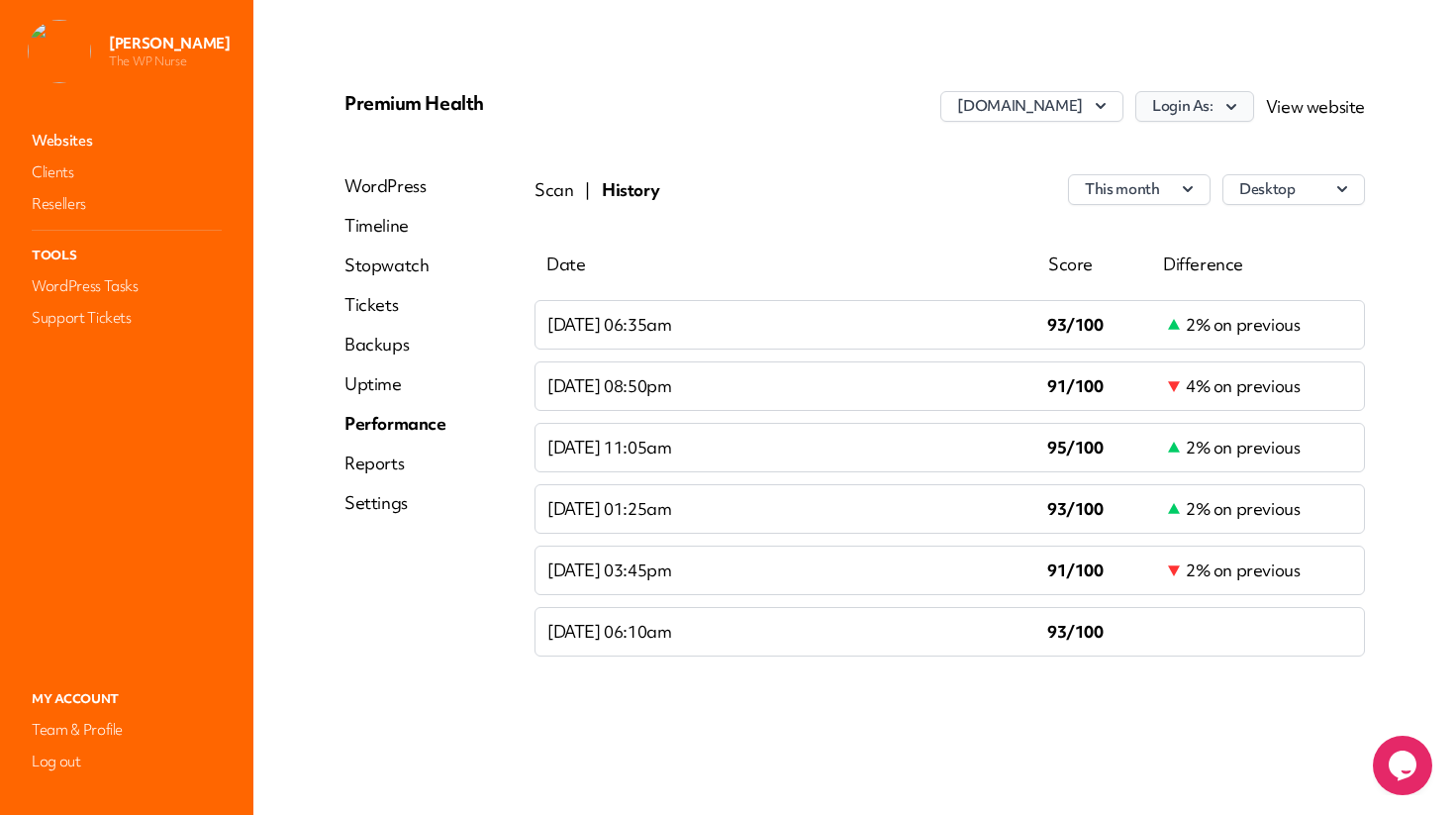 click on "Login As:" at bounding box center (1195, 106) 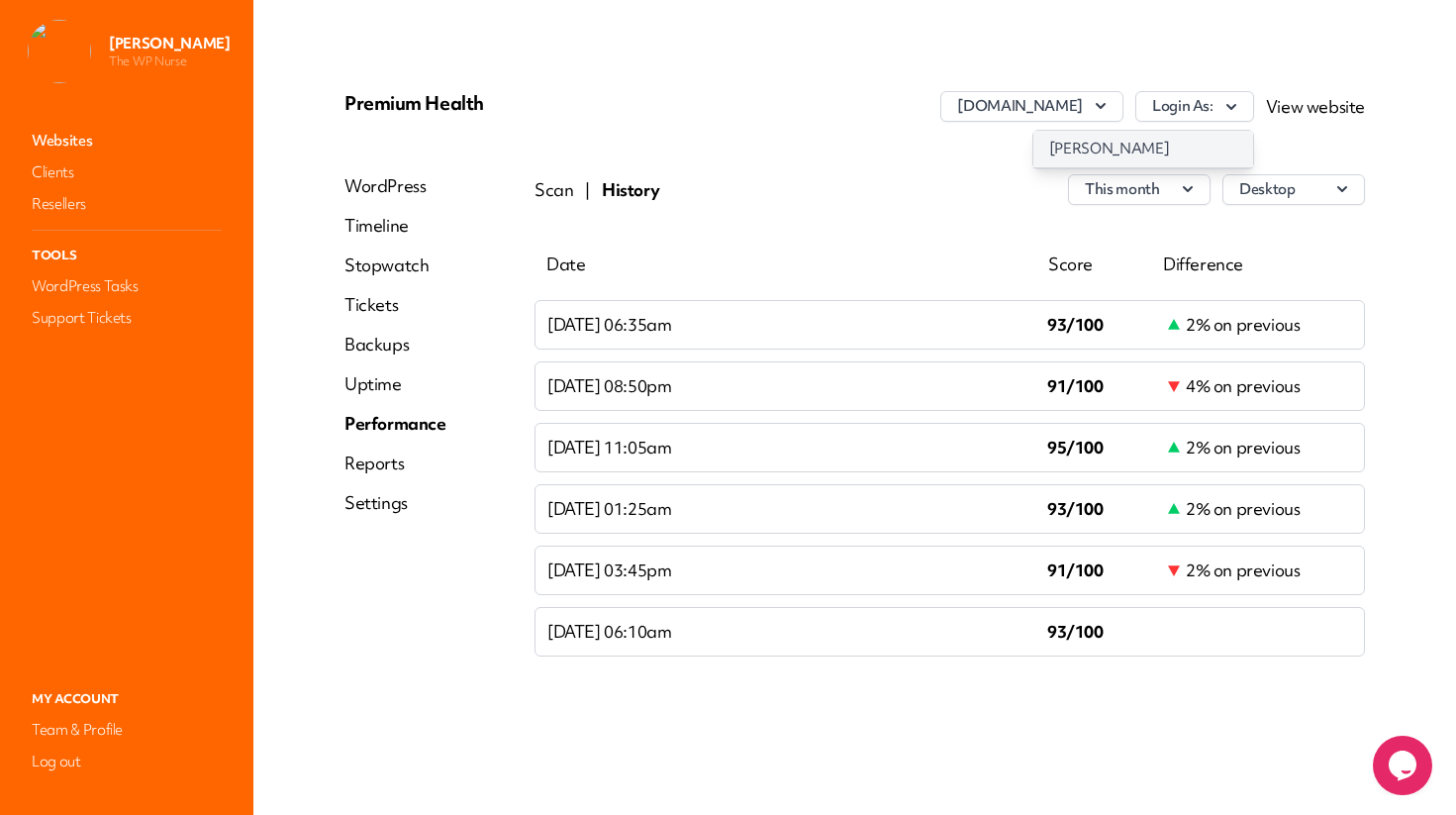 click on "[PERSON_NAME]" at bounding box center (1143, 149) 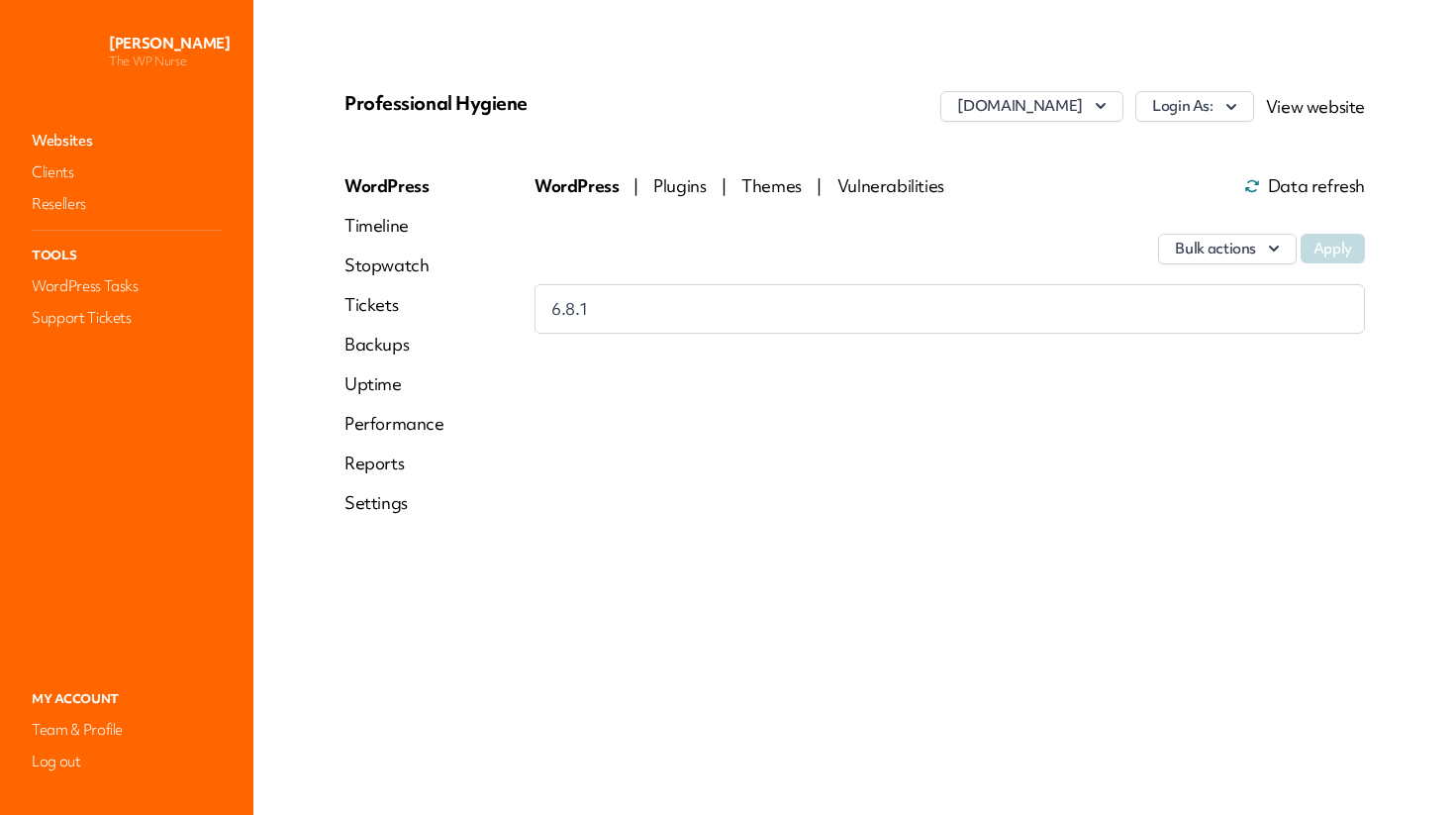 scroll, scrollTop: 0, scrollLeft: 0, axis: both 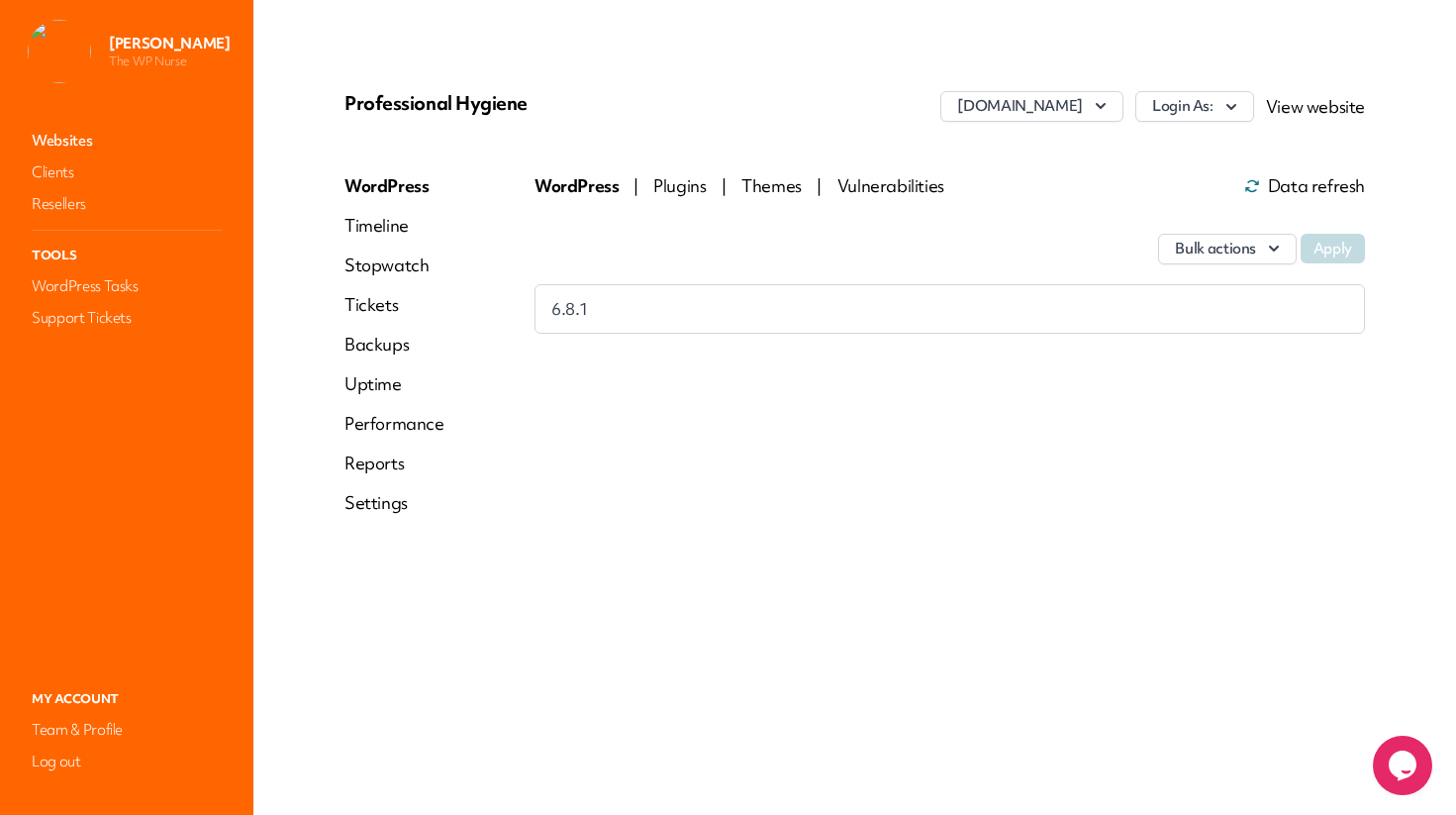 click on "Performance" at bounding box center (394, 424) 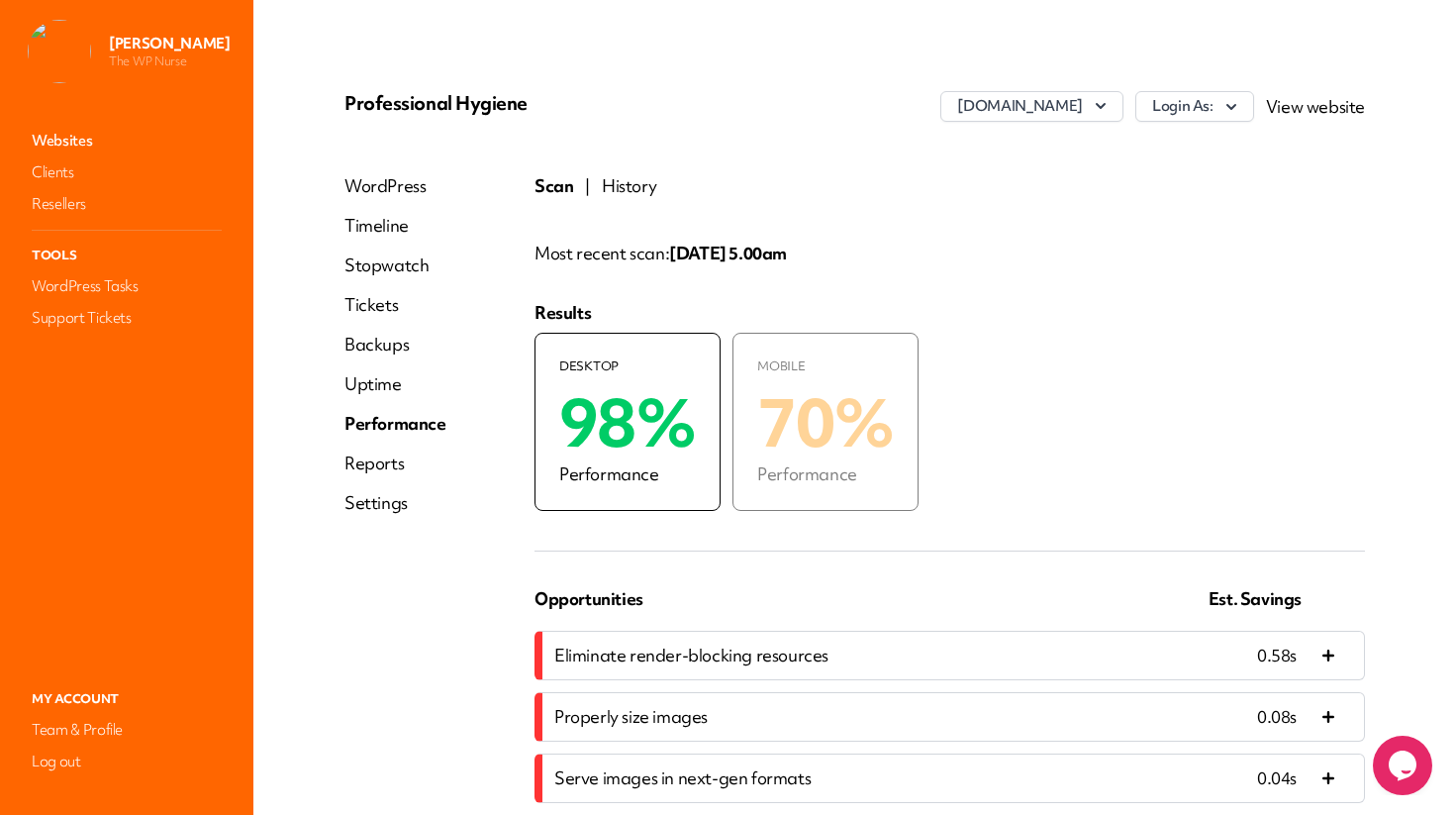 click on "History" at bounding box center [629, 186] 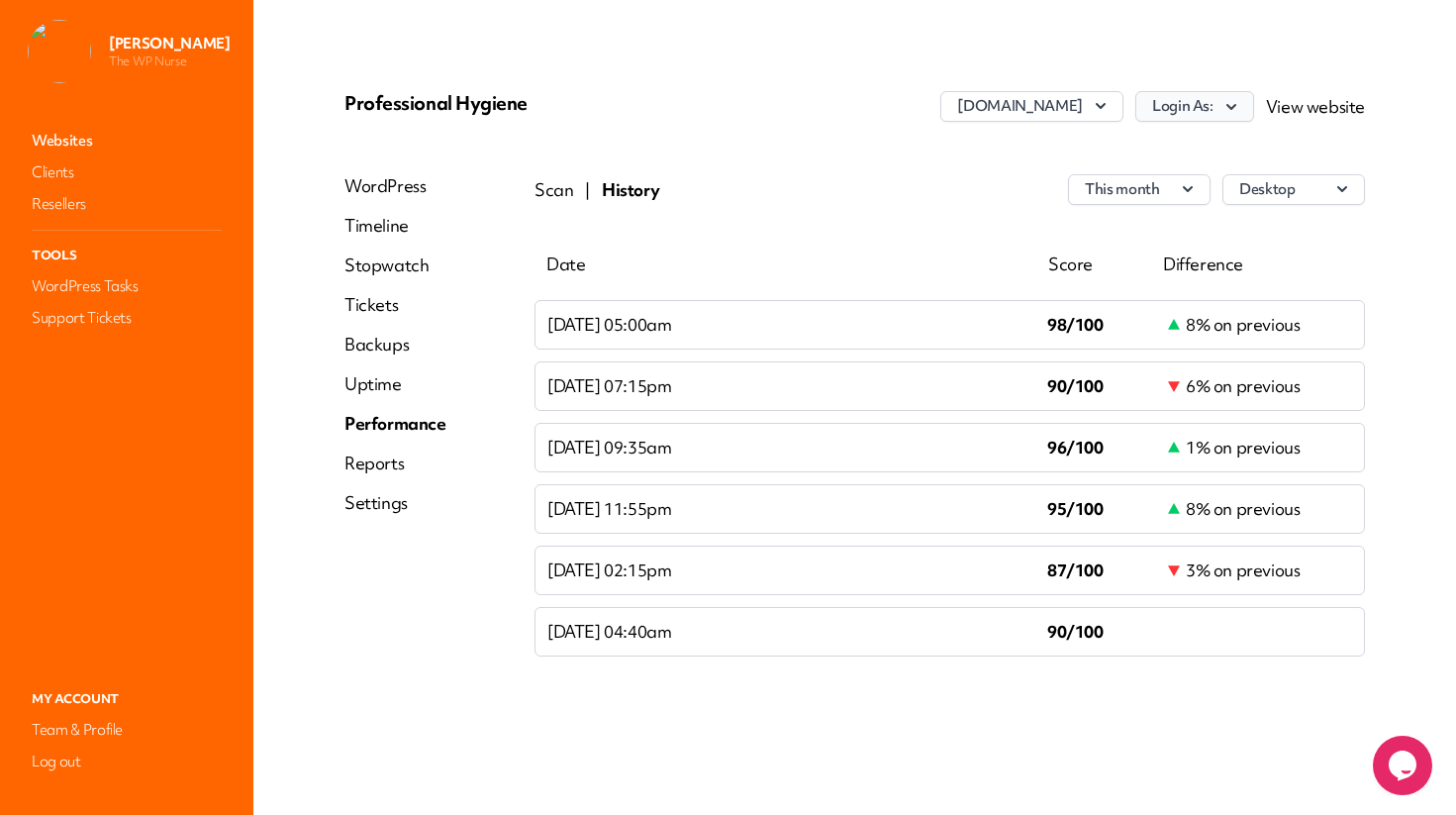 click on "Login As:" at bounding box center (1195, 106) 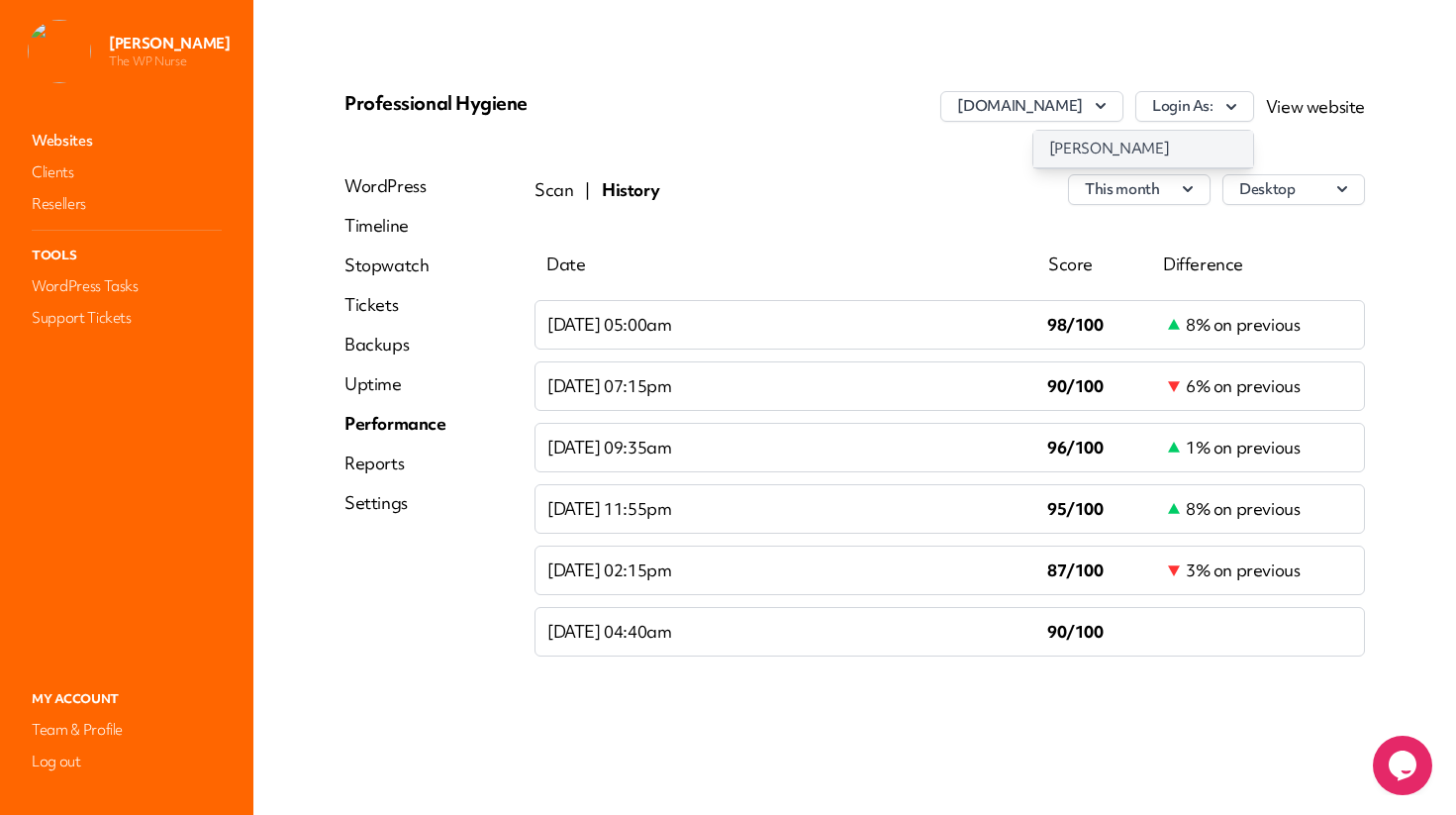 click on "[PERSON_NAME]" at bounding box center [1143, 149] 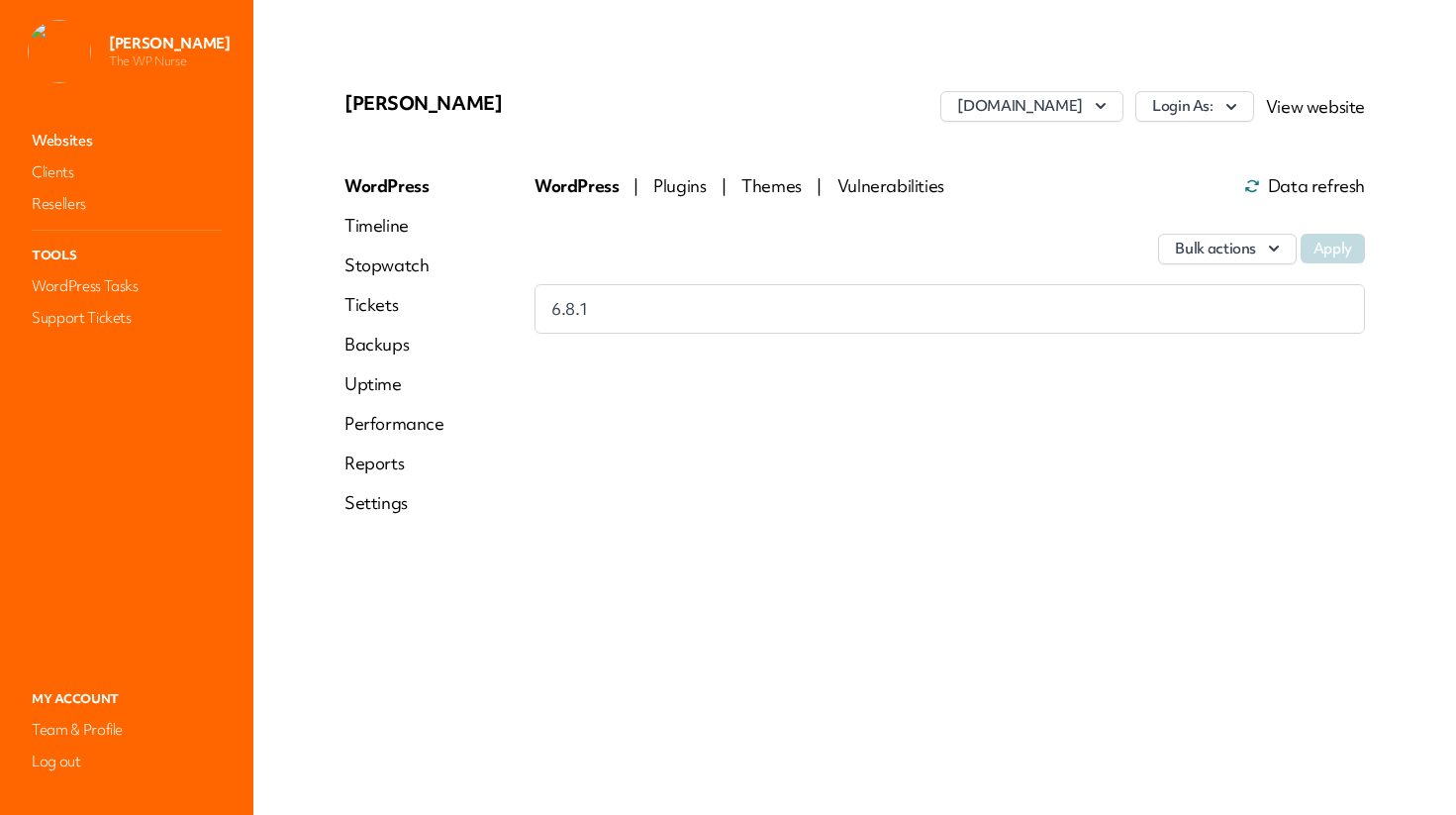 scroll, scrollTop: 0, scrollLeft: 0, axis: both 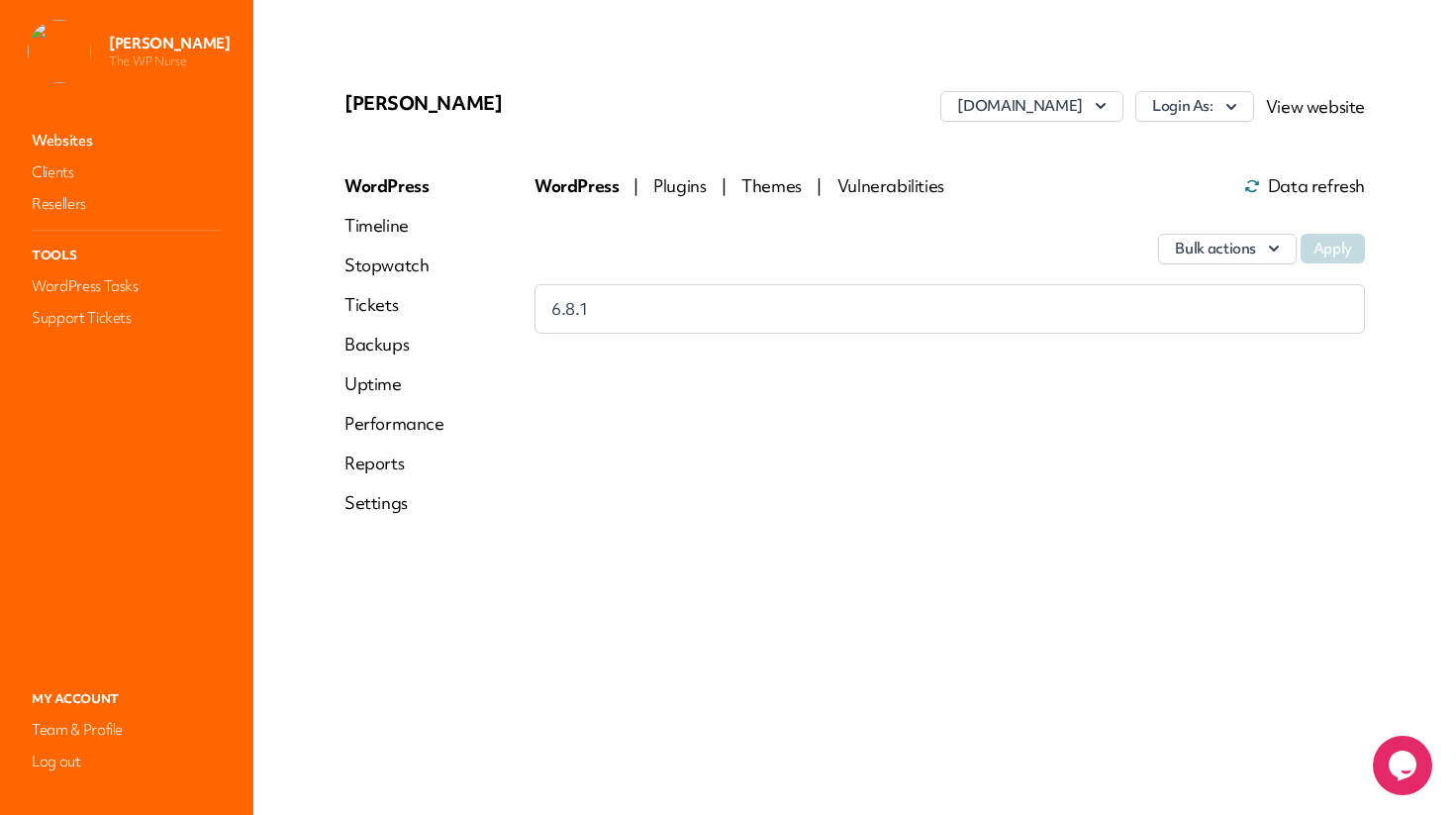 click on "Performance" at bounding box center [394, 424] 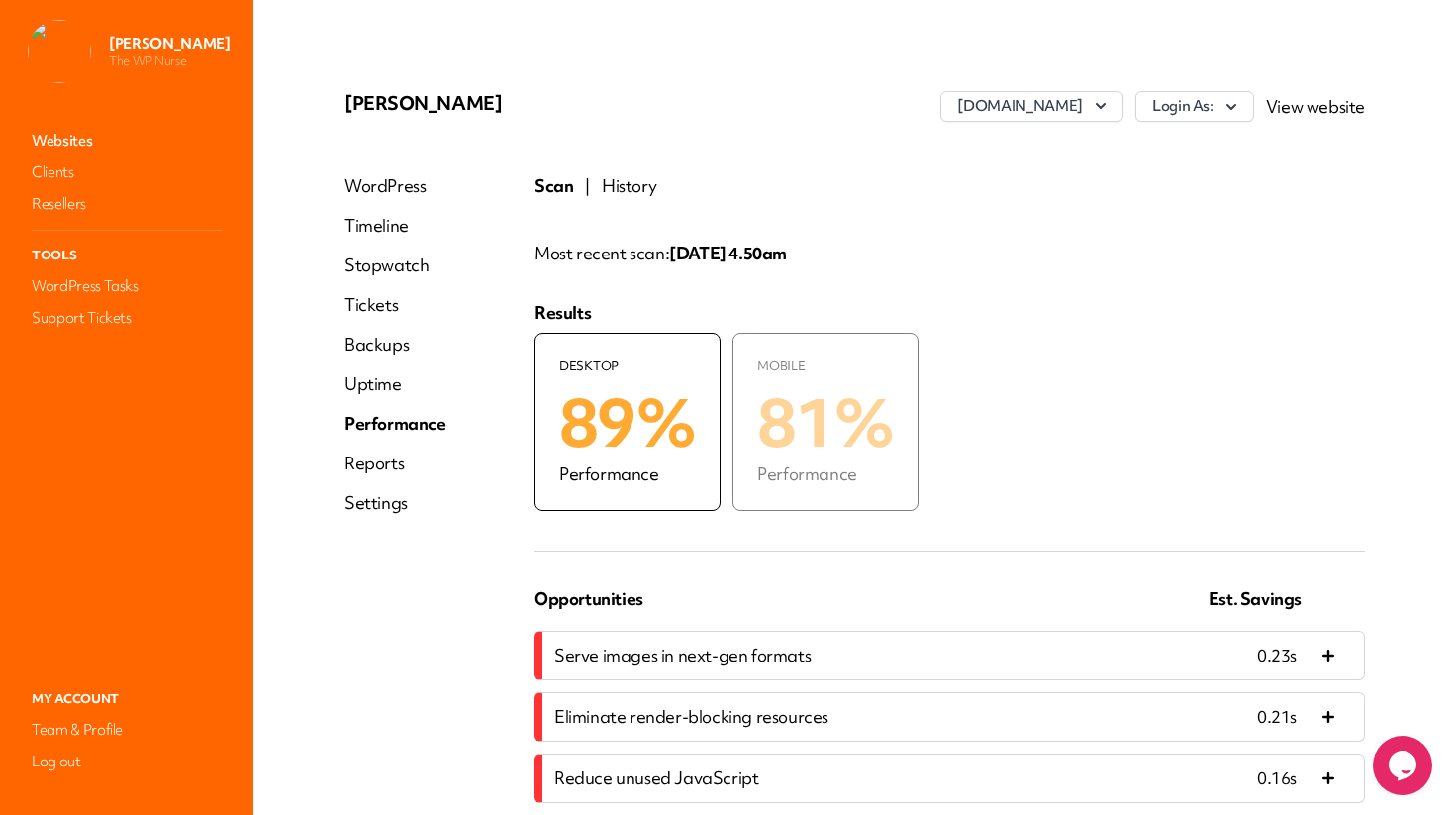 click on "History" at bounding box center [629, 186] 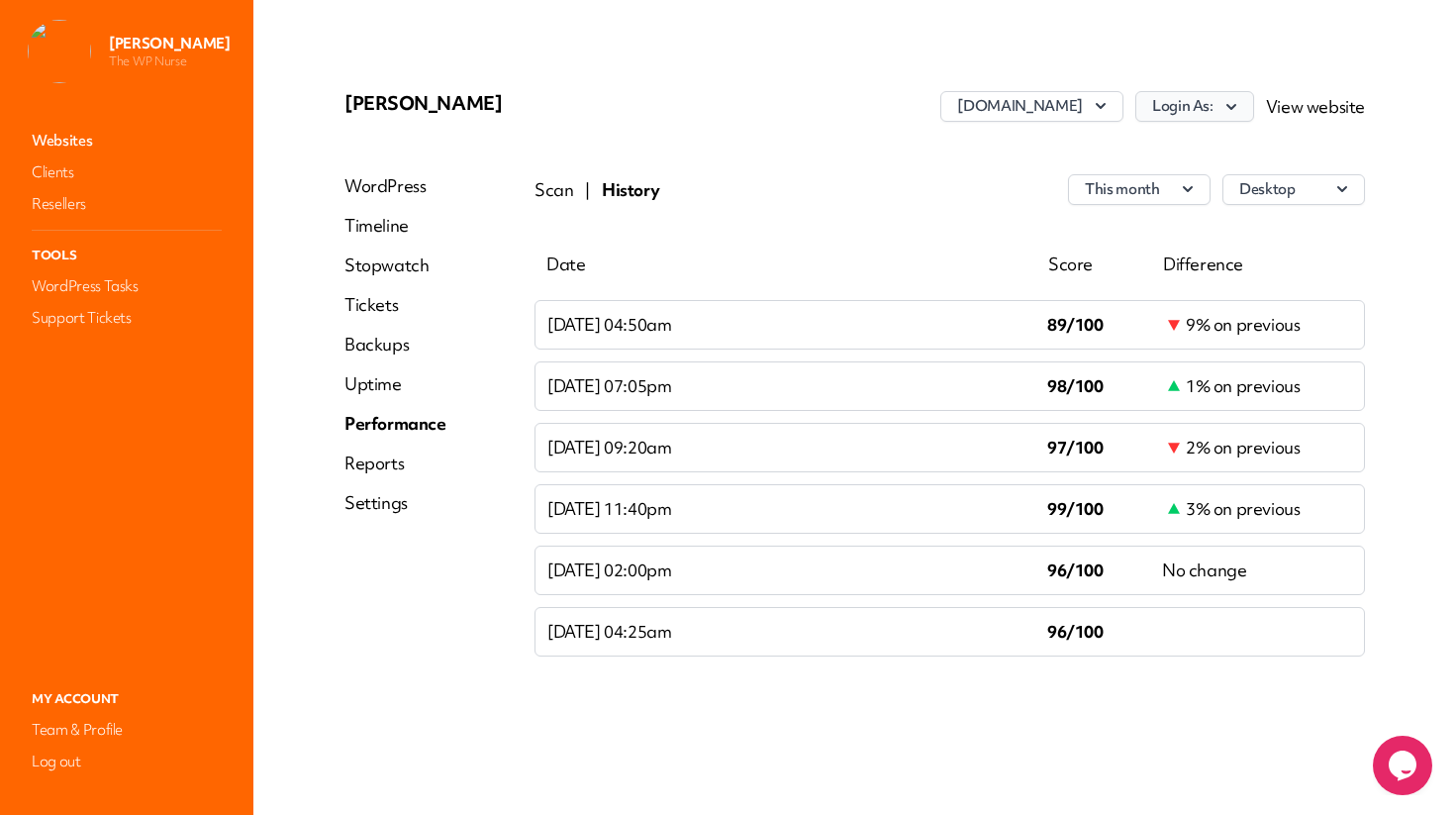 click on "Login As:" at bounding box center (1195, 106) 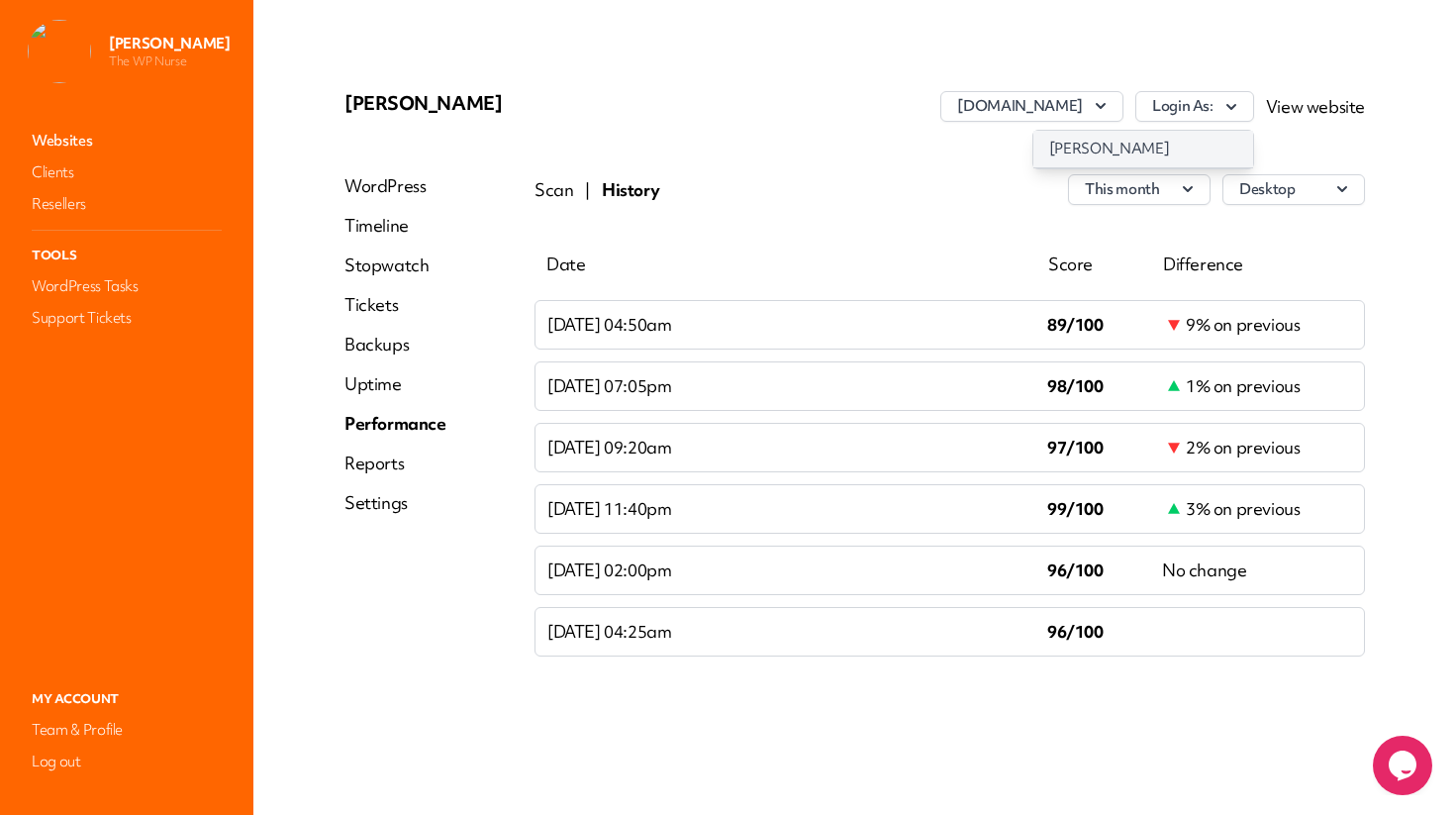 click on "[PERSON_NAME]" at bounding box center (1143, 149) 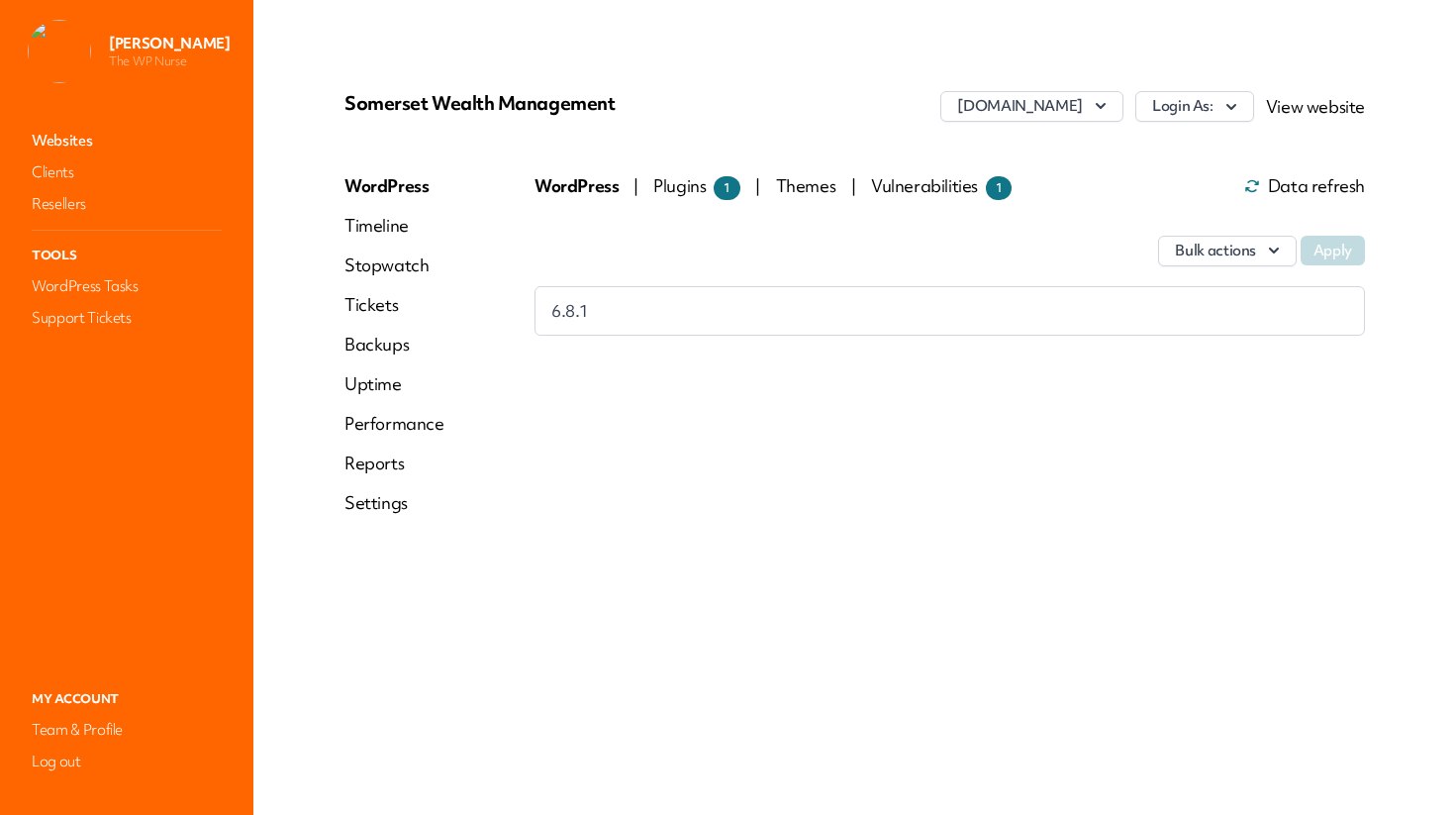 scroll, scrollTop: 0, scrollLeft: 0, axis: both 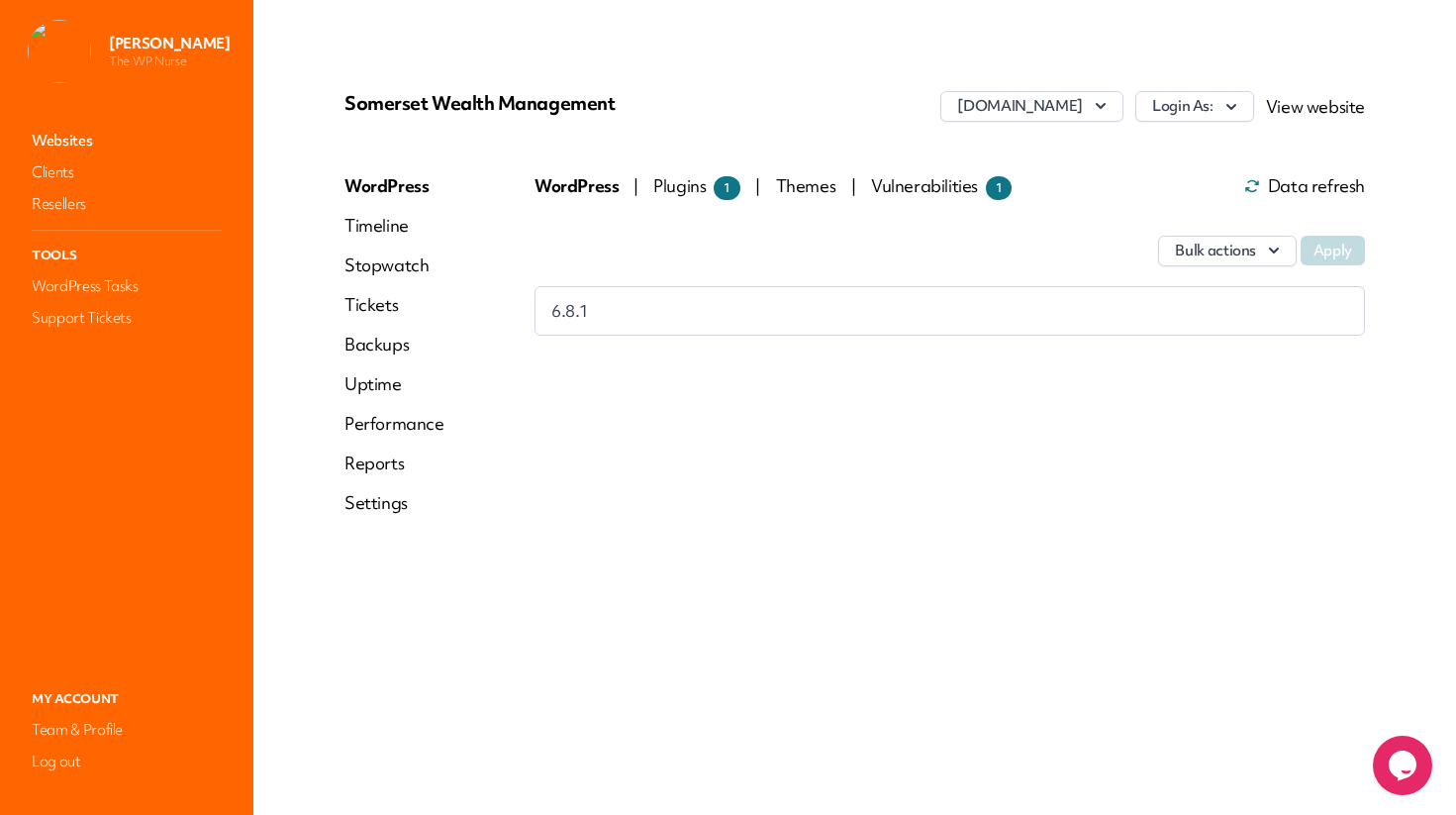 click on "Performance" at bounding box center [394, 424] 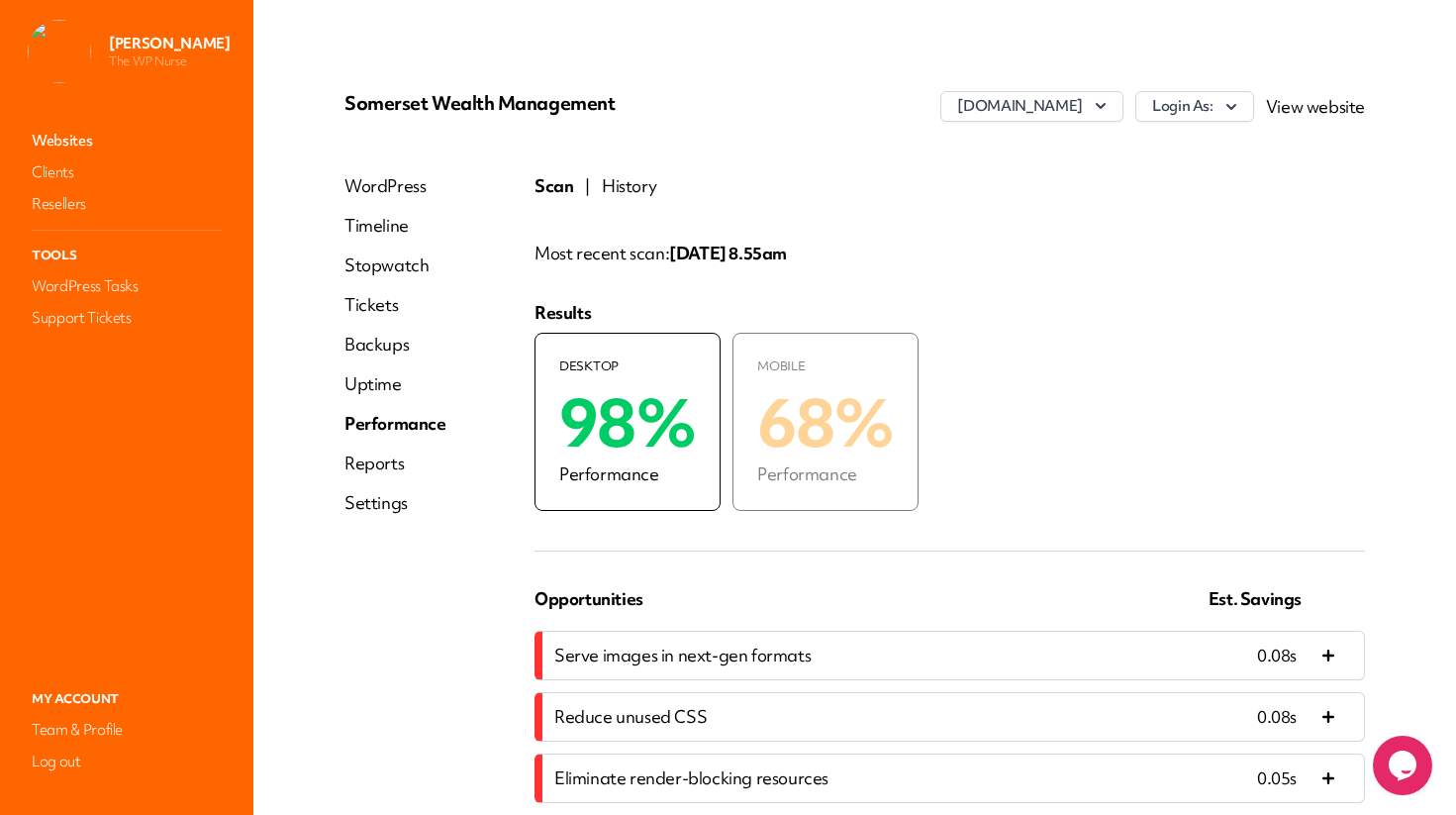click on "History" at bounding box center [629, 186] 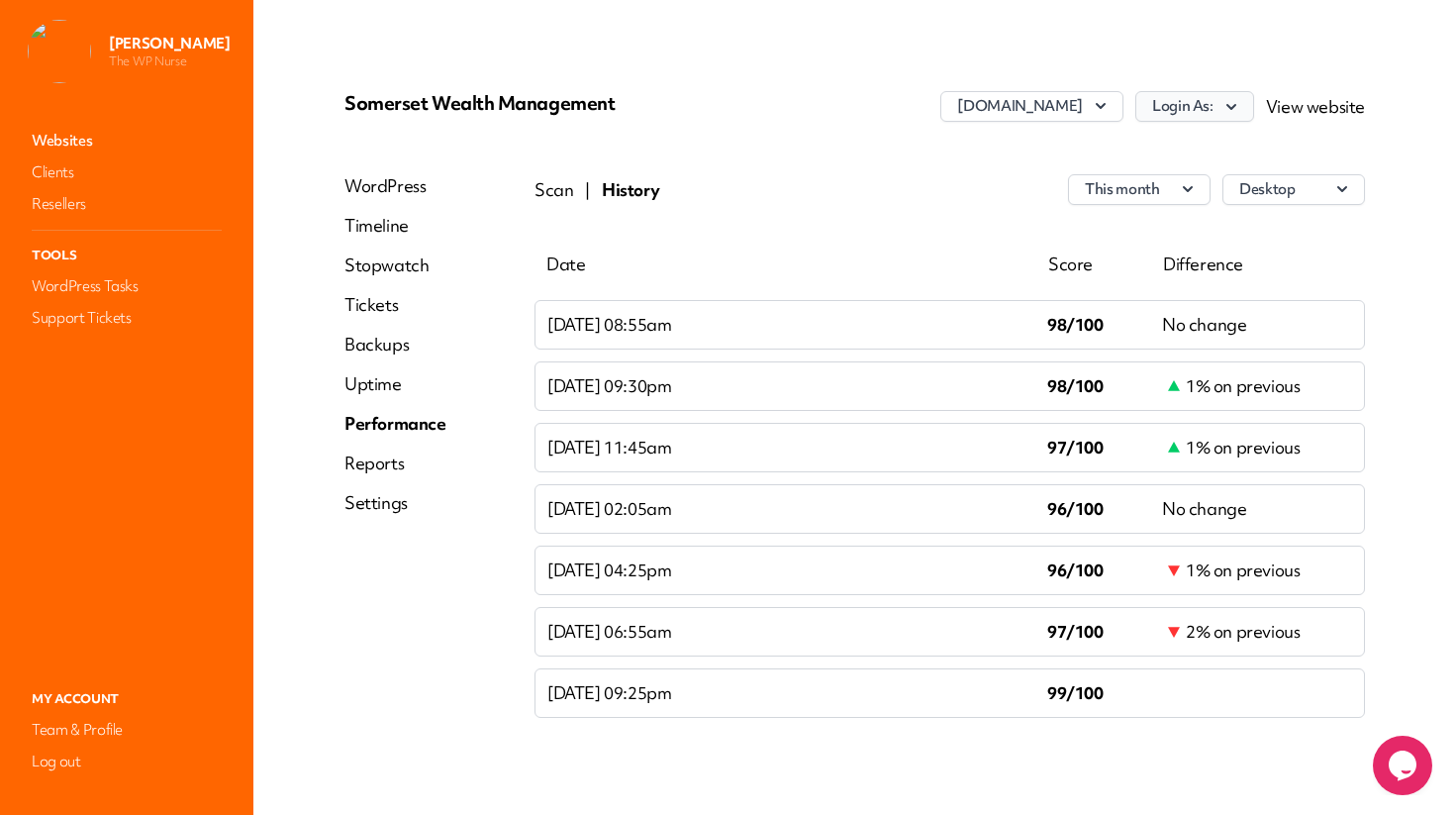 click on "Login As:" at bounding box center (1195, 106) 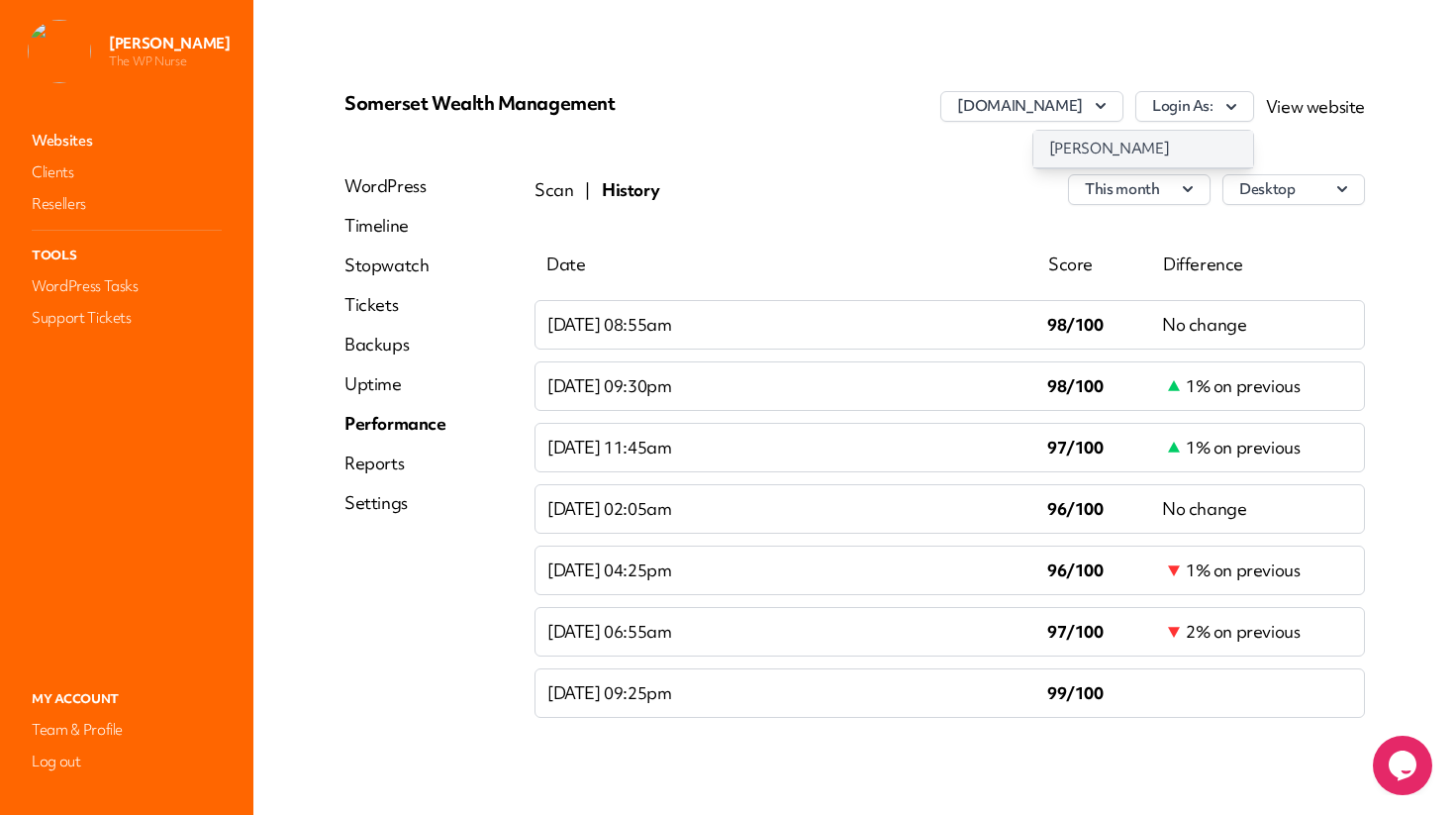 click on "[PERSON_NAME]" at bounding box center (1143, 149) 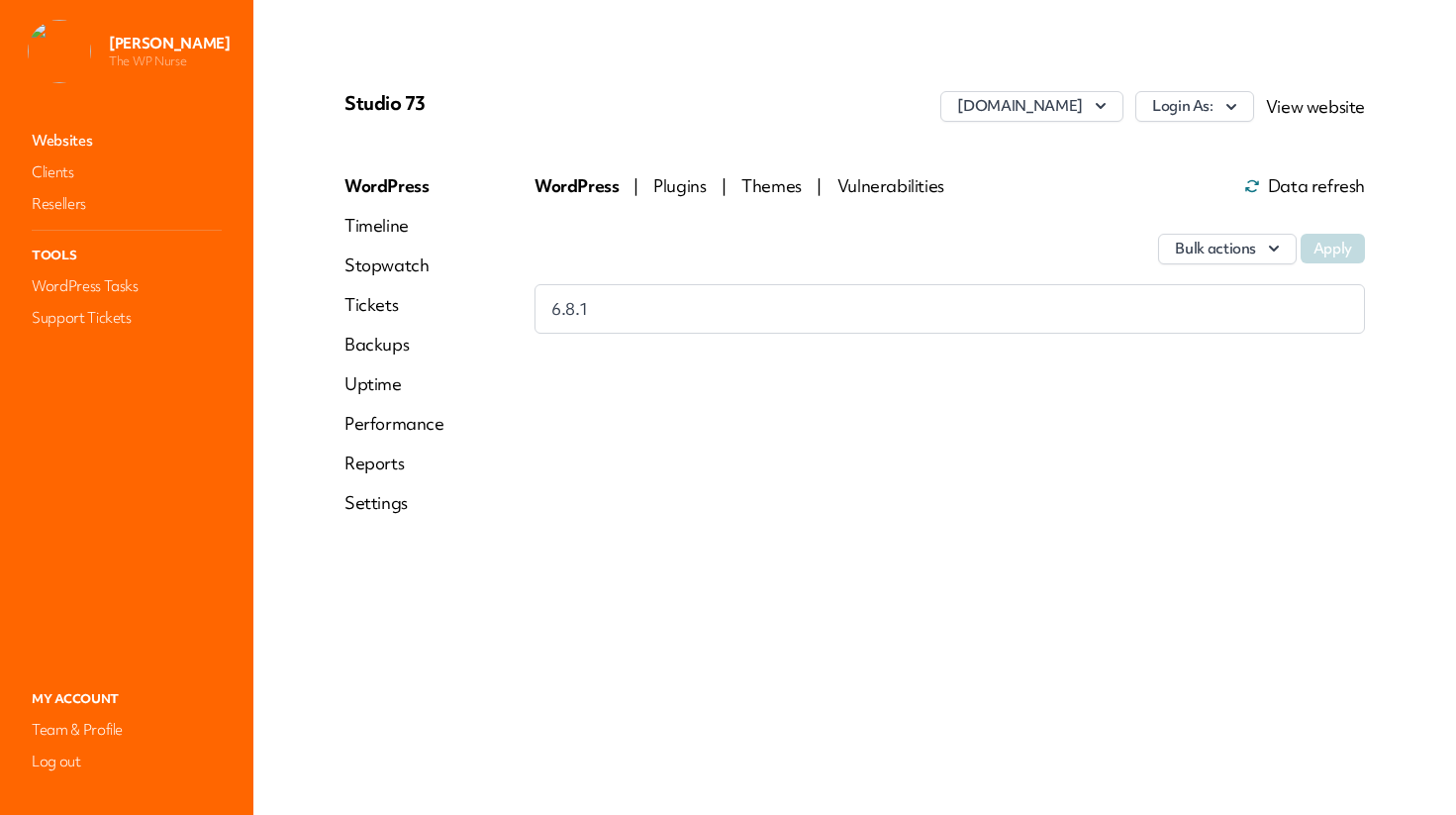 scroll, scrollTop: 0, scrollLeft: 0, axis: both 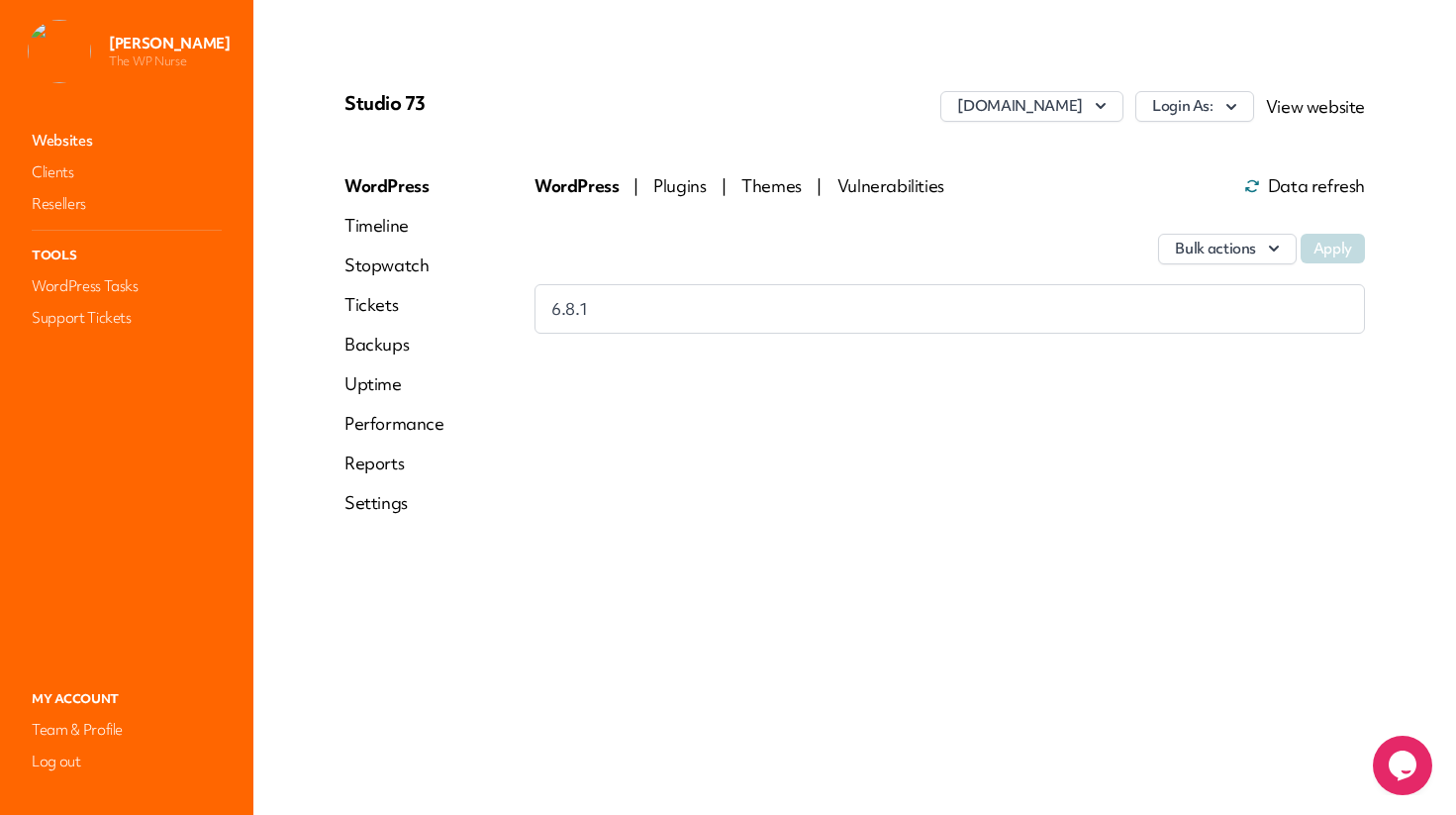click on "Performance" at bounding box center [394, 424] 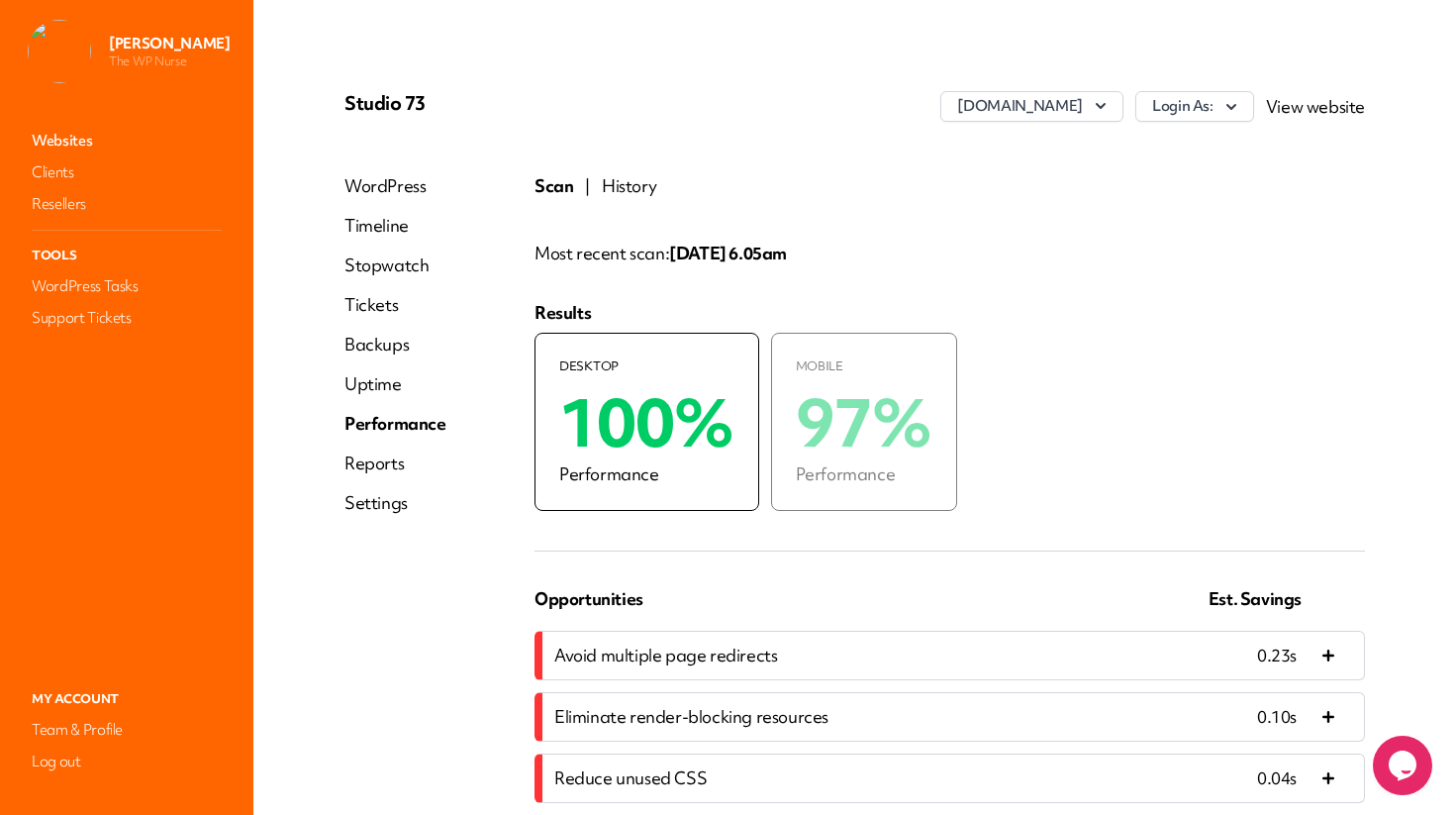 click on "History" at bounding box center [629, 186] 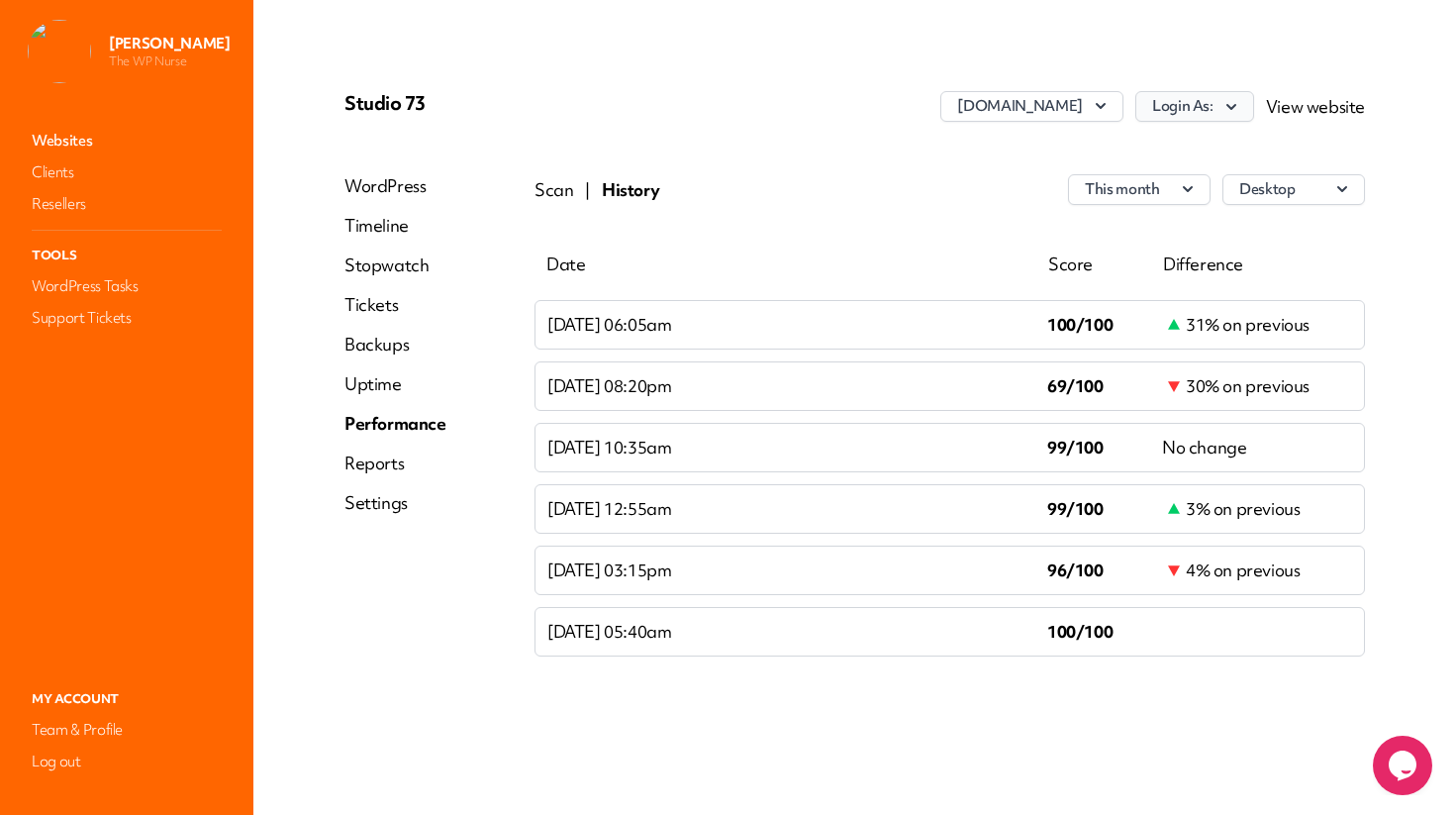 click on "Login As:" at bounding box center [1195, 106] 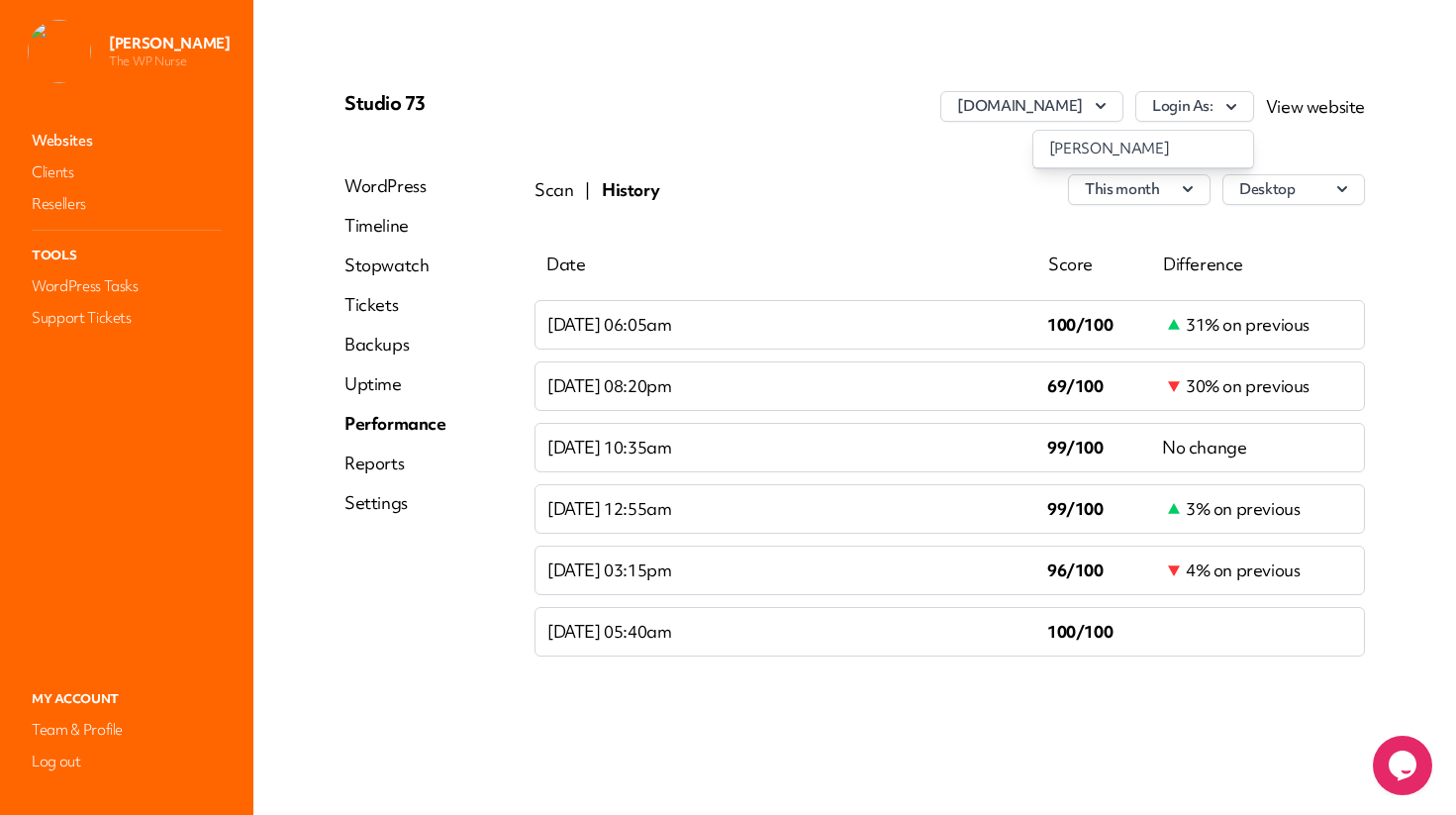 click on "Vik Martin" at bounding box center [1143, 149] 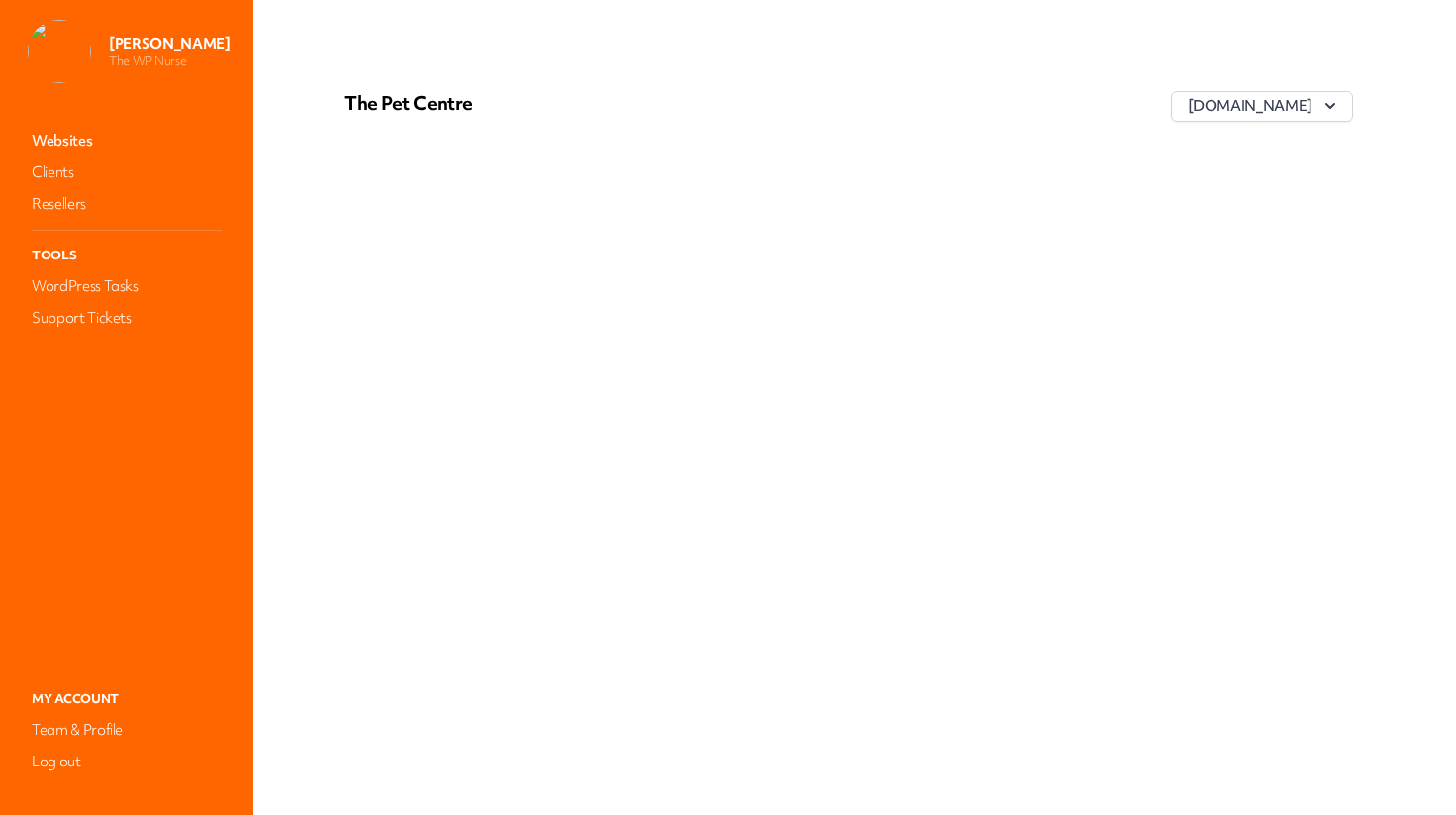 scroll, scrollTop: 0, scrollLeft: 0, axis: both 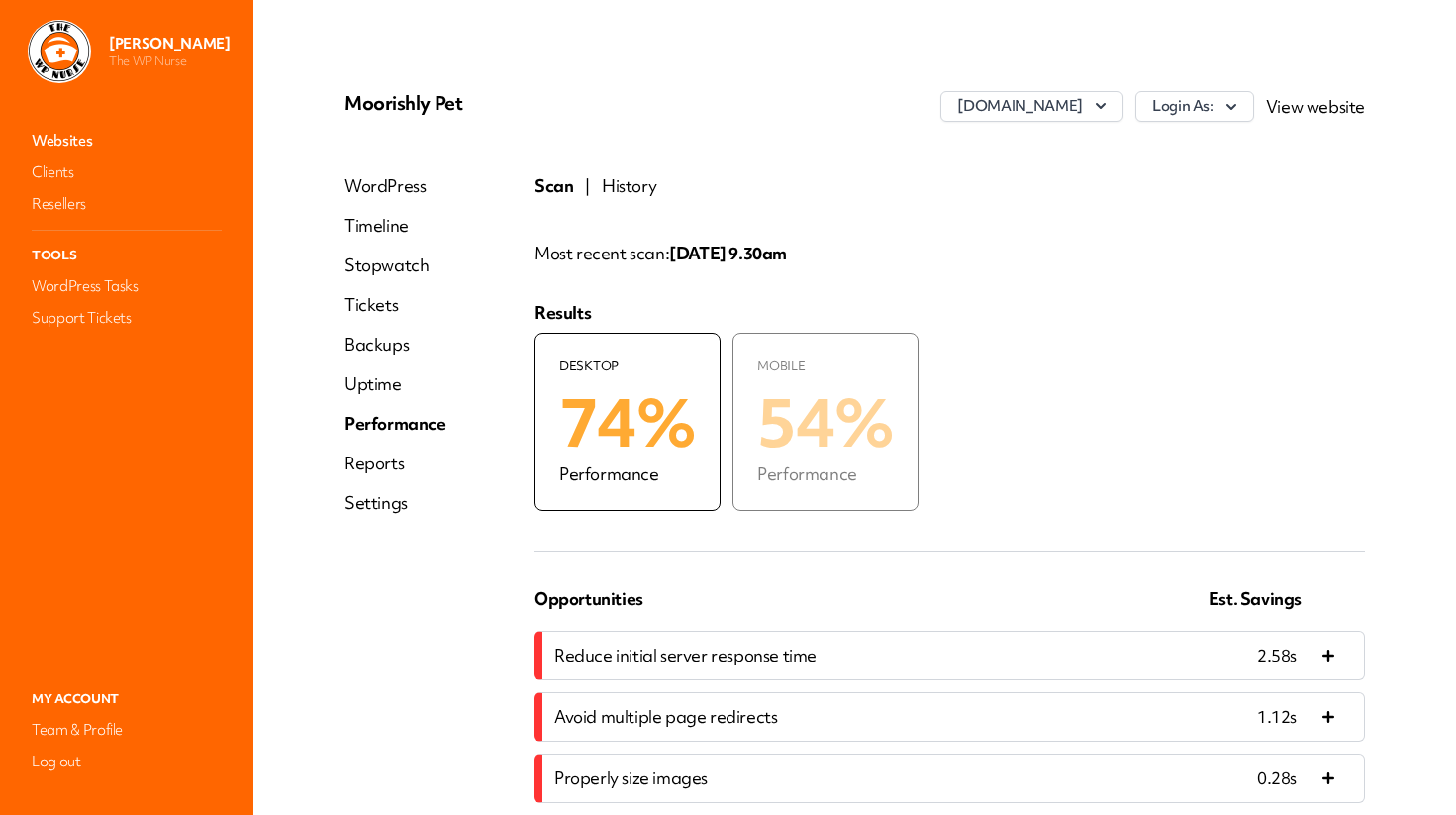 click on "History" at bounding box center [629, 186] 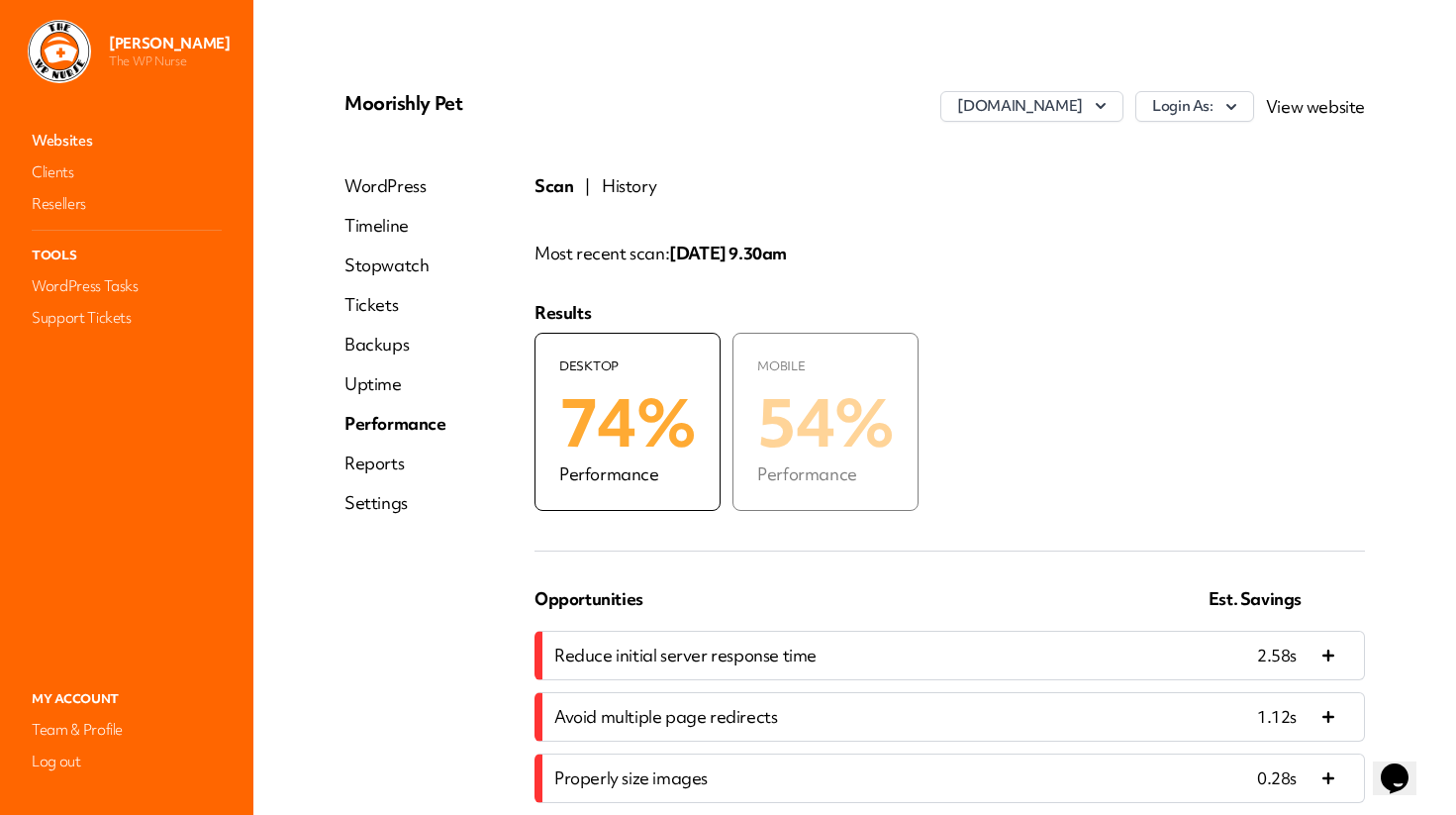 scroll, scrollTop: 0, scrollLeft: 0, axis: both 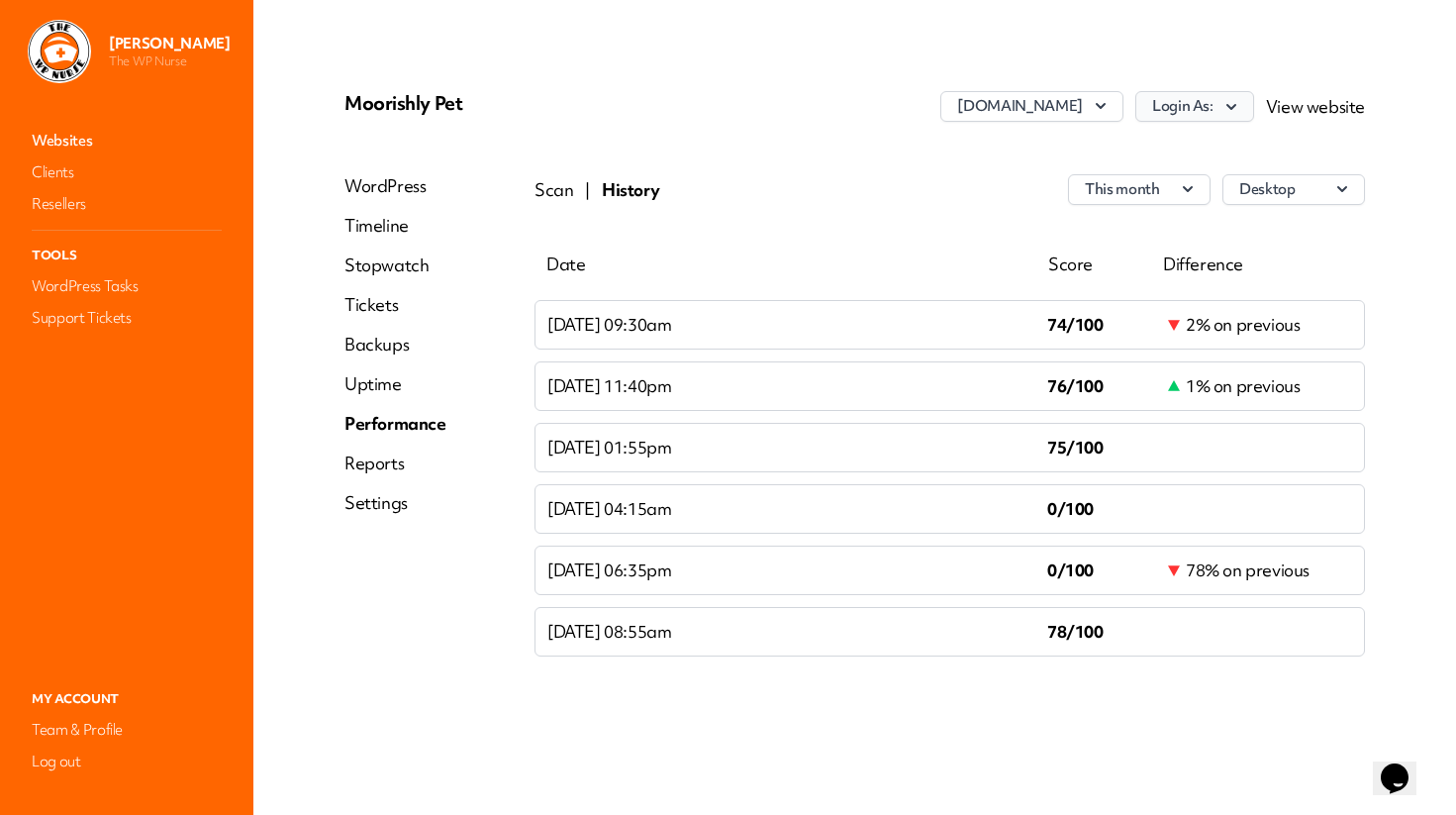 click on "Login As:" at bounding box center (1195, 106) 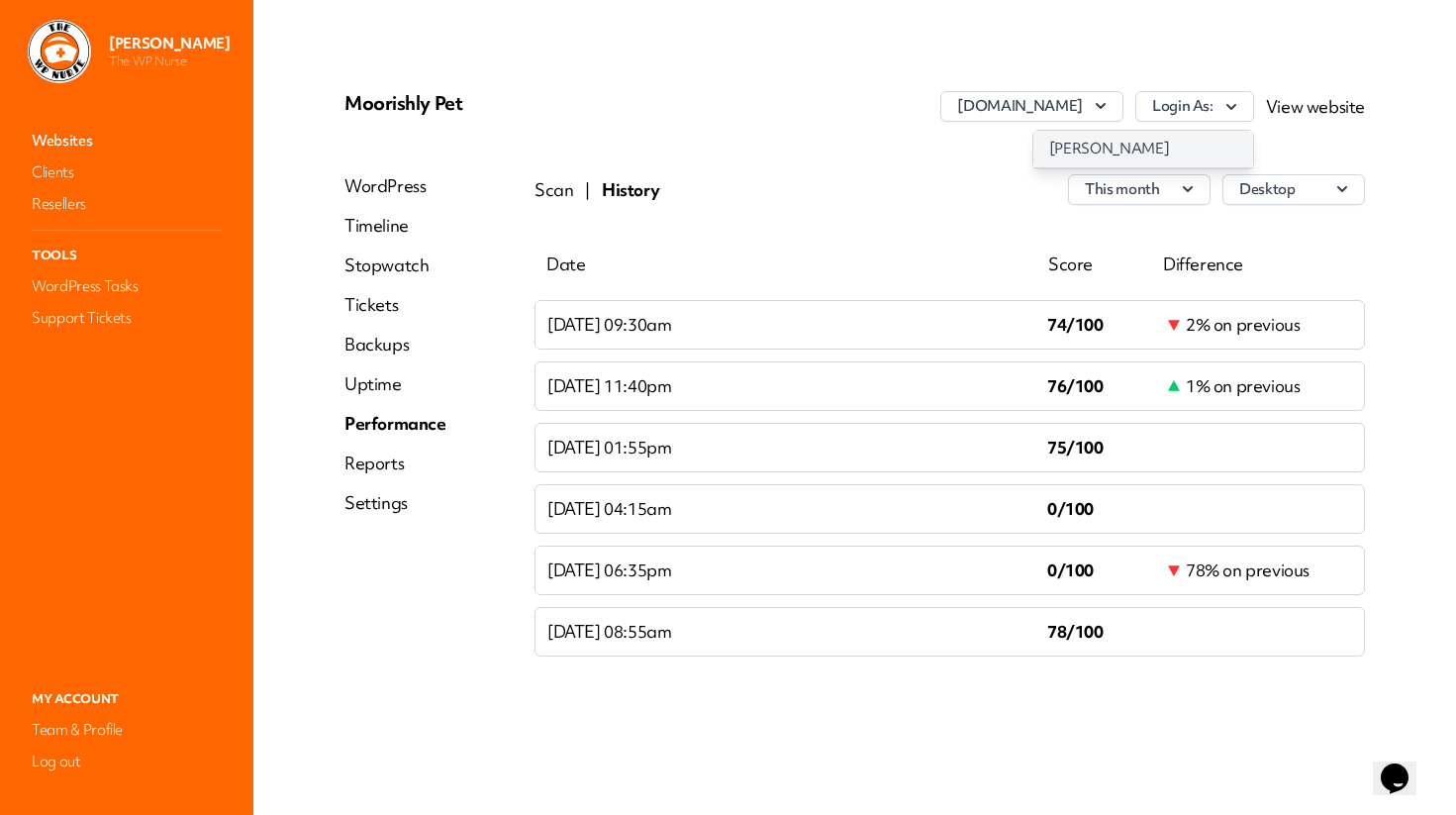 click on "Vik Martin" at bounding box center [1143, 149] 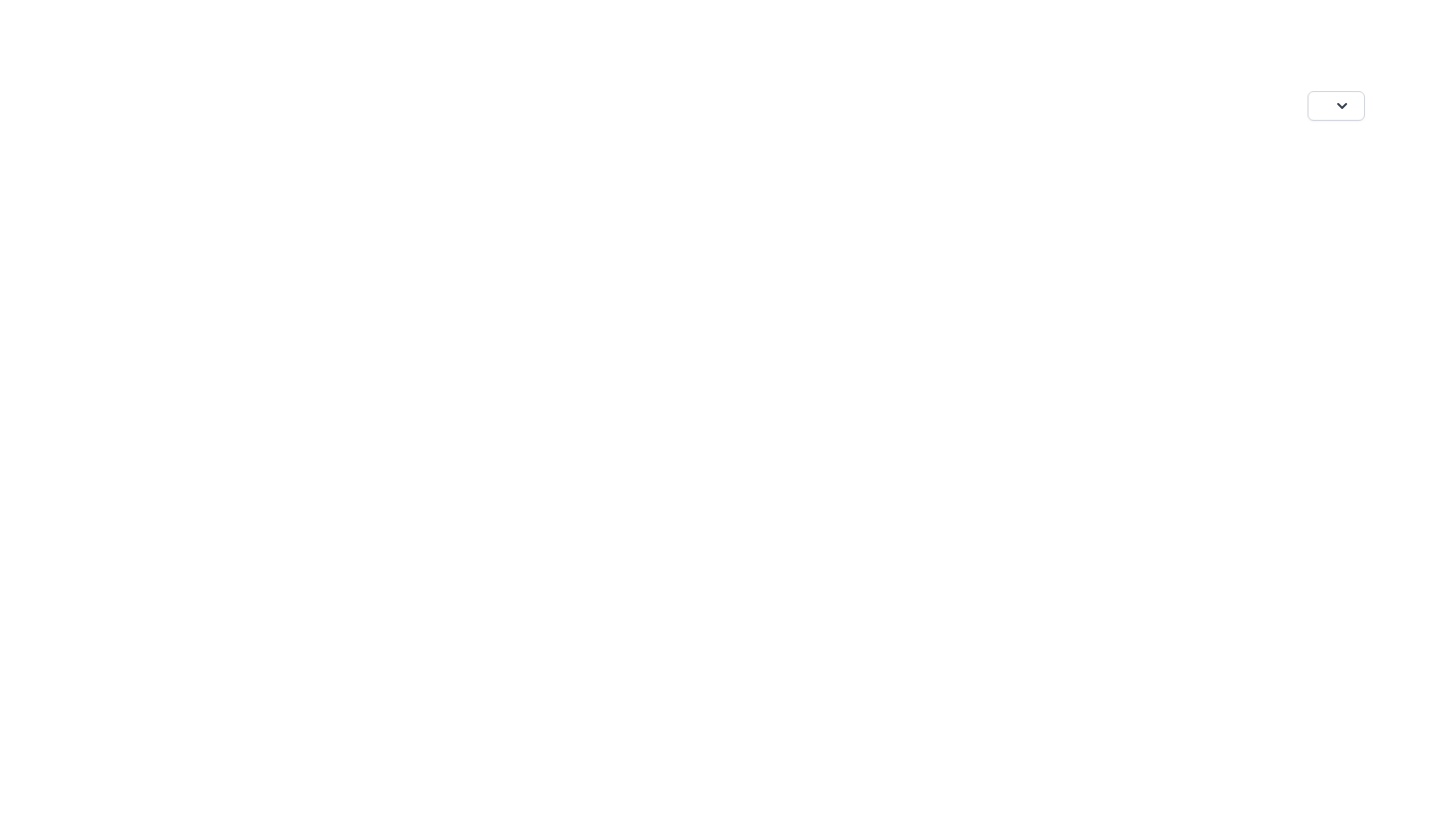 scroll, scrollTop: 0, scrollLeft: 0, axis: both 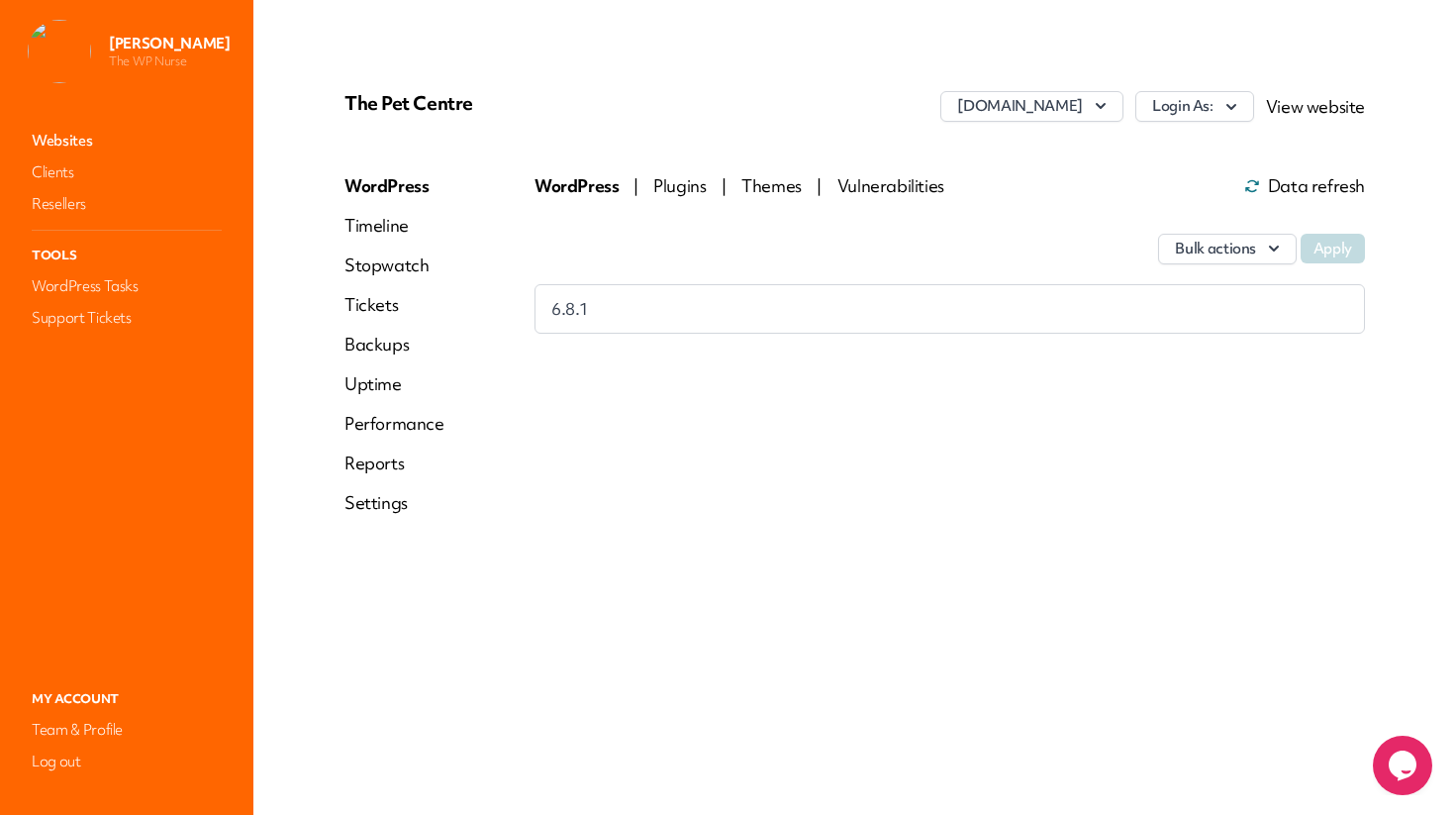 click on "Performance" at bounding box center [394, 424] 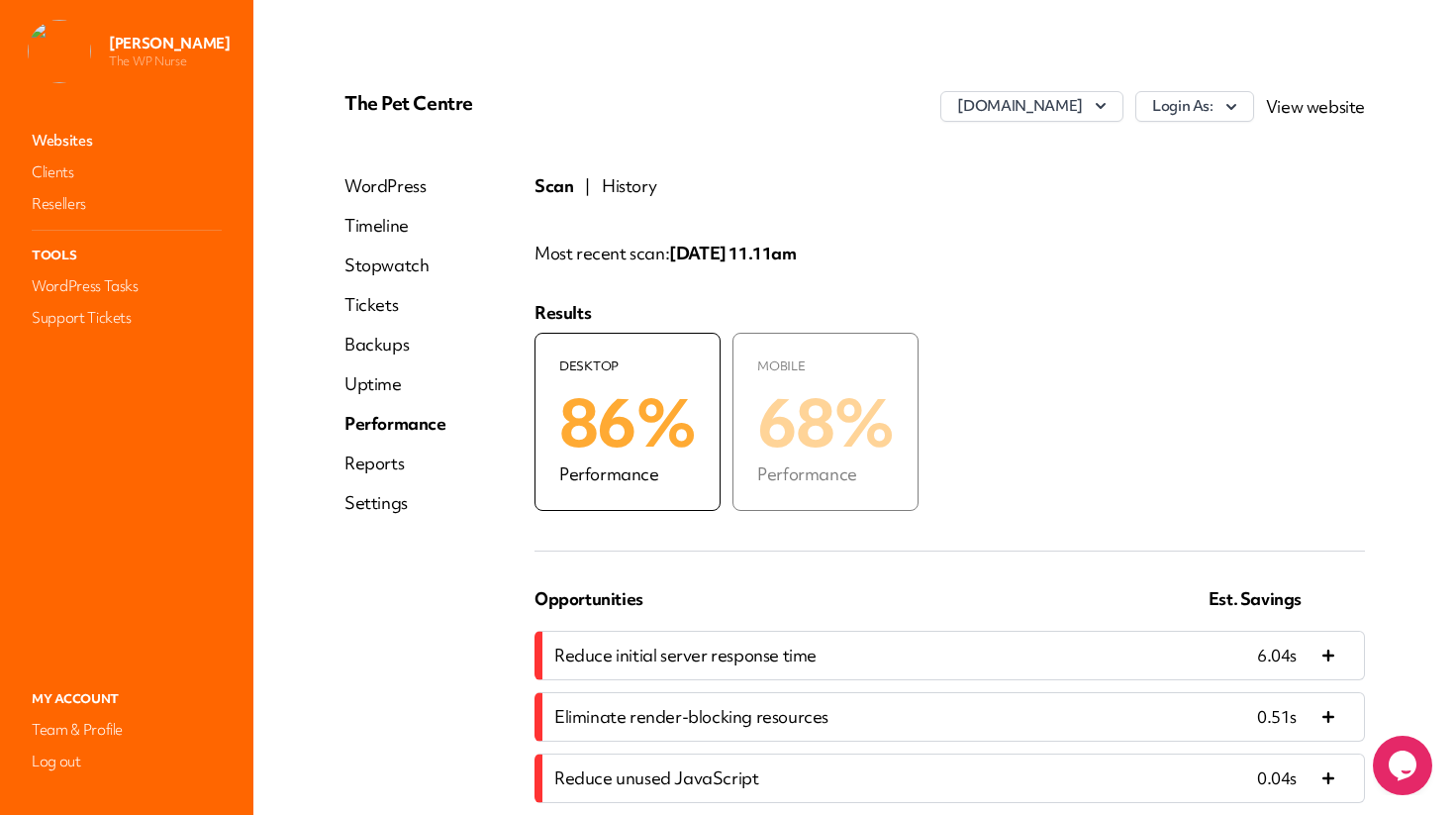 click on "History" at bounding box center (629, 186) 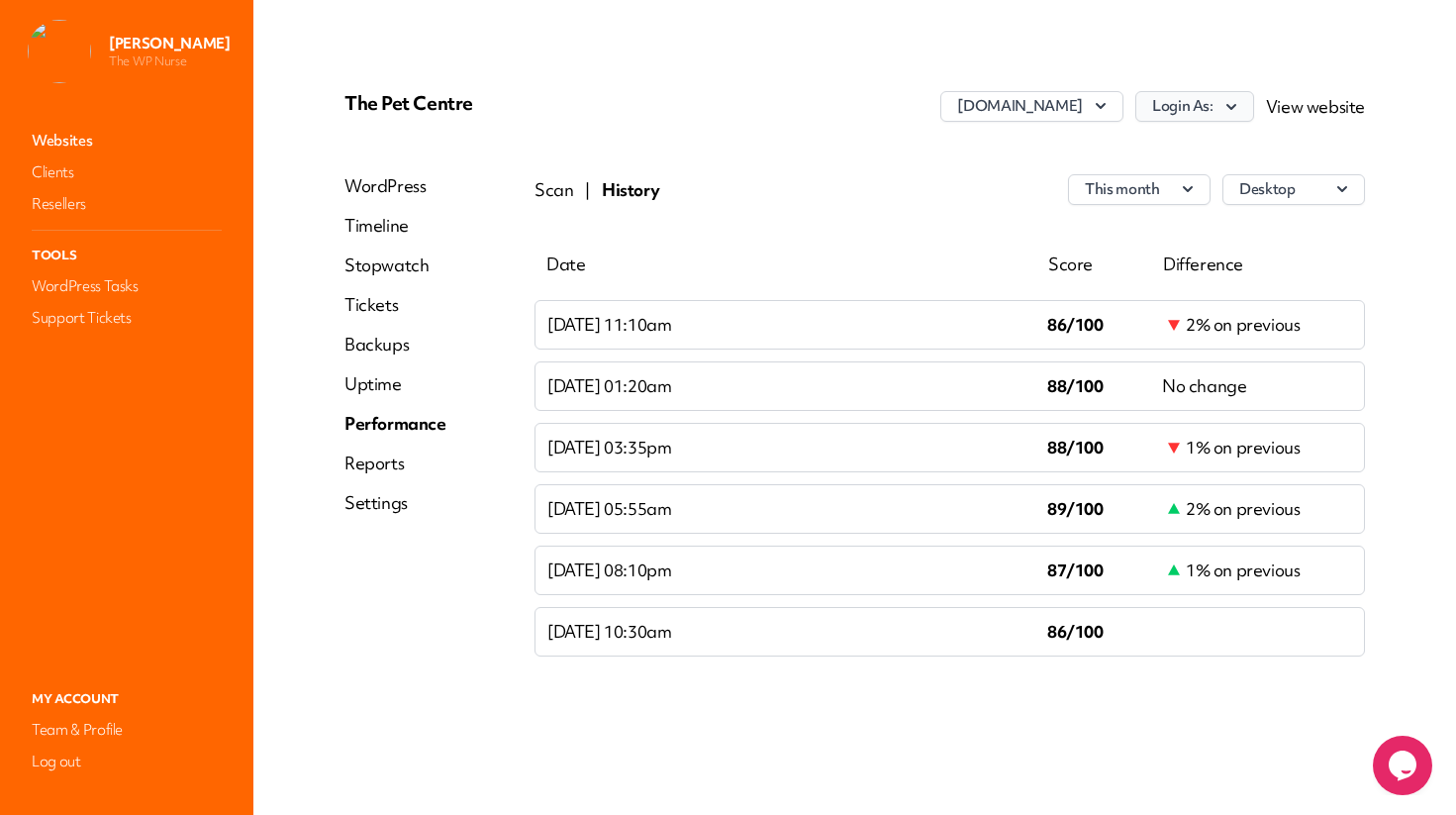 click on "Login As:" at bounding box center [1195, 106] 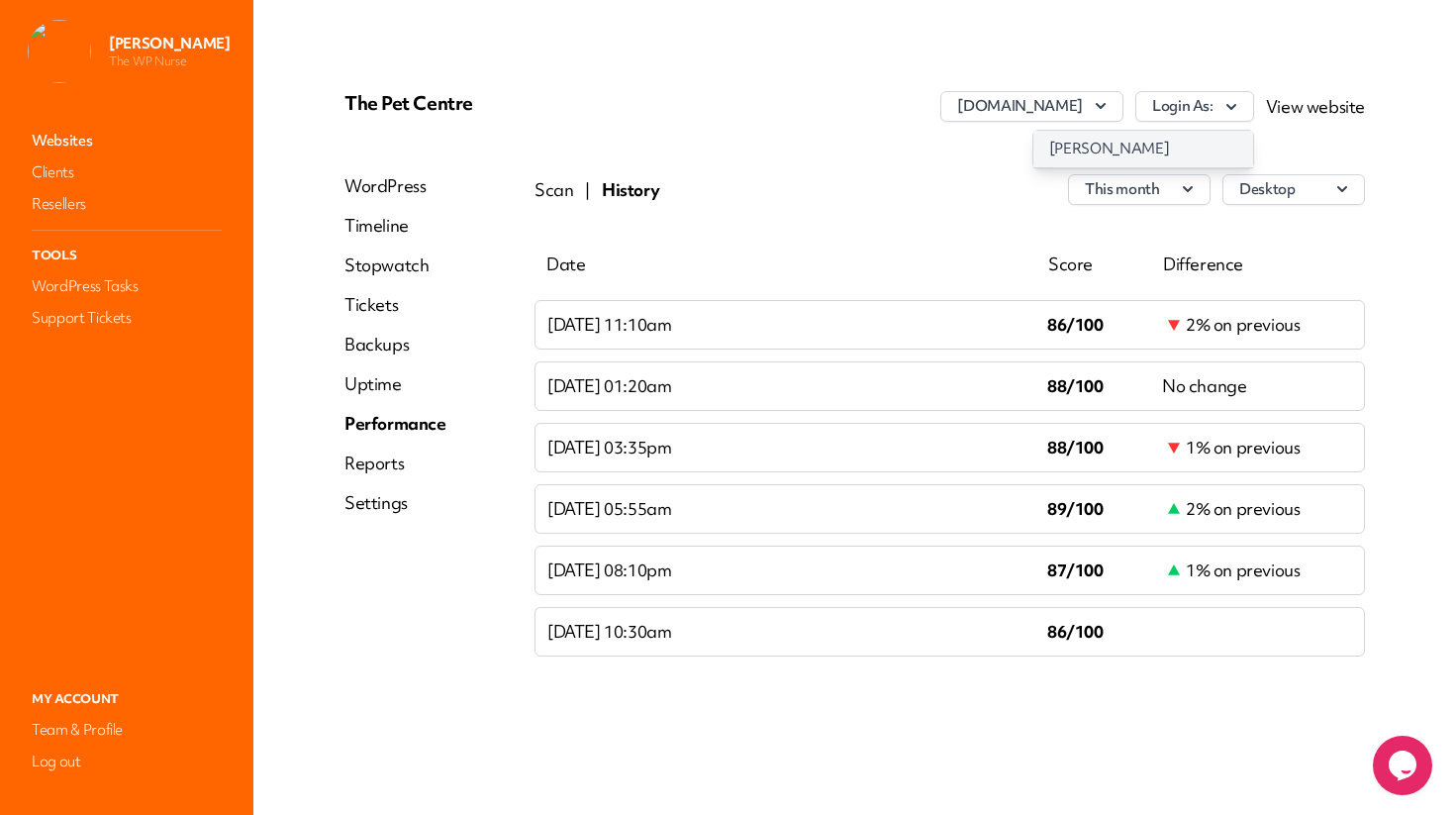 click on "Vik Martin" at bounding box center [1143, 149] 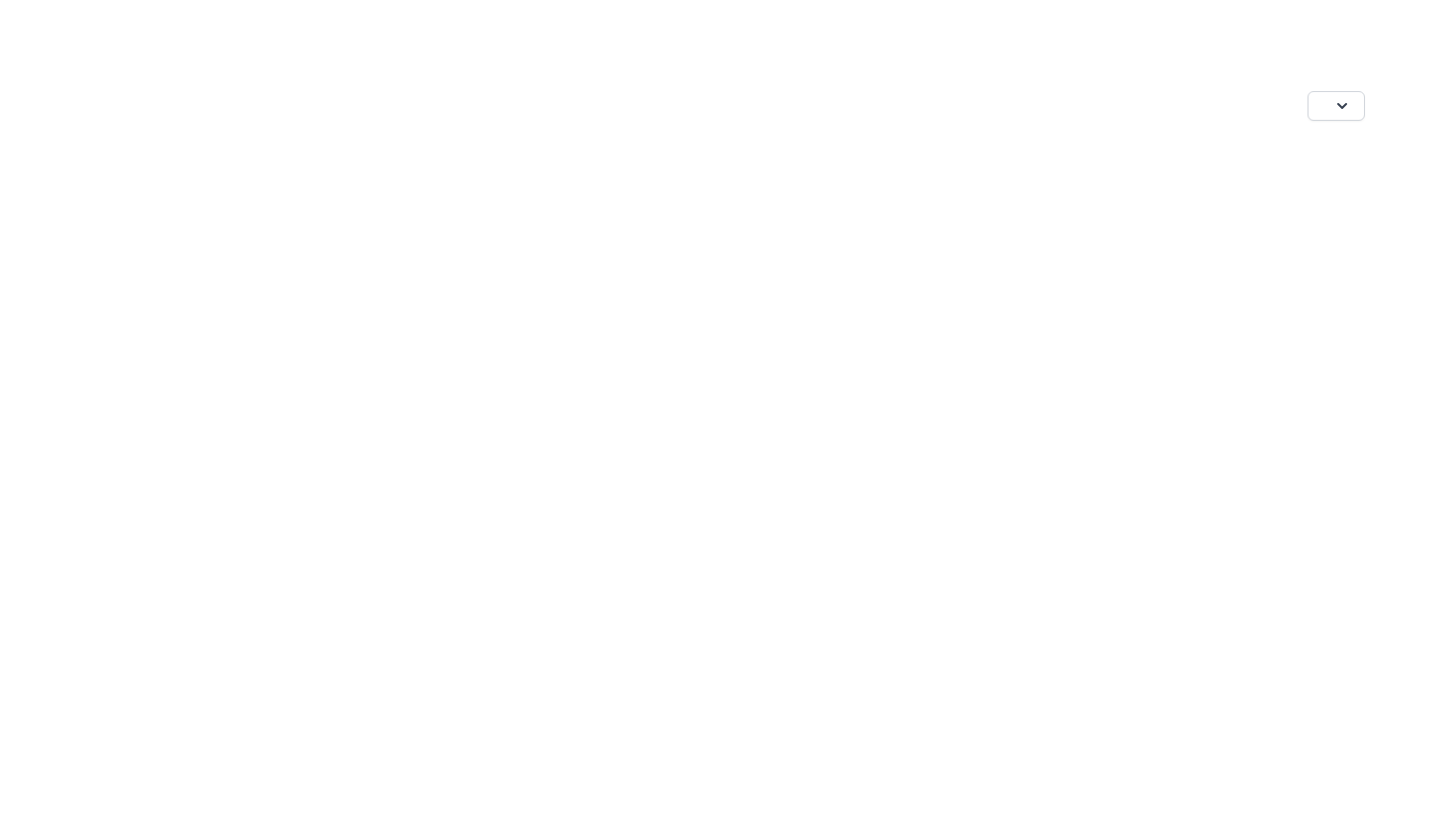 scroll, scrollTop: 0, scrollLeft: 0, axis: both 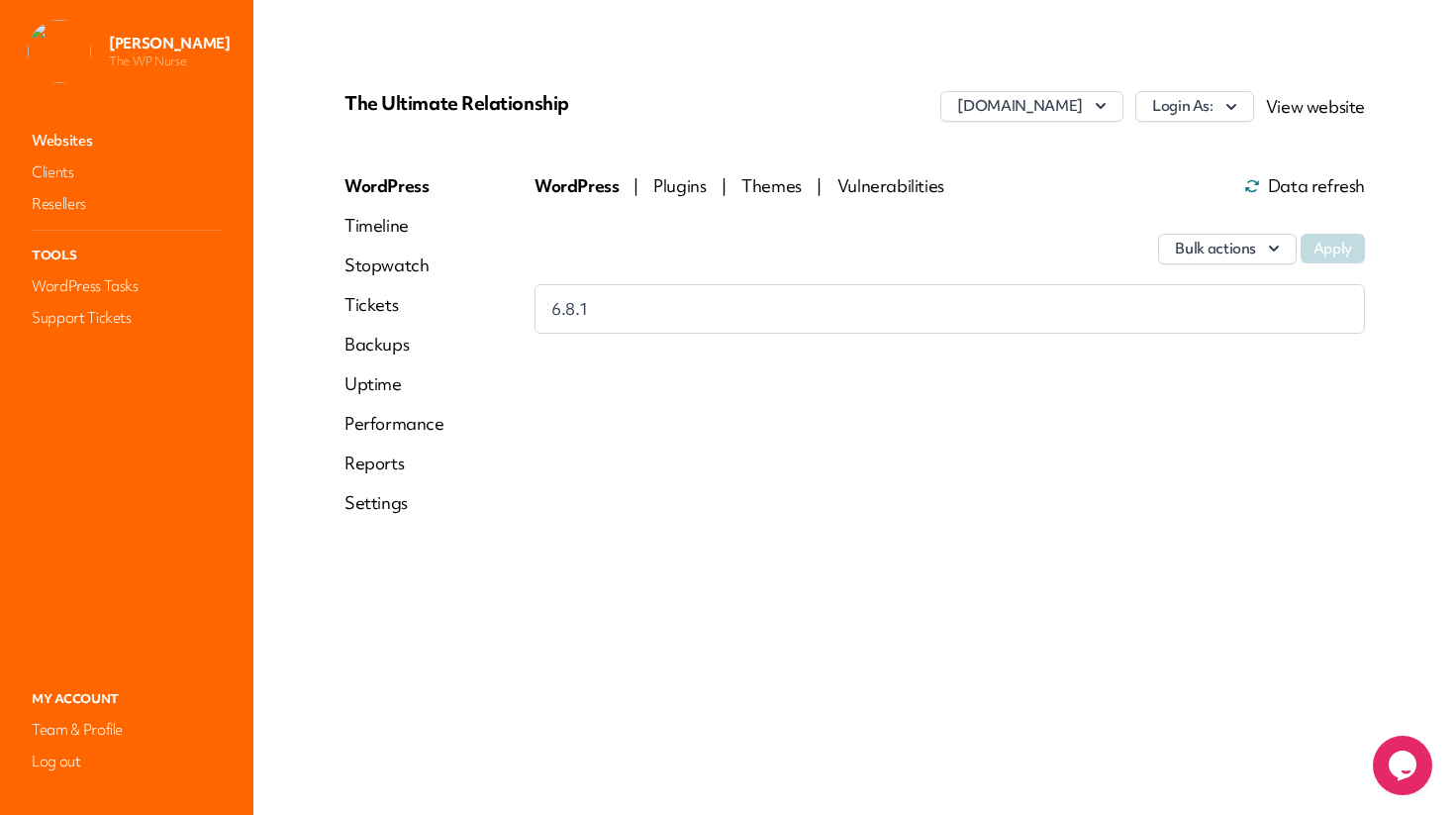 click on "Performance" at bounding box center (394, 424) 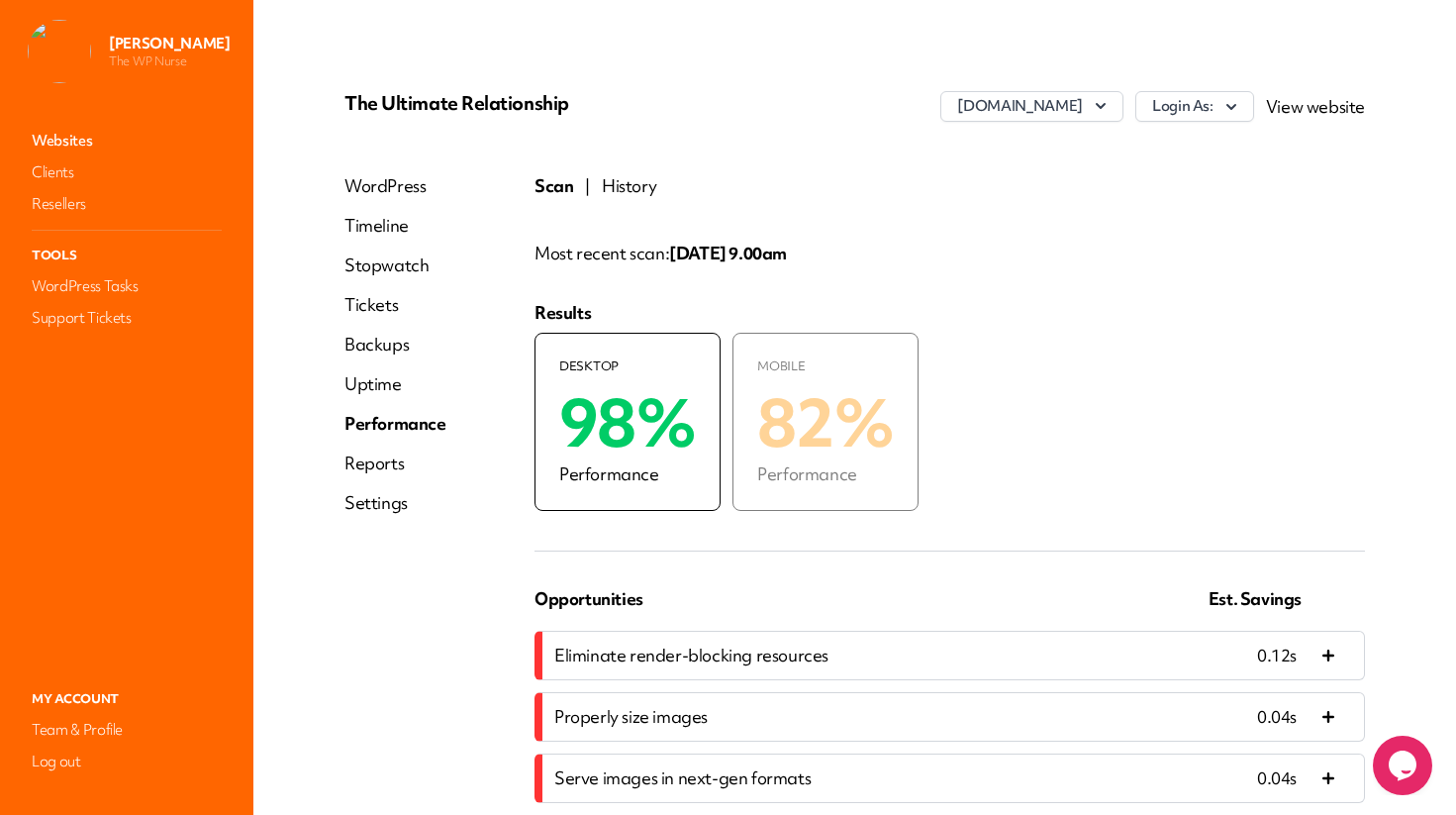 click on "History" at bounding box center (629, 186) 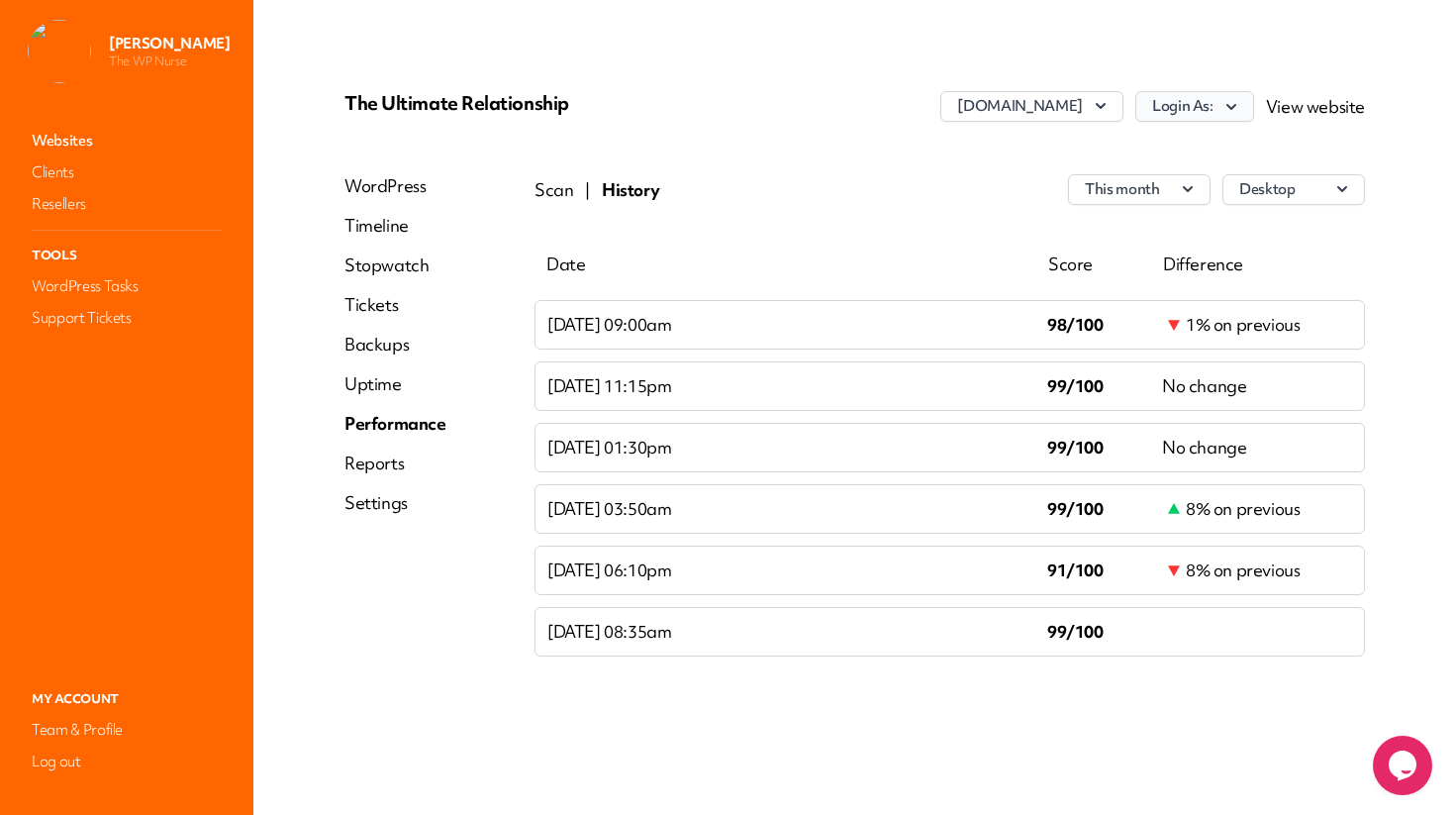 click on "Login As:" at bounding box center [1195, 106] 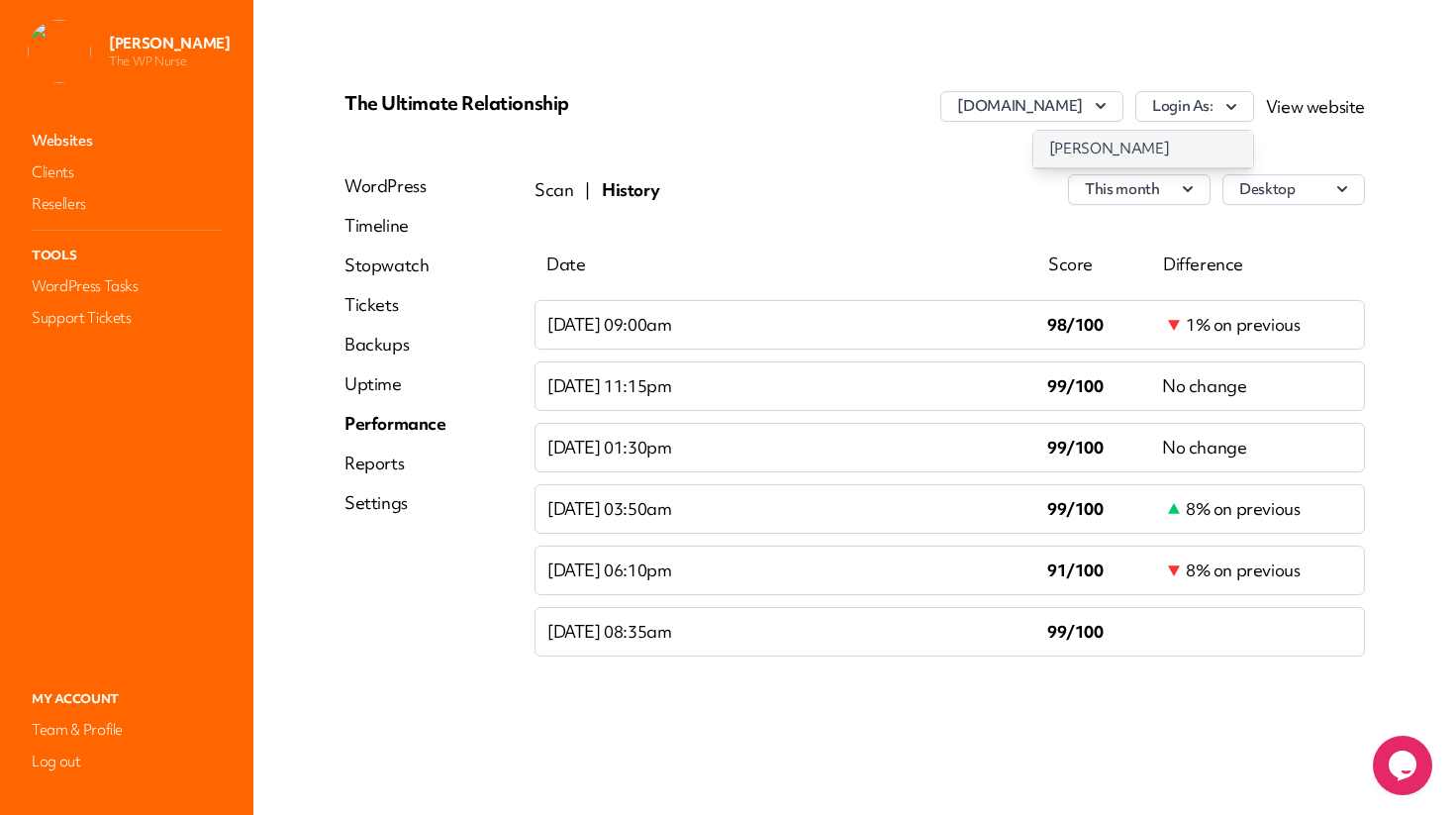 click on "Vik Martin" at bounding box center (1143, 149) 